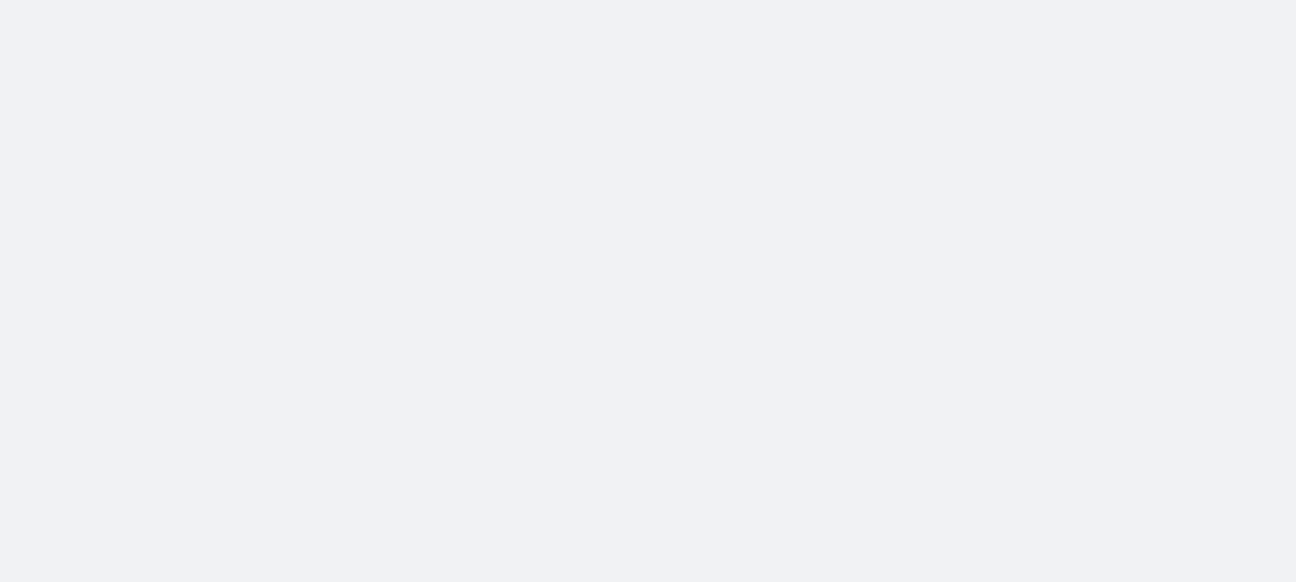 scroll, scrollTop: 0, scrollLeft: 0, axis: both 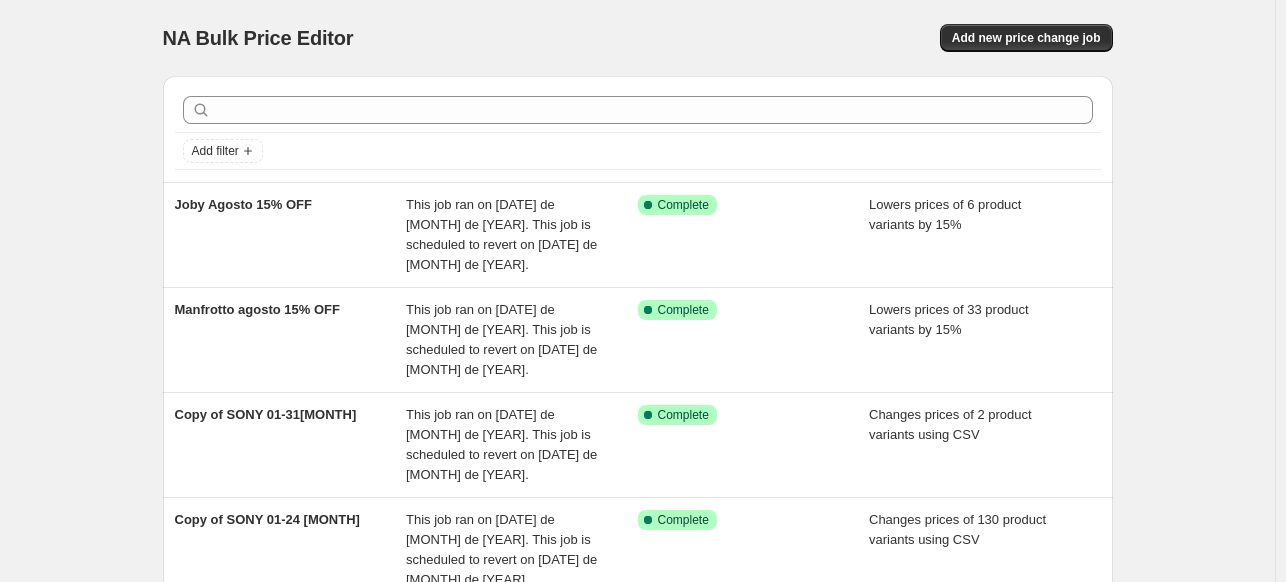 click on "NA Bulk Price Editor" at bounding box center (258, 38) 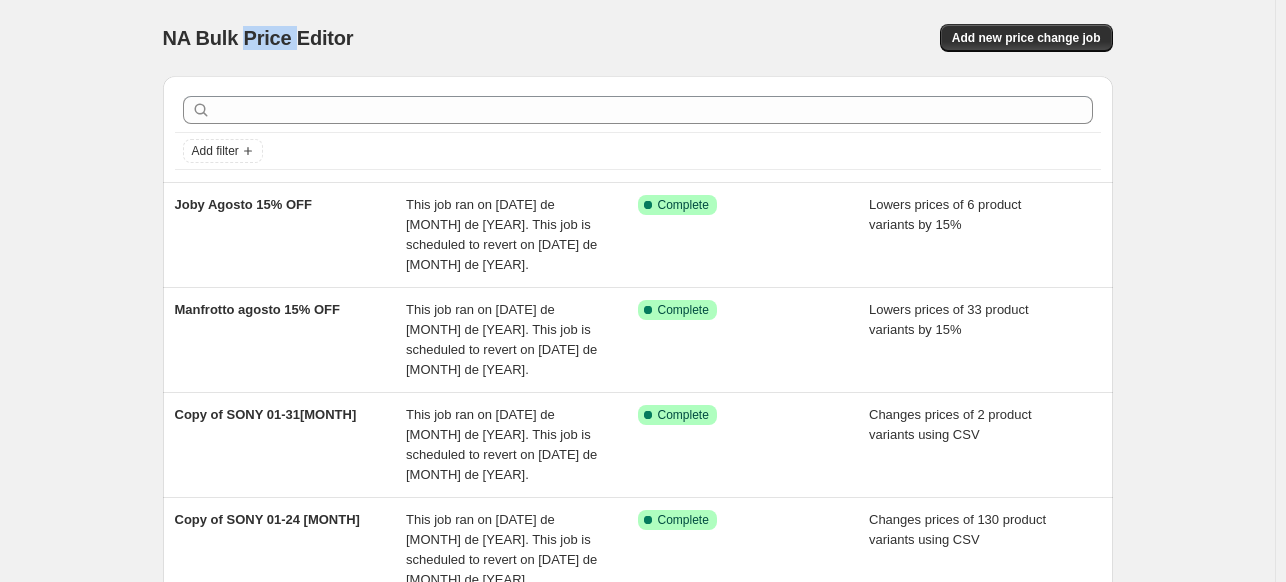 click on "NA Bulk Price Editor" at bounding box center [258, 38] 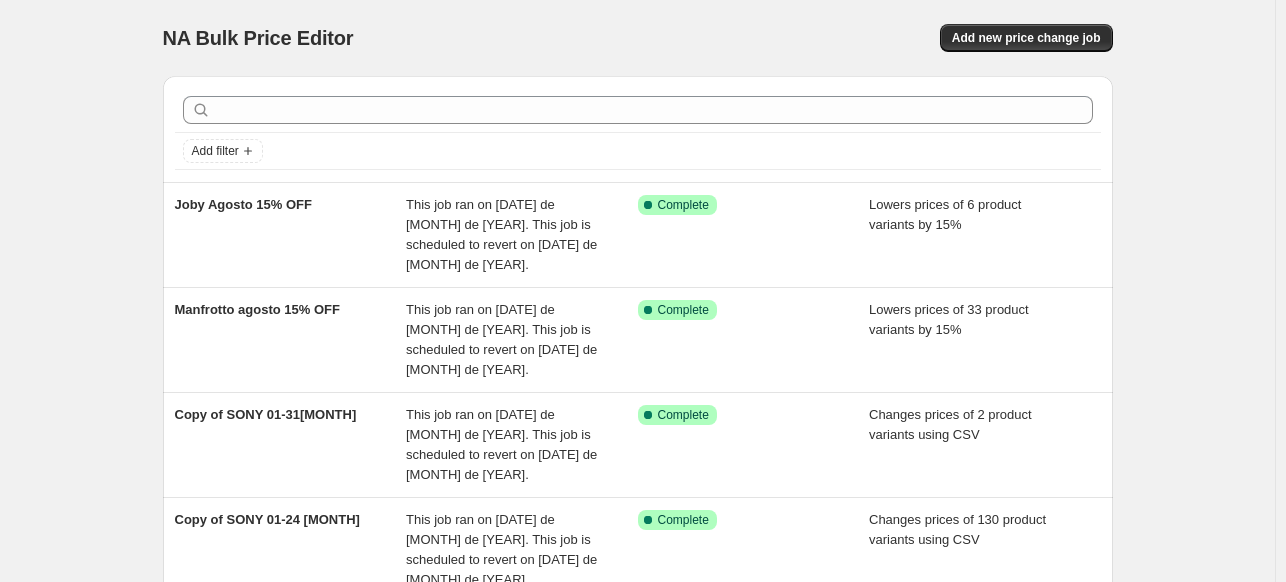 drag, startPoint x: 263, startPoint y: 32, endPoint x: 228, endPoint y: 33, distance: 35.014282 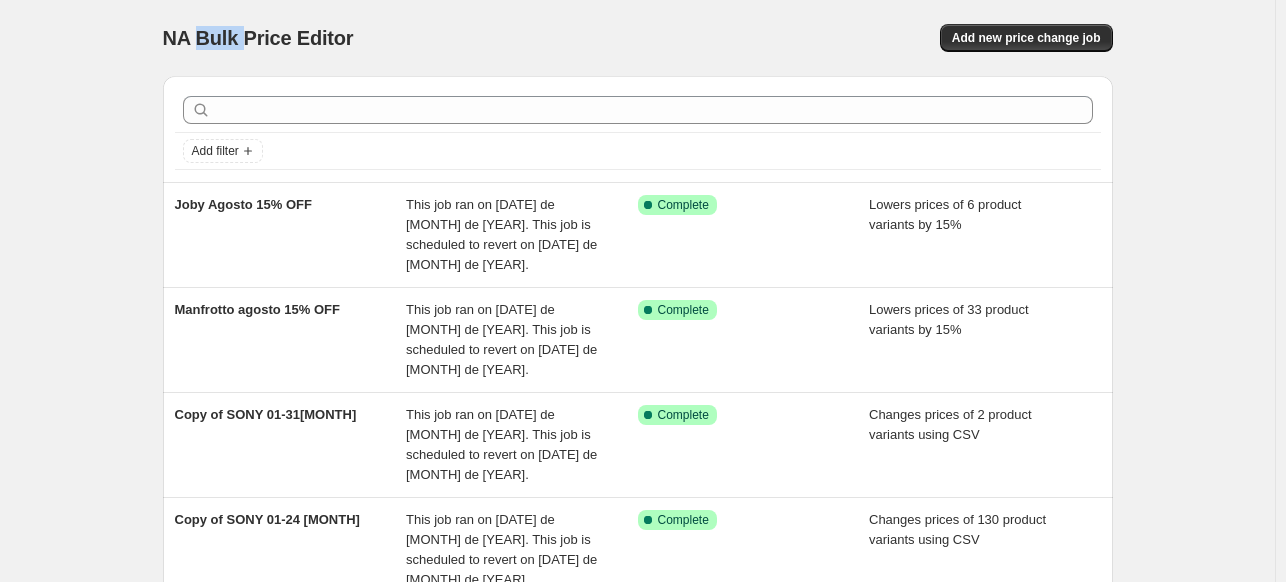 click on "NA Bulk Price Editor" at bounding box center (258, 38) 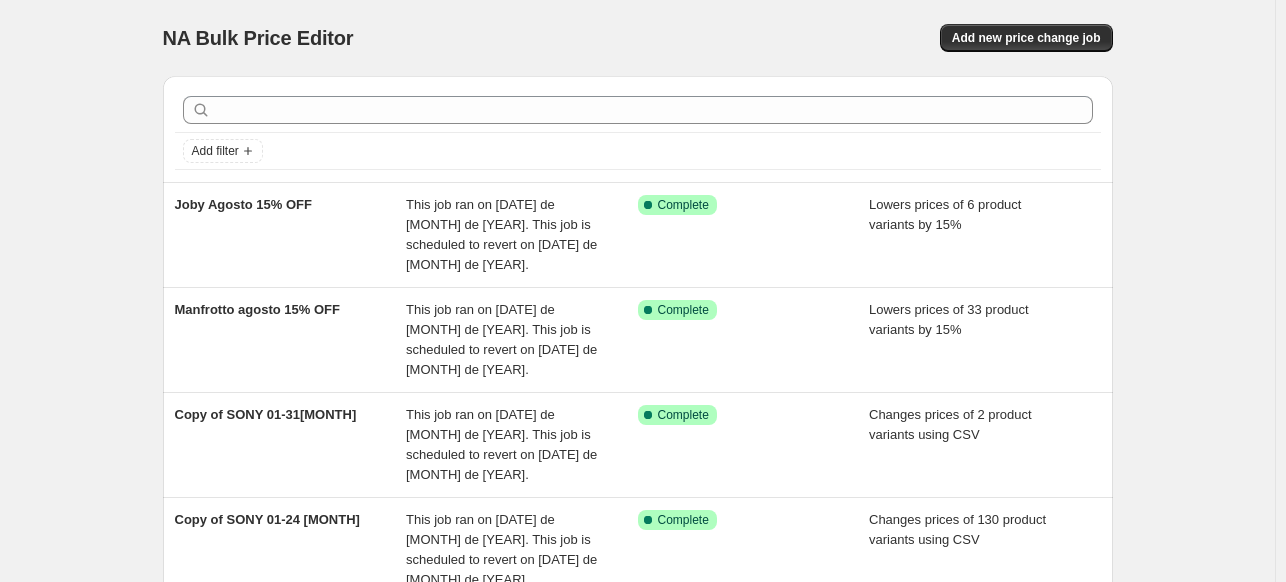 click on "NA Bulk Price Editor" at bounding box center [258, 38] 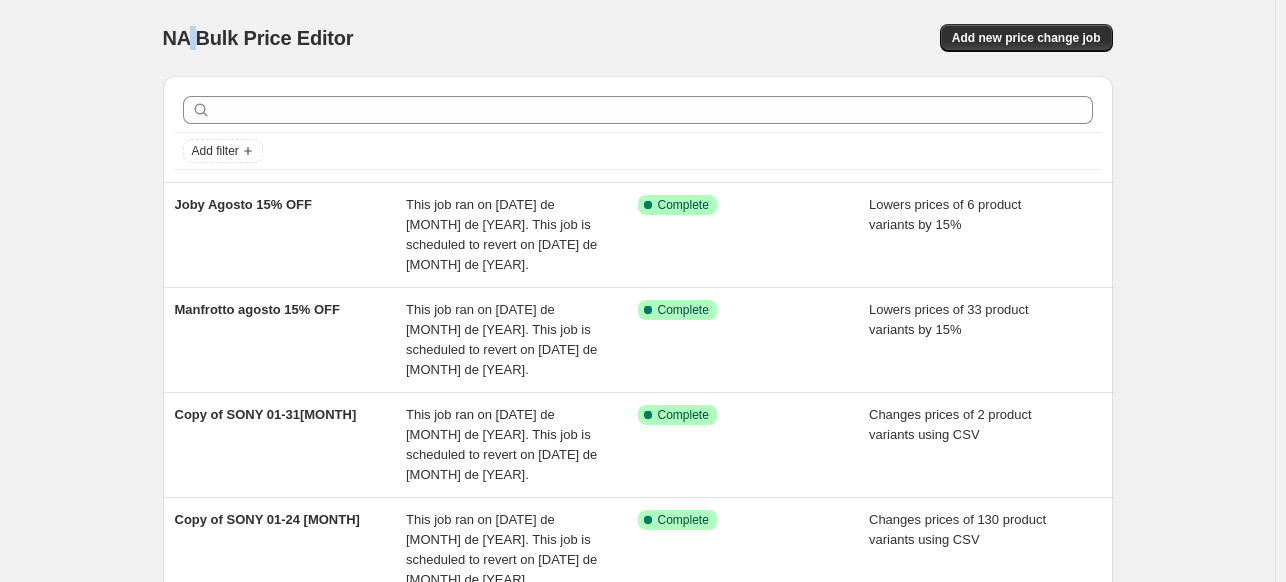 click on "NA Bulk Price Editor" at bounding box center (258, 38) 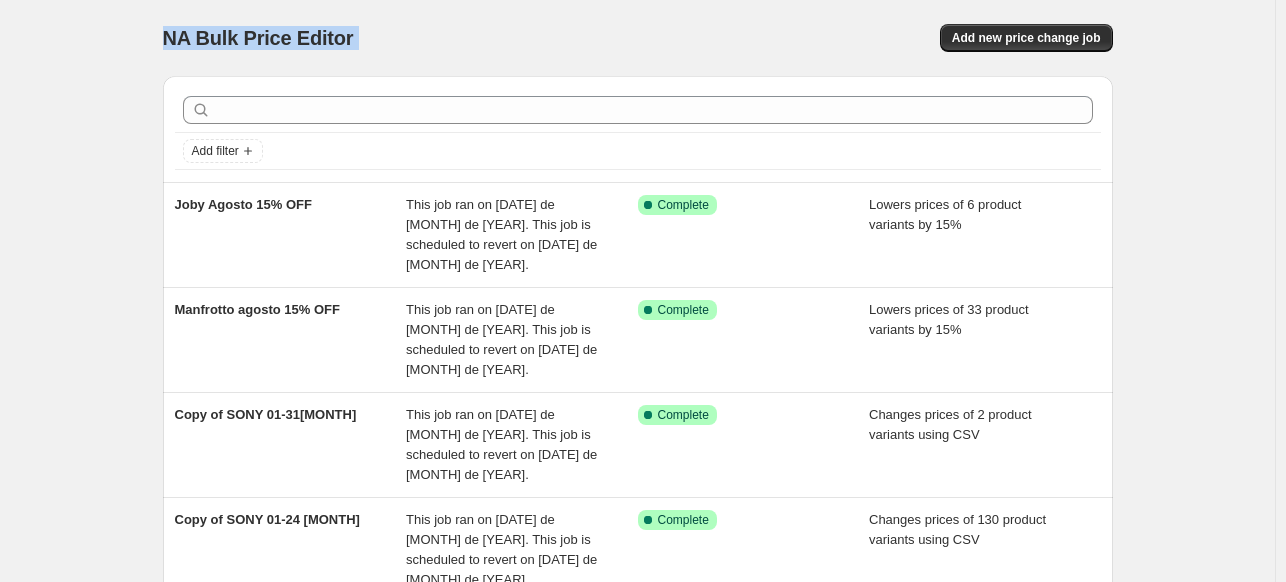click on "NA Bulk Price Editor" at bounding box center (258, 38) 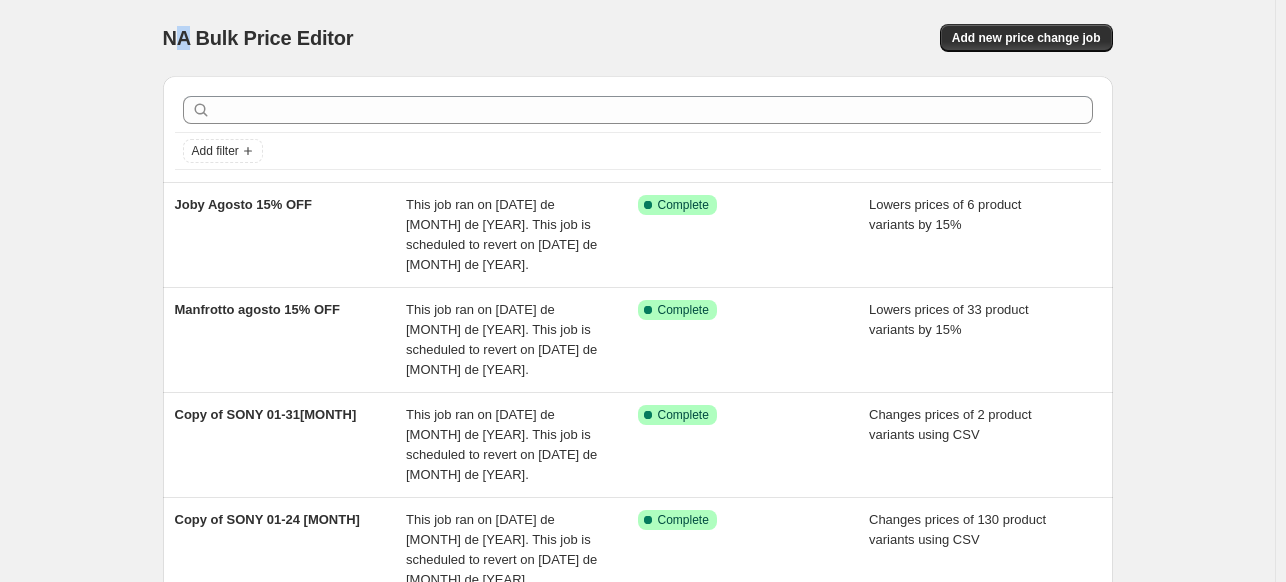 drag, startPoint x: 213, startPoint y: 35, endPoint x: 191, endPoint y: 31, distance: 22.36068 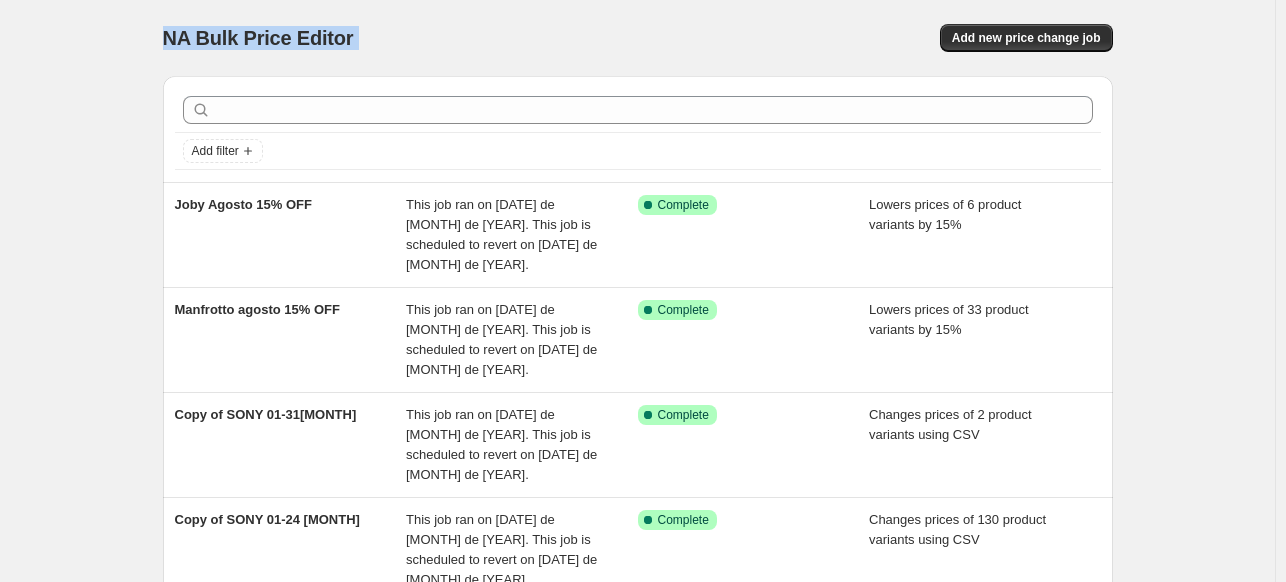 click on "NA Bulk Price Editor" at bounding box center (258, 38) 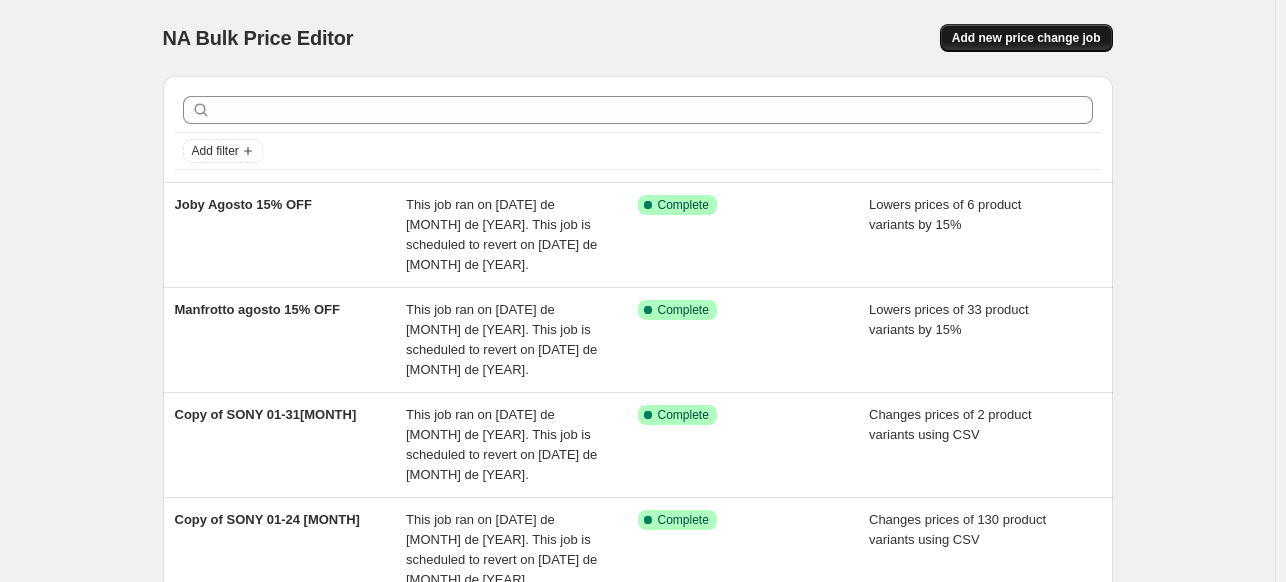 click on "Add new price change job" at bounding box center (1026, 38) 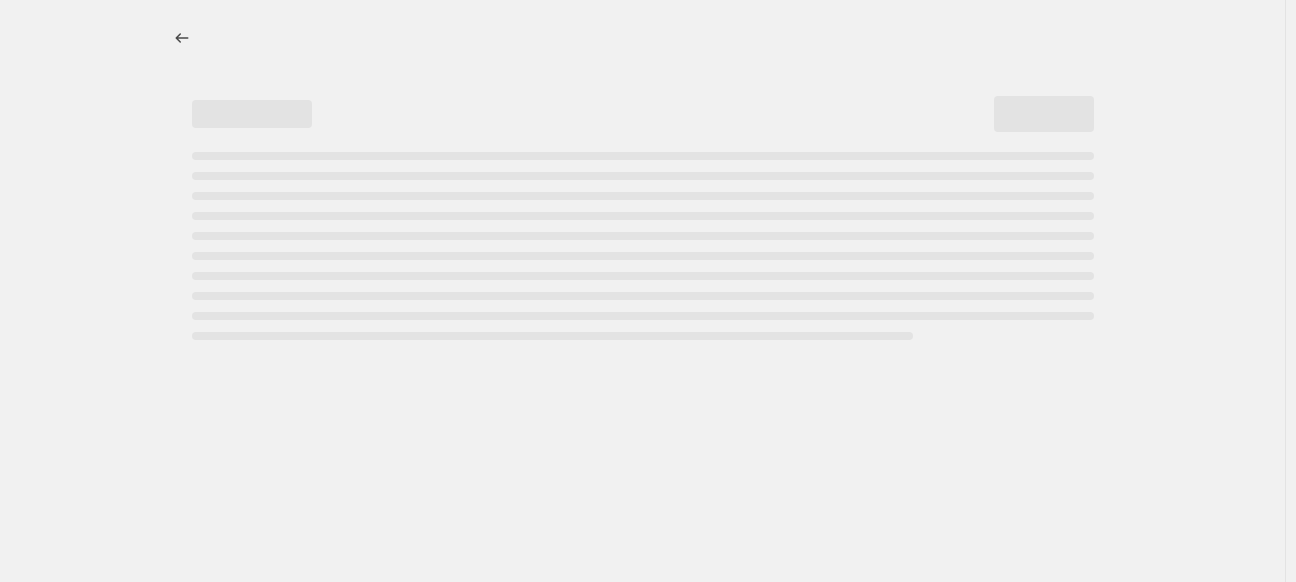select on "percentage" 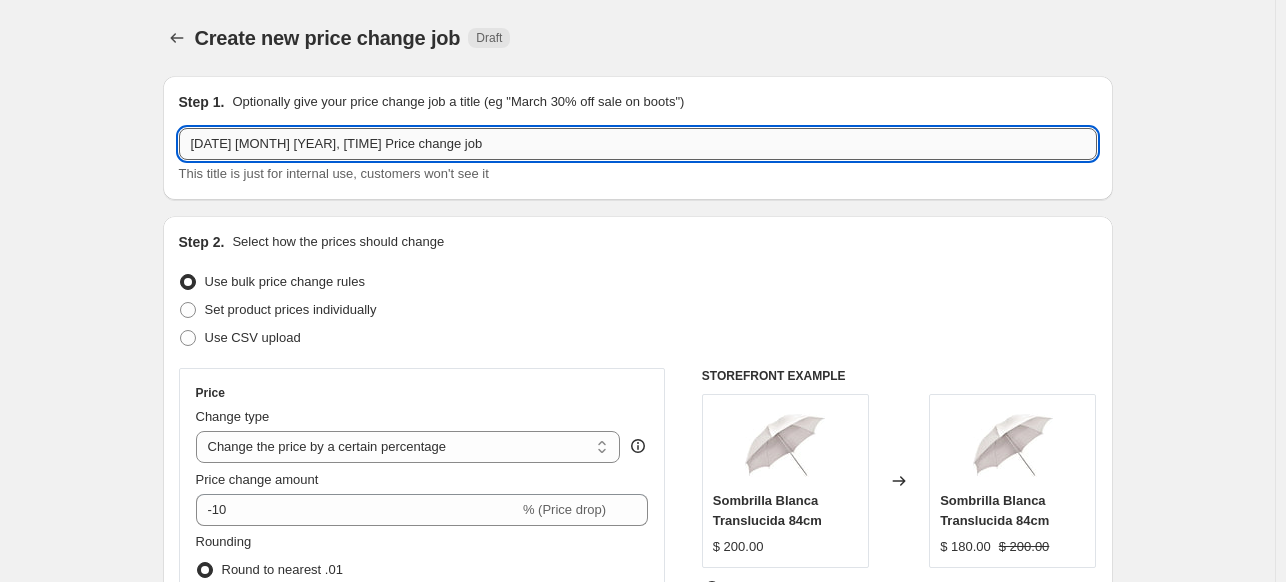 click on "[DATE] [MONTH] [YEAR], [TIME] Price change job" at bounding box center (638, 144) 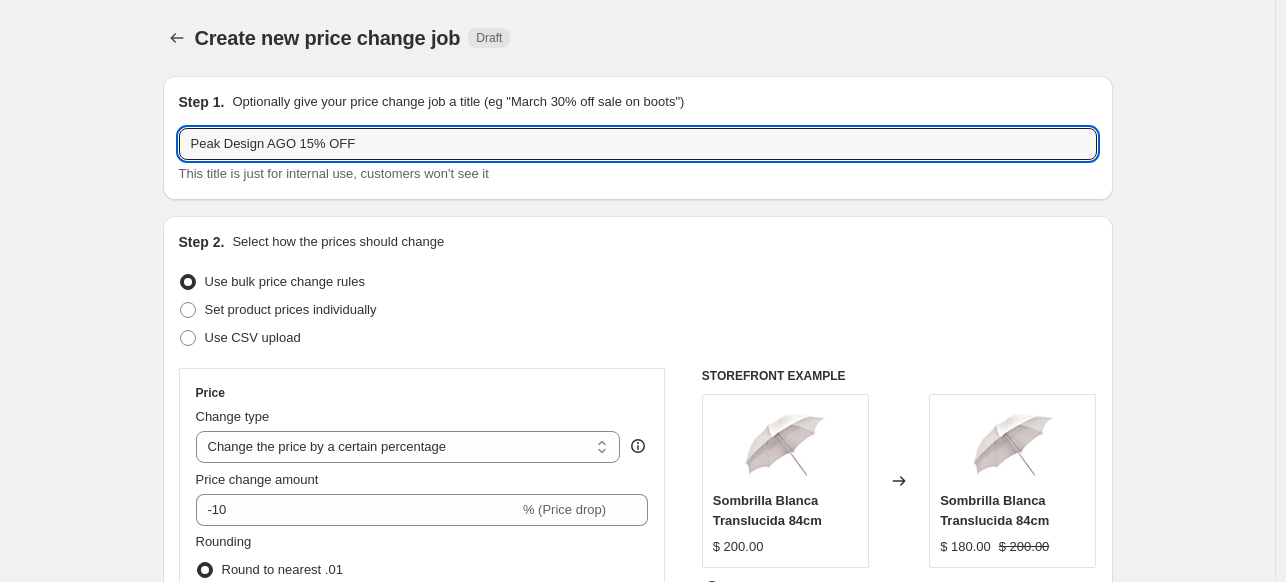 type on "Peak Design AGO 15% OFF" 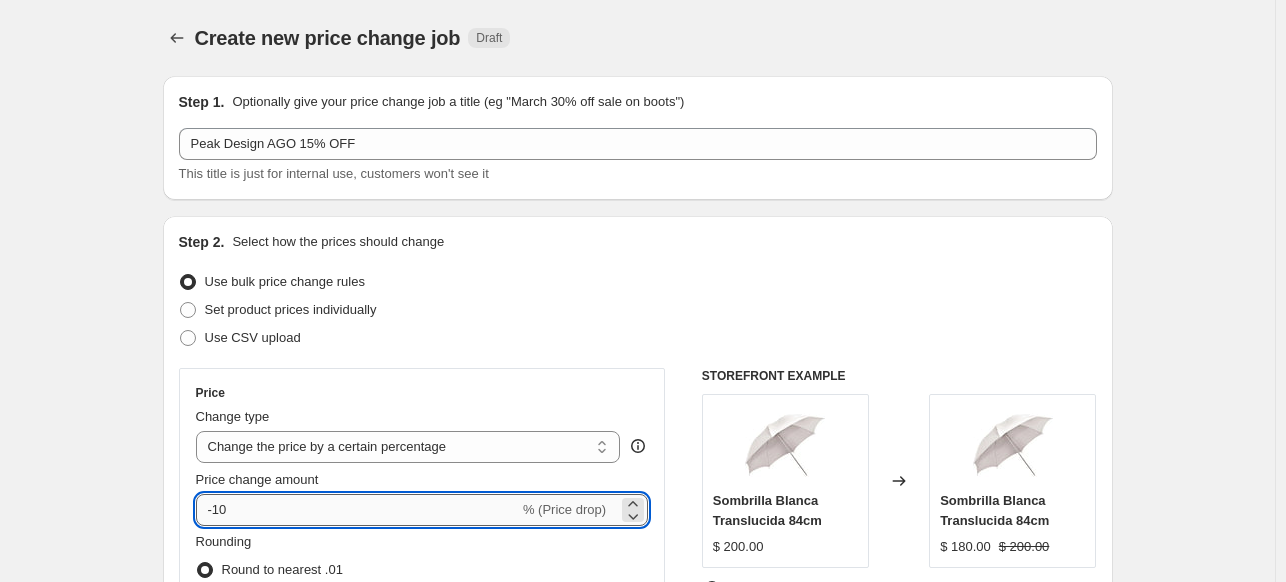 click on "-10" at bounding box center [357, 510] 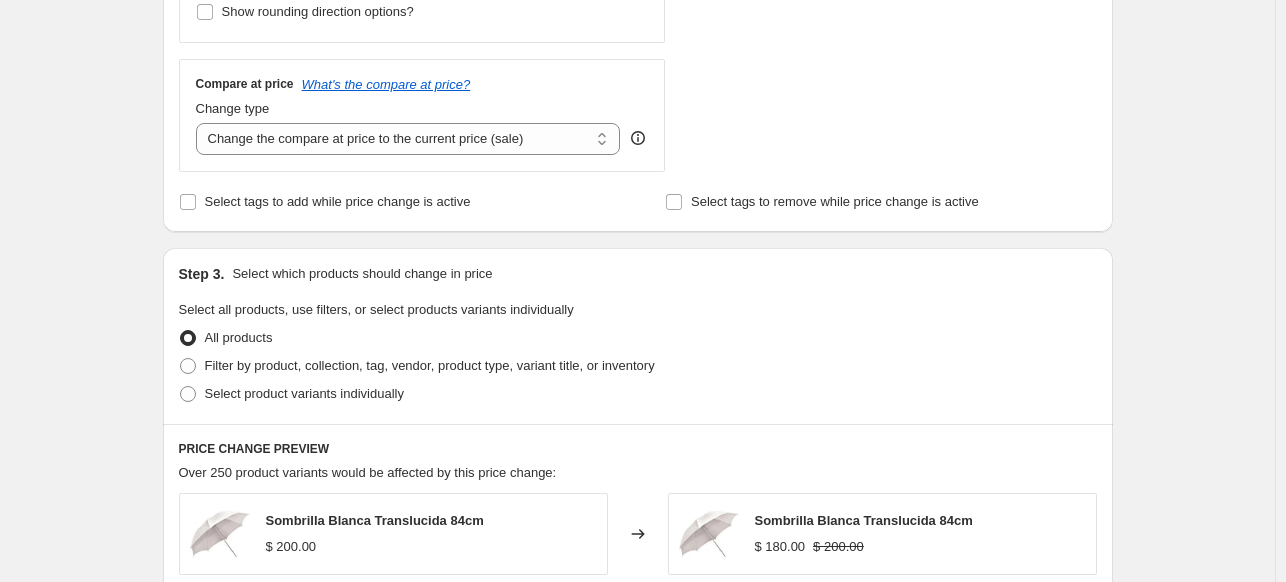 scroll, scrollTop: 878, scrollLeft: 0, axis: vertical 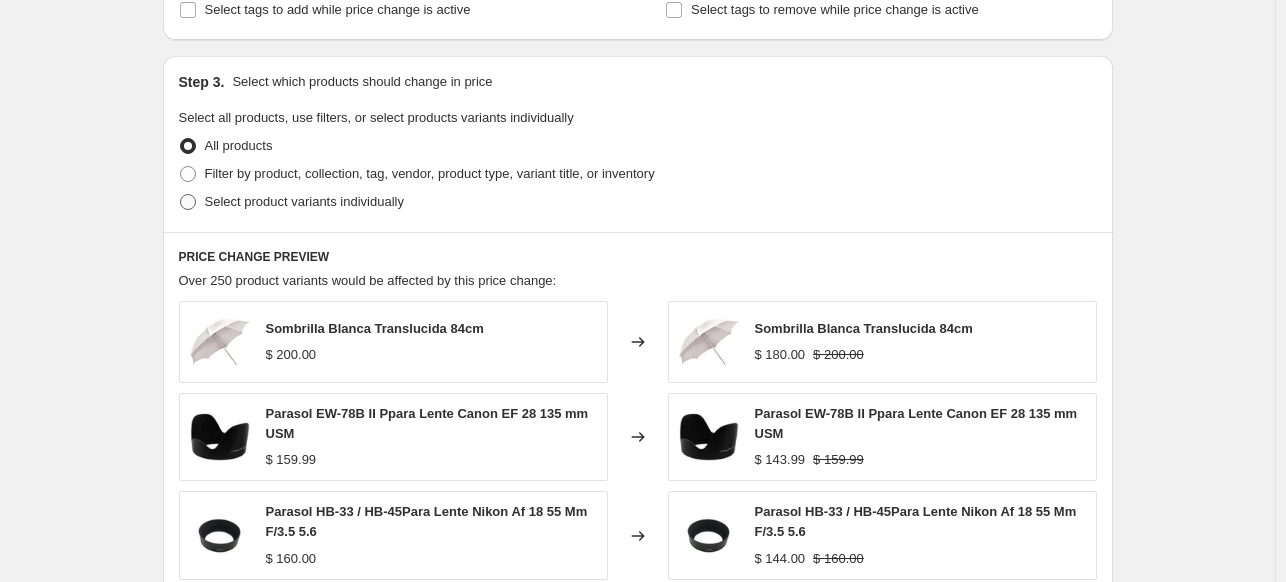 type on "-15" 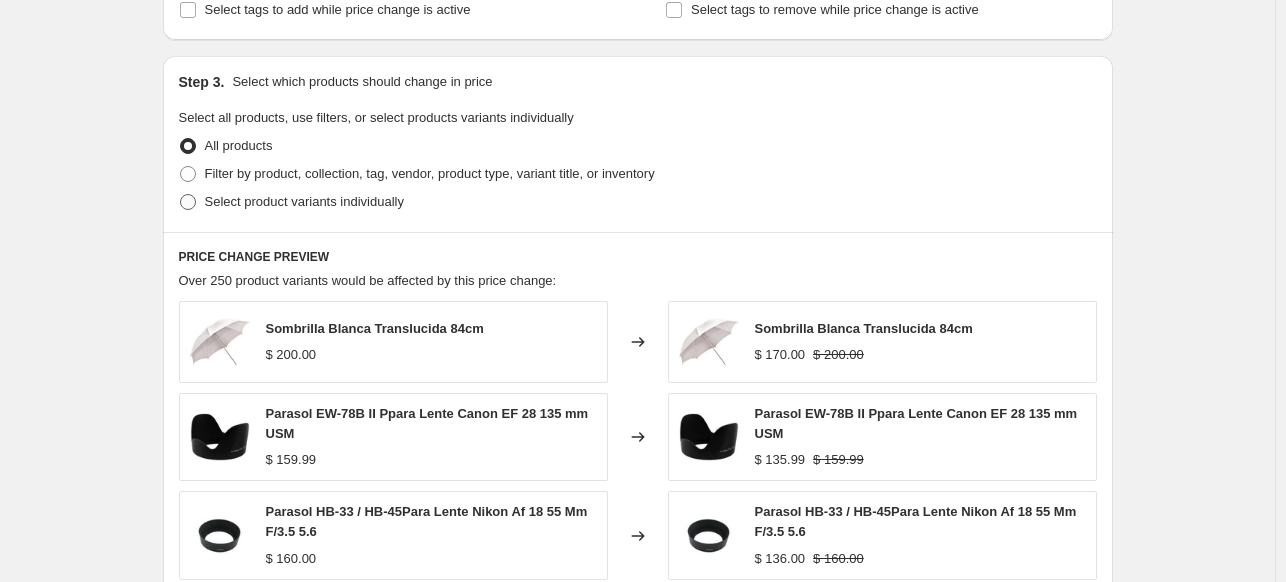 click on "Select product variants individually" at bounding box center [291, 202] 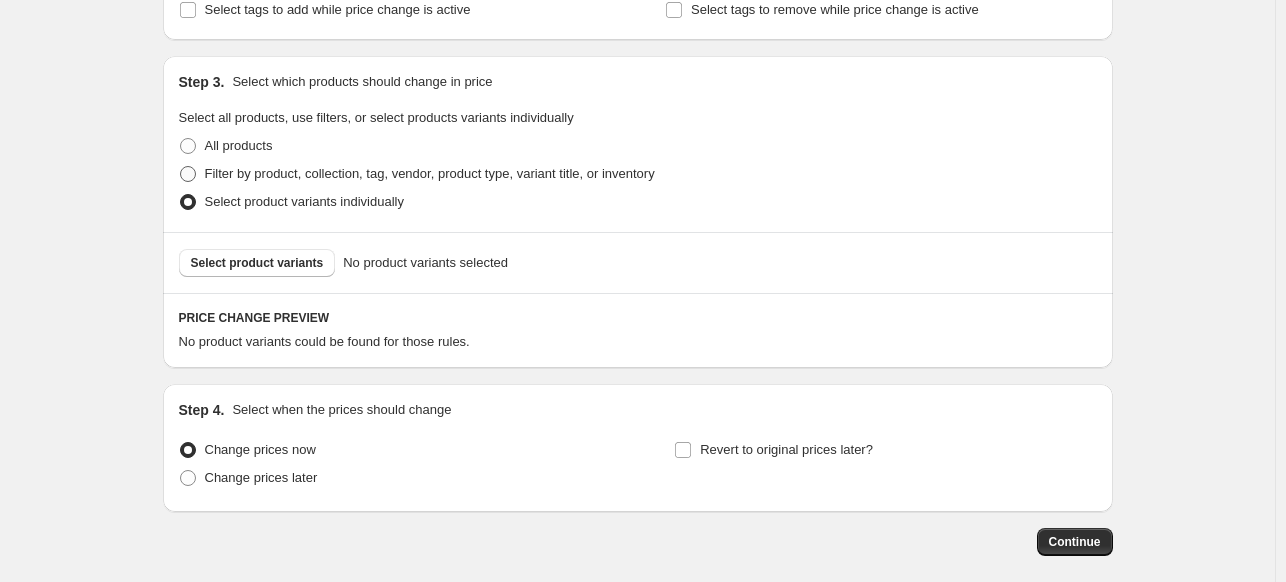 click on "Filter by product, collection, tag, vendor, product type, variant title, or inventory" at bounding box center (430, 173) 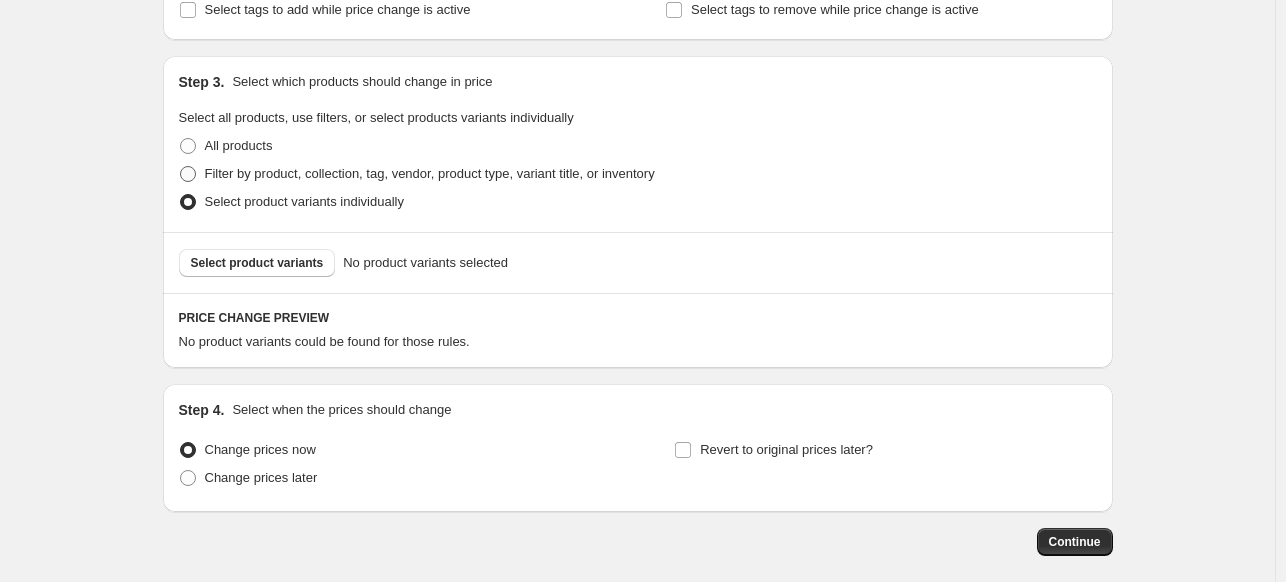 radio on "true" 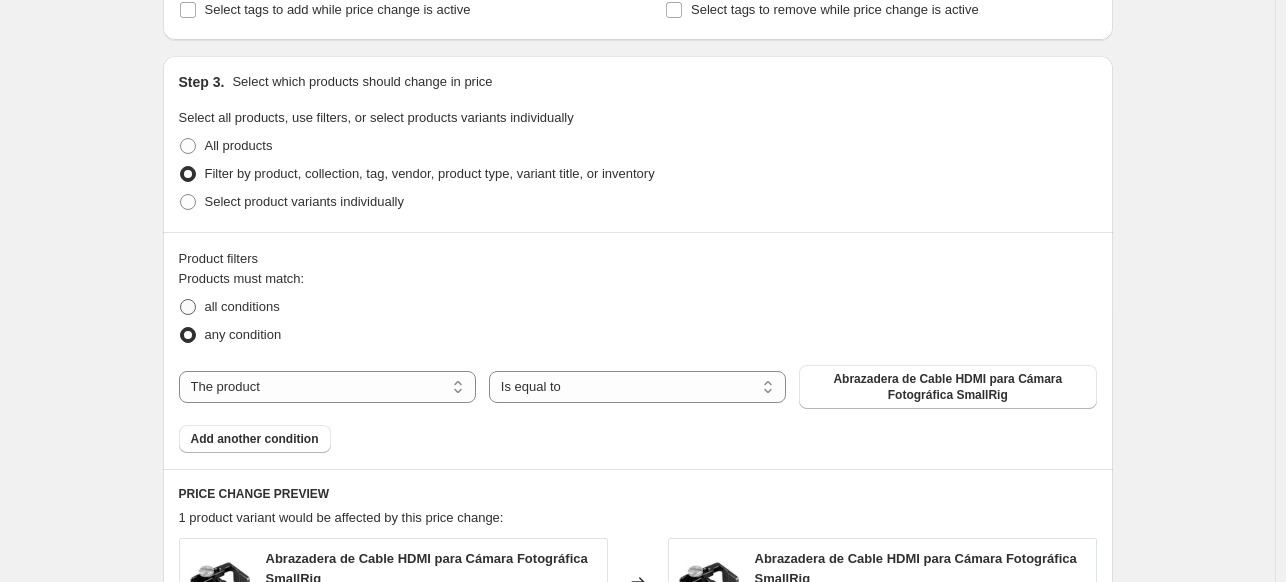 click on "all conditions" at bounding box center (242, 306) 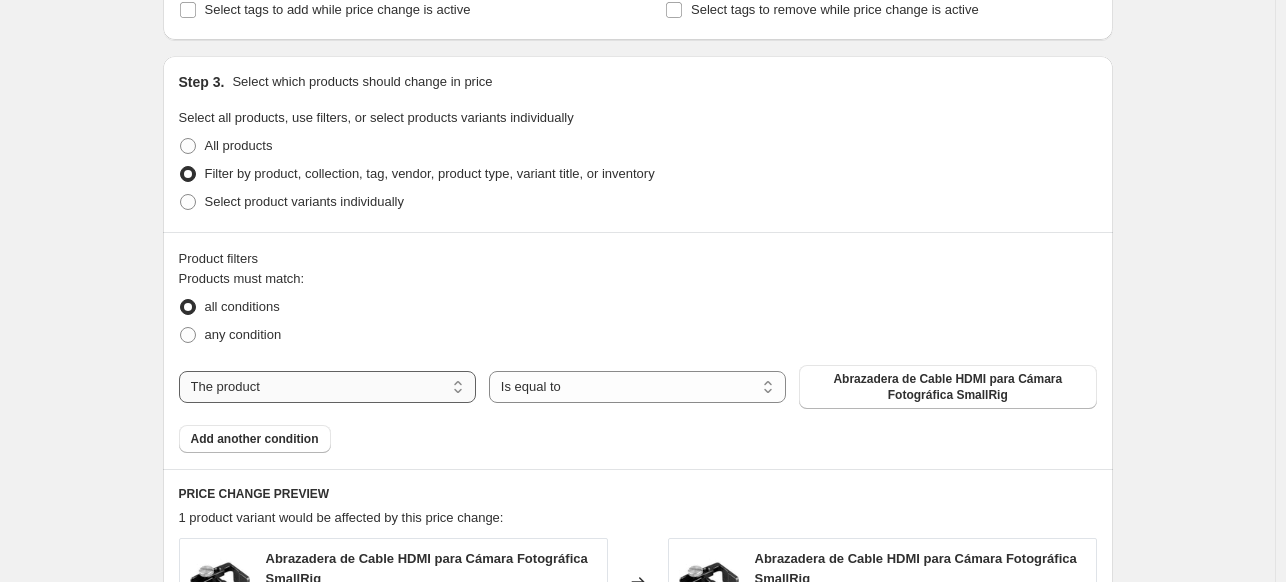 click on "The product The product's collection The product's tag The product's vendor The product's type The product's status The variant's title Inventory quantity" at bounding box center [327, 387] 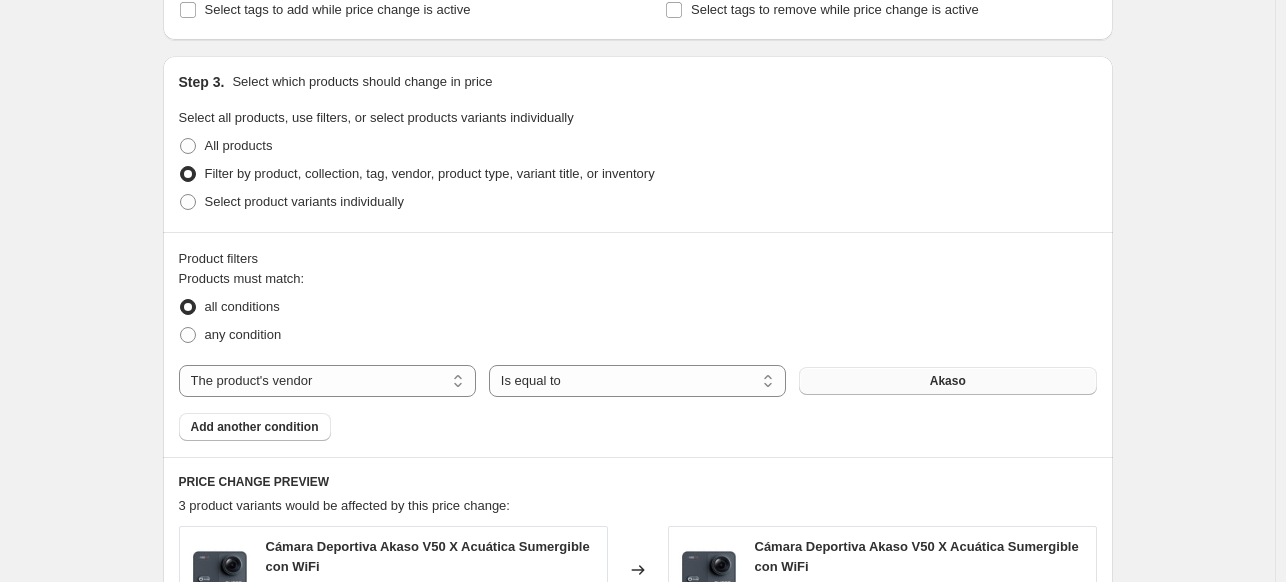 click on "Akaso" at bounding box center (947, 381) 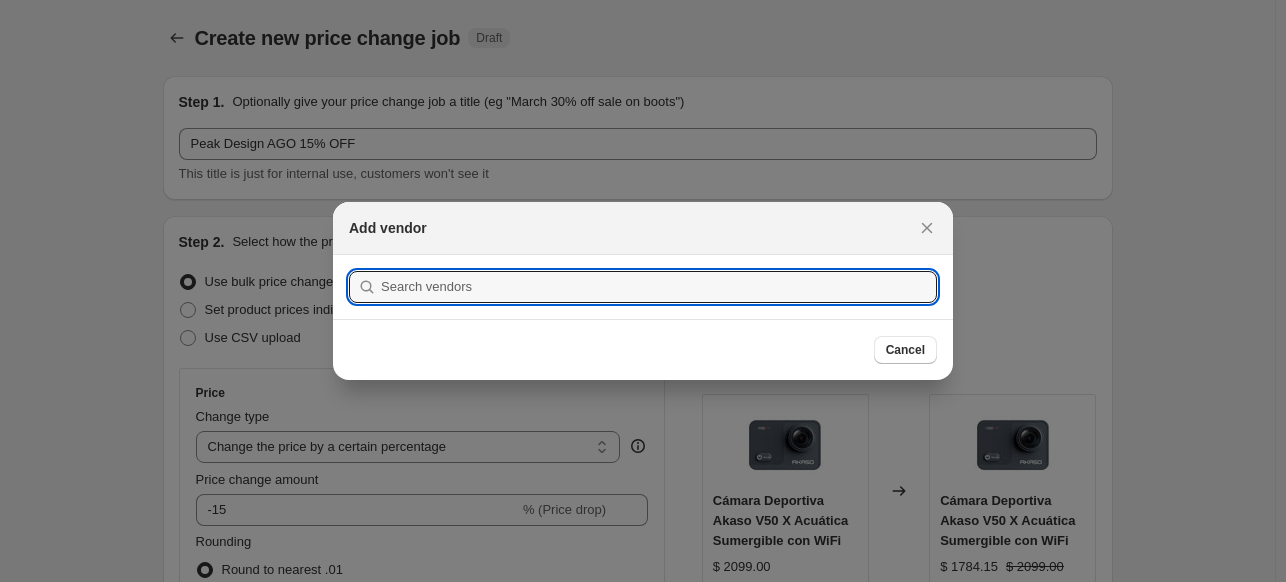 scroll, scrollTop: 0, scrollLeft: 0, axis: both 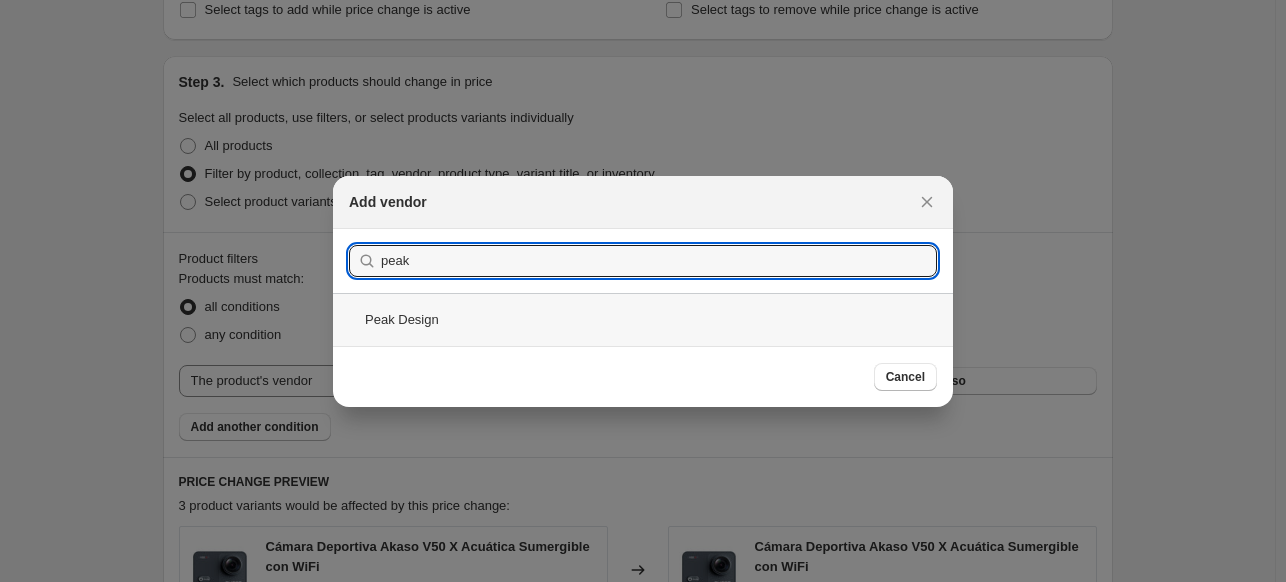 type on "peak" 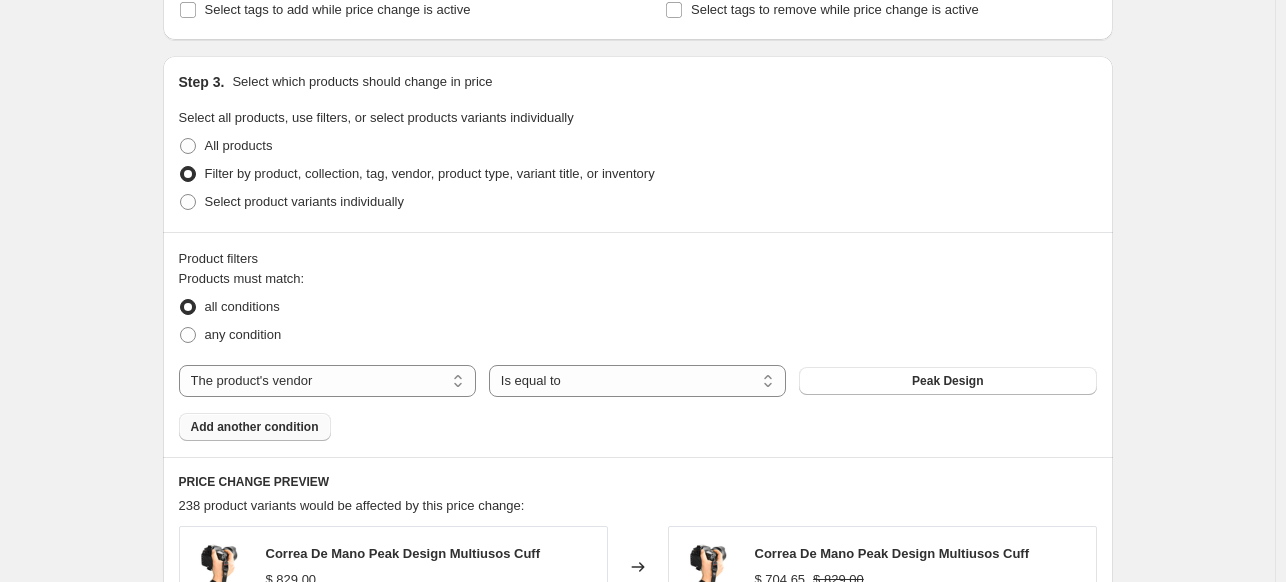 click on "Add another condition" at bounding box center (255, 427) 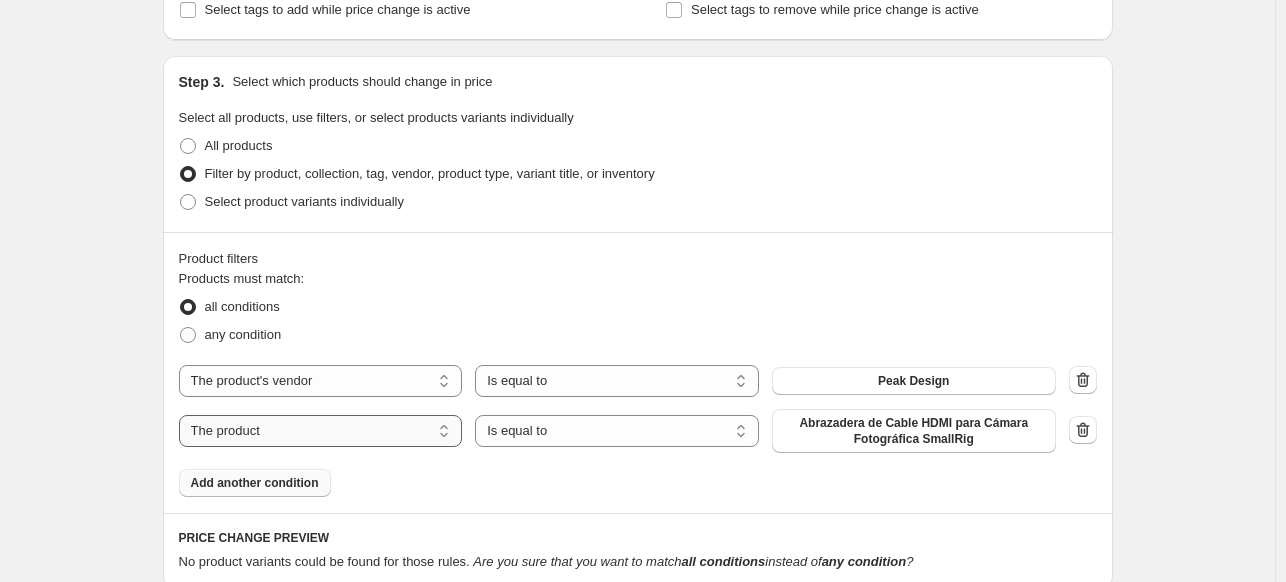 click on "The product The product's collection The product's tag The product's vendor The product's type The product's status The variant's title Inventory quantity" at bounding box center (321, 431) 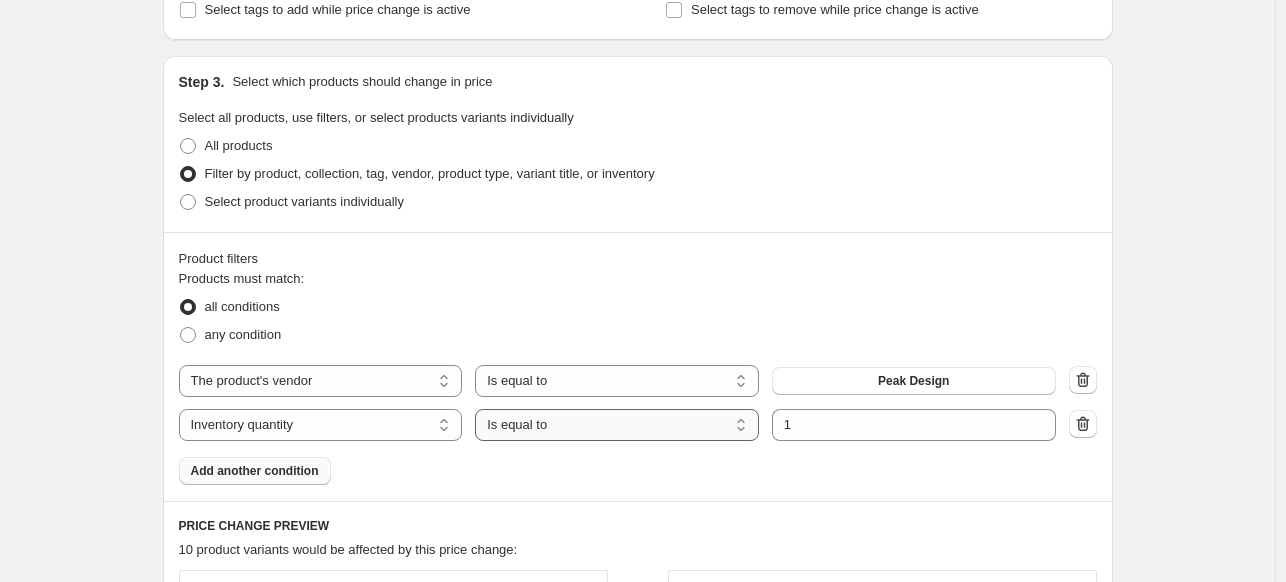 click on "Is equal to Is not equal to Is greater than Is less than" at bounding box center [617, 425] 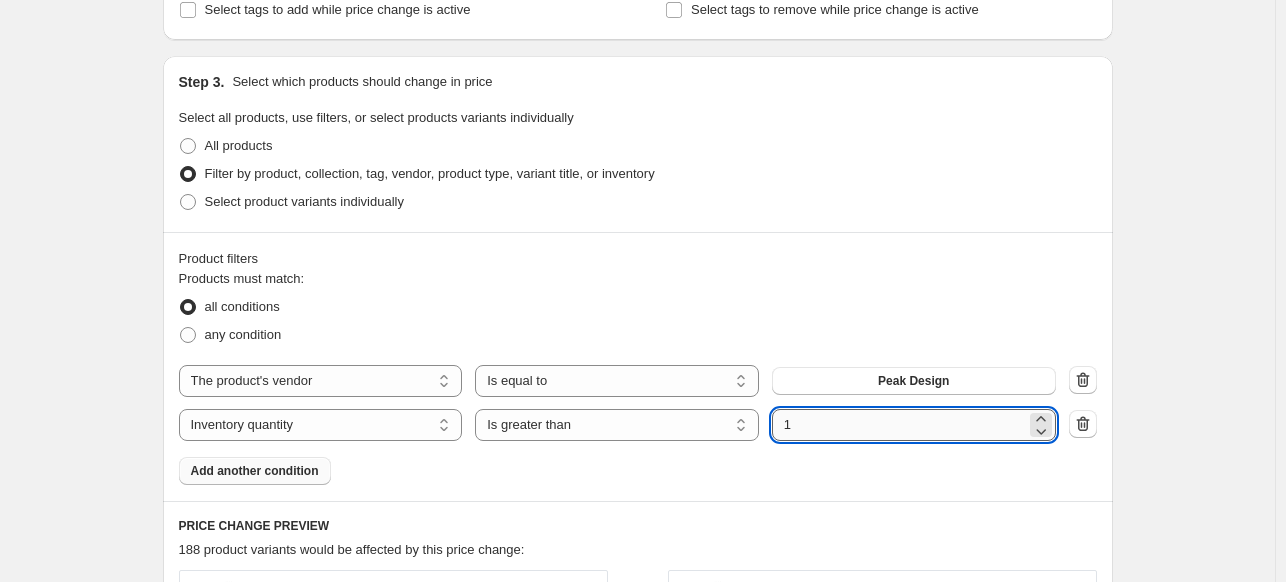 click on "1" at bounding box center [899, 425] 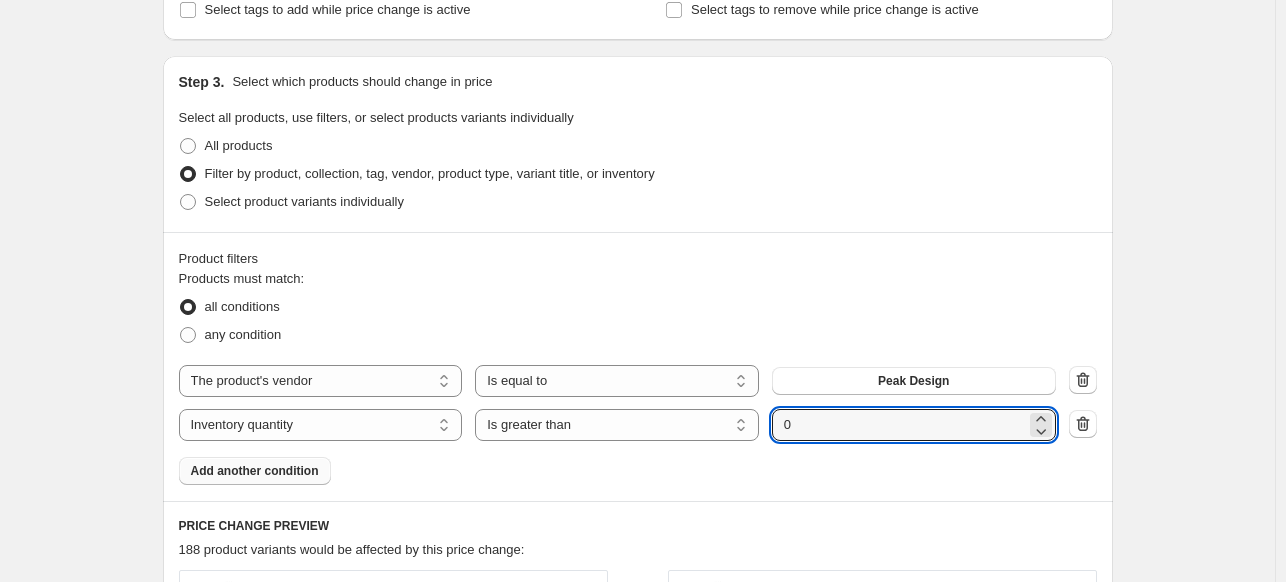 type on "0" 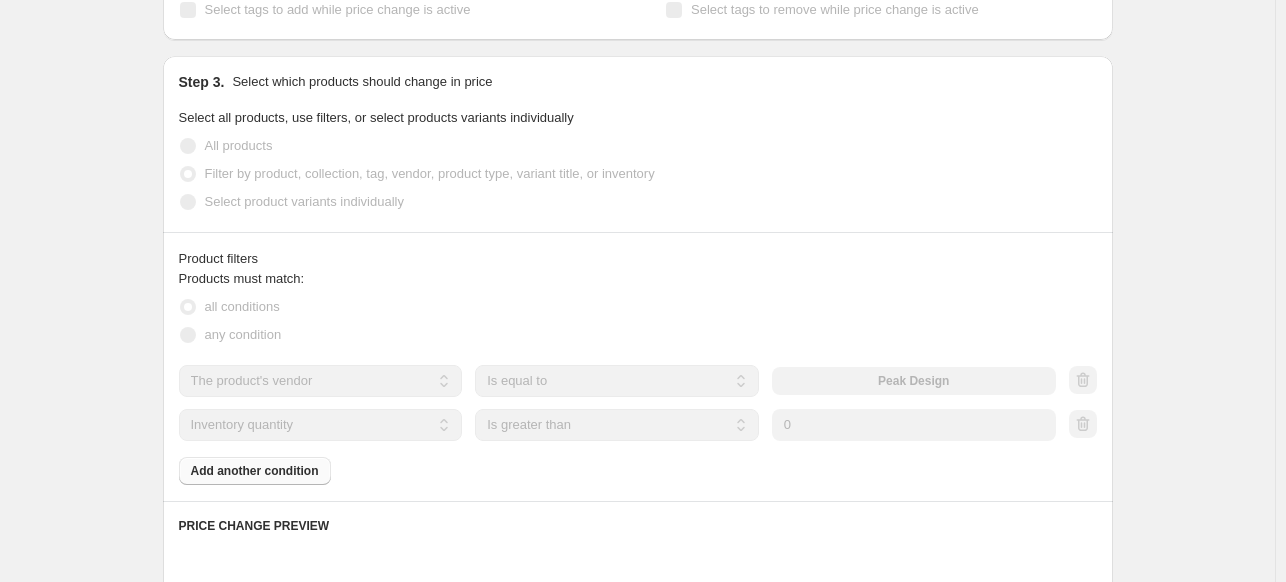 click on "Products must match: all conditions any condition The product The product's collection The product's tag The product's vendor The product's type The product's status The variant's title Inventory quantity The product's vendor Is equal to Is not equal to Is equal to Peak Design The product The product's collection The product's tag The product's vendor The product's type The product's status The variant's title Inventory quantity Inventory quantity Is equal to Is not equal to Is greater than Is less than Is greater than Submit 0 Add another condition" at bounding box center [638, 377] 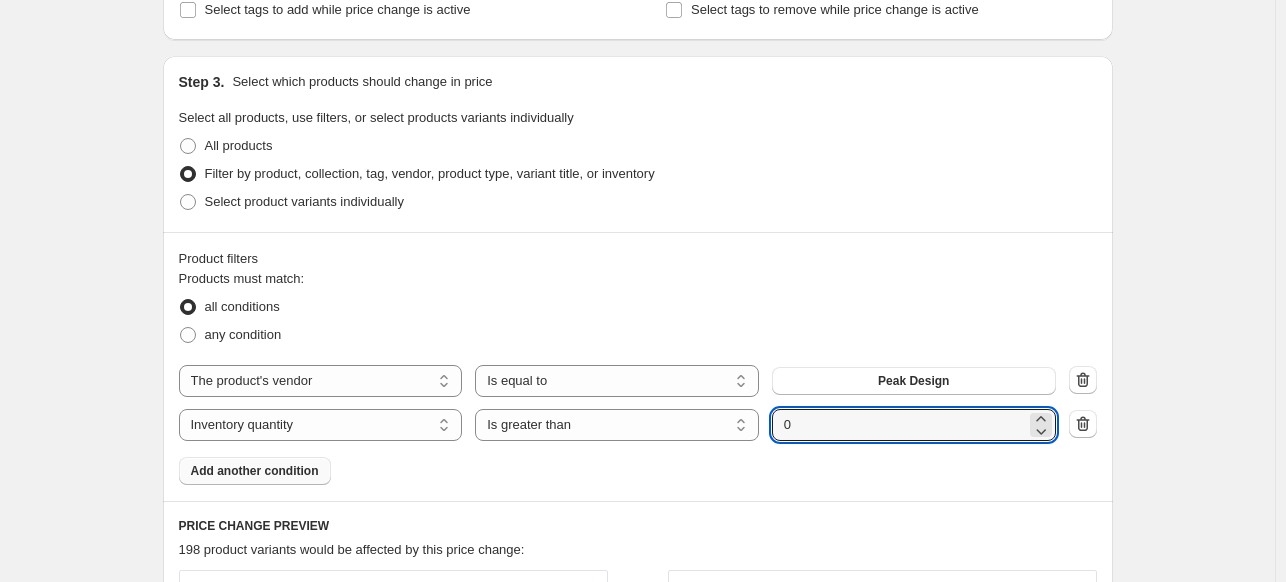 click on "Add another condition" at bounding box center [255, 471] 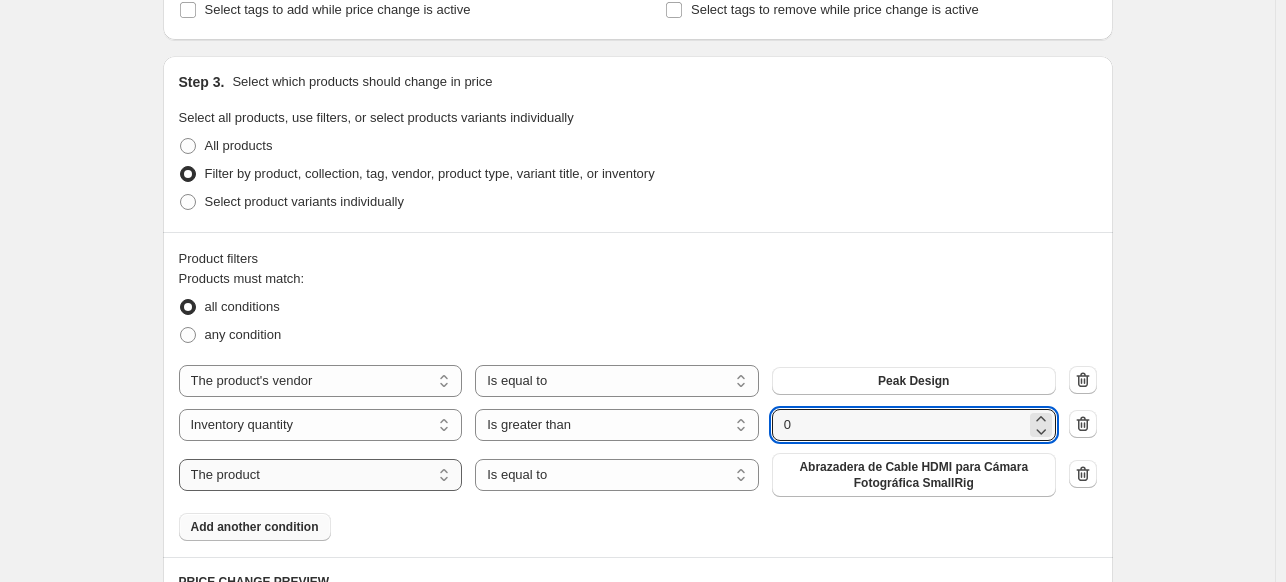 click on "The product The product's collection The product's tag The product's vendor The product's type The product's status The variant's title Inventory quantity" at bounding box center (321, 475) 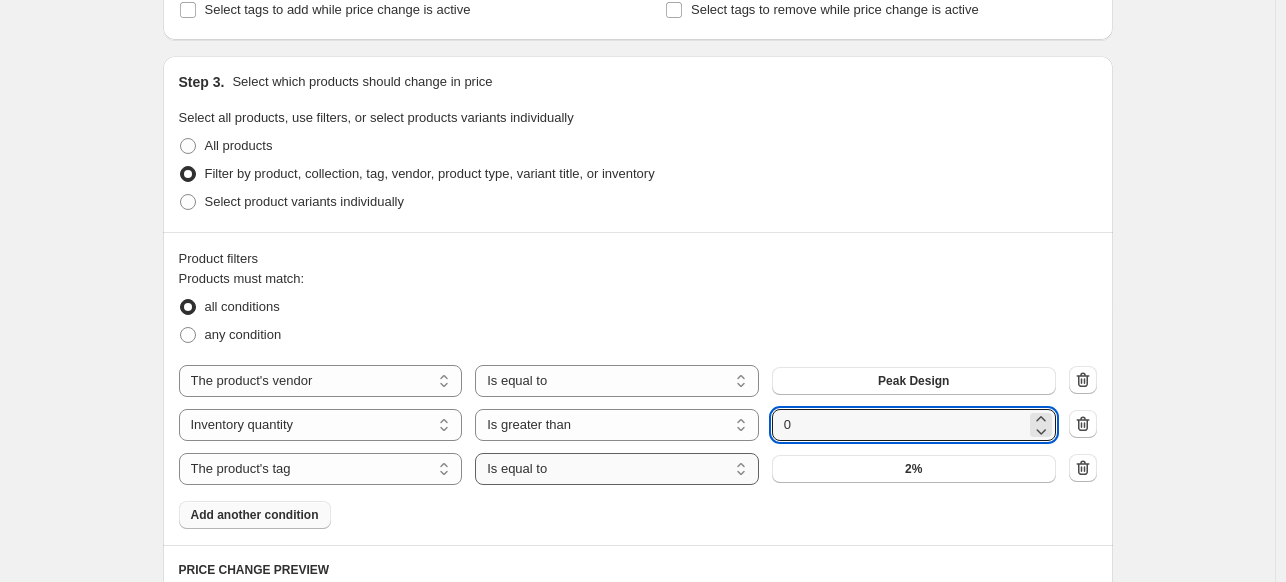 click on "Is equal to Is not equal to" at bounding box center [617, 469] 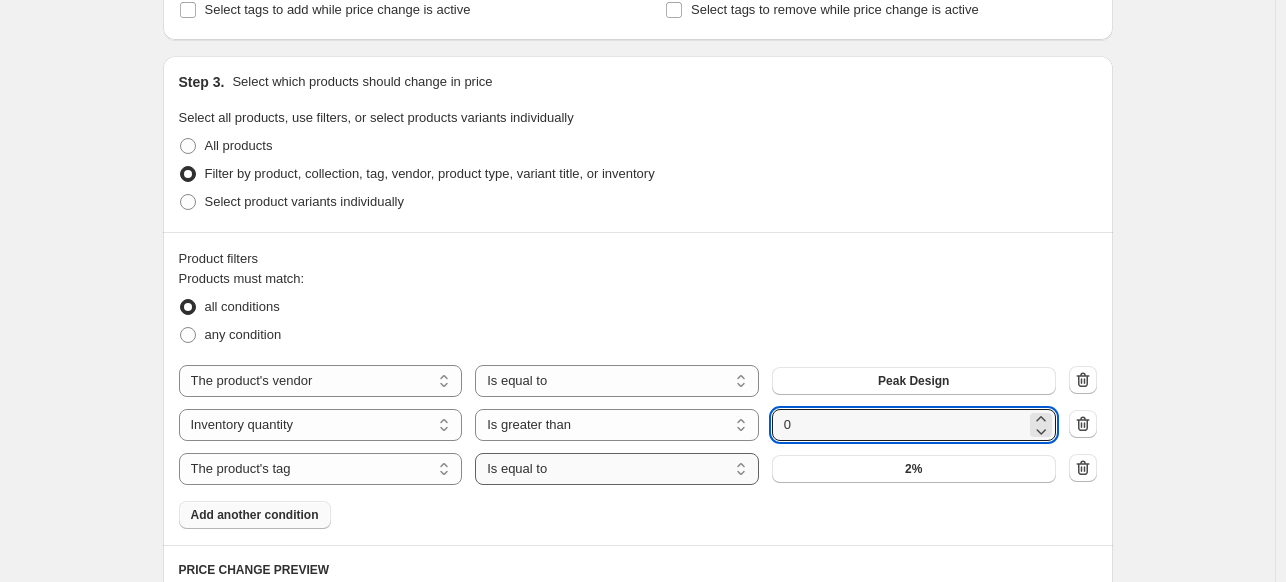 select on "not_equal" 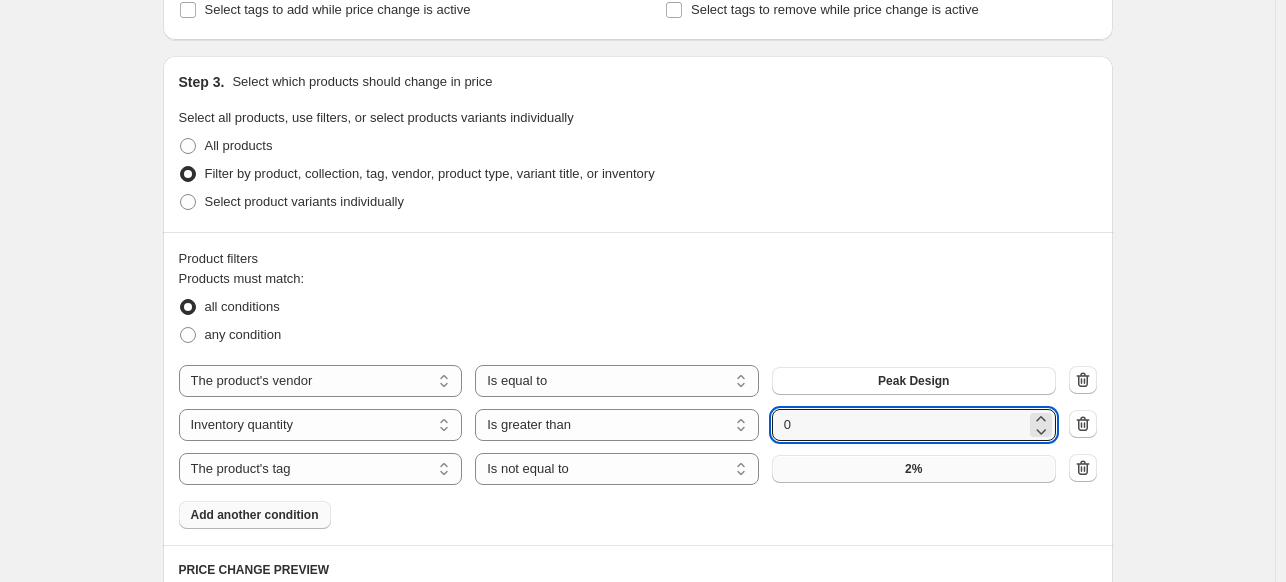click on "2%" at bounding box center [914, 469] 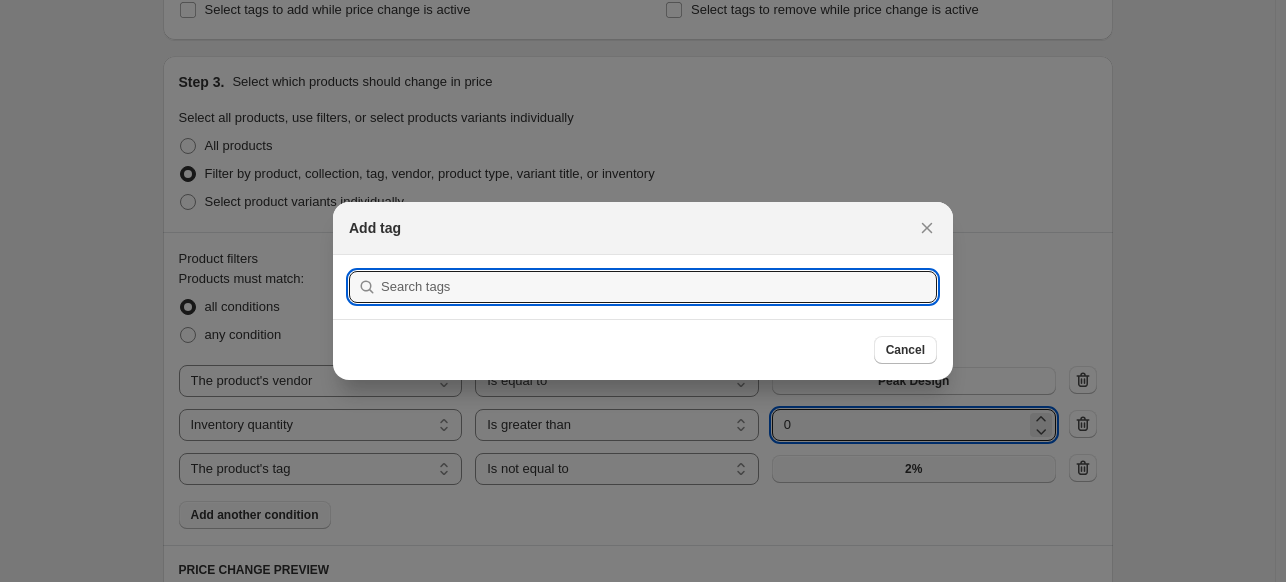 scroll, scrollTop: 0, scrollLeft: 0, axis: both 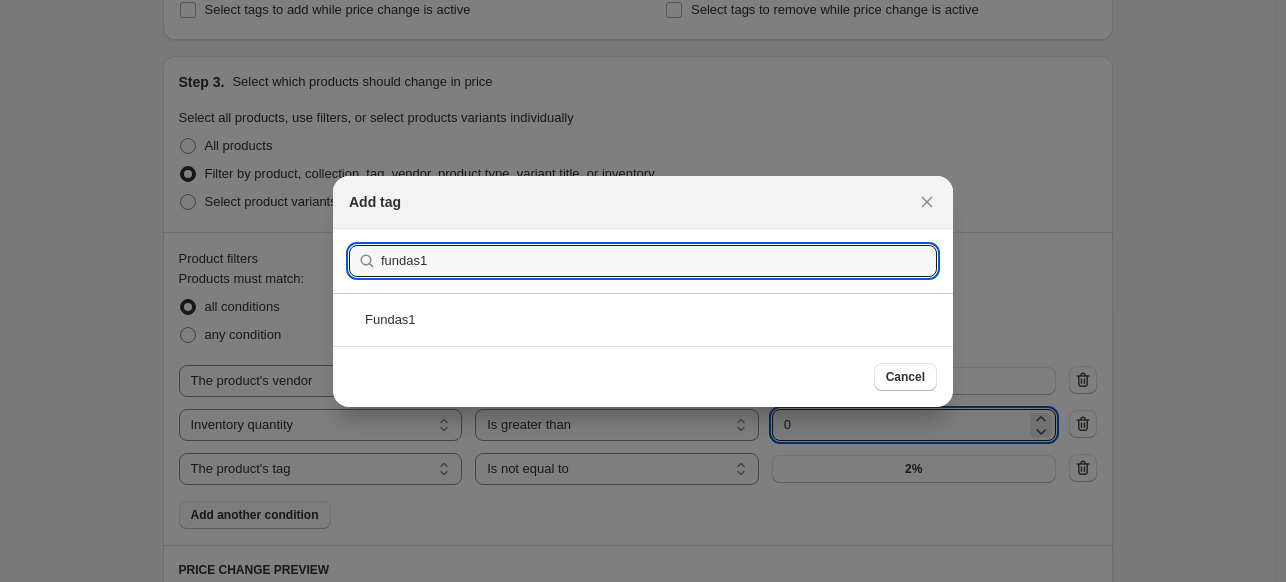 type on "fundas1" 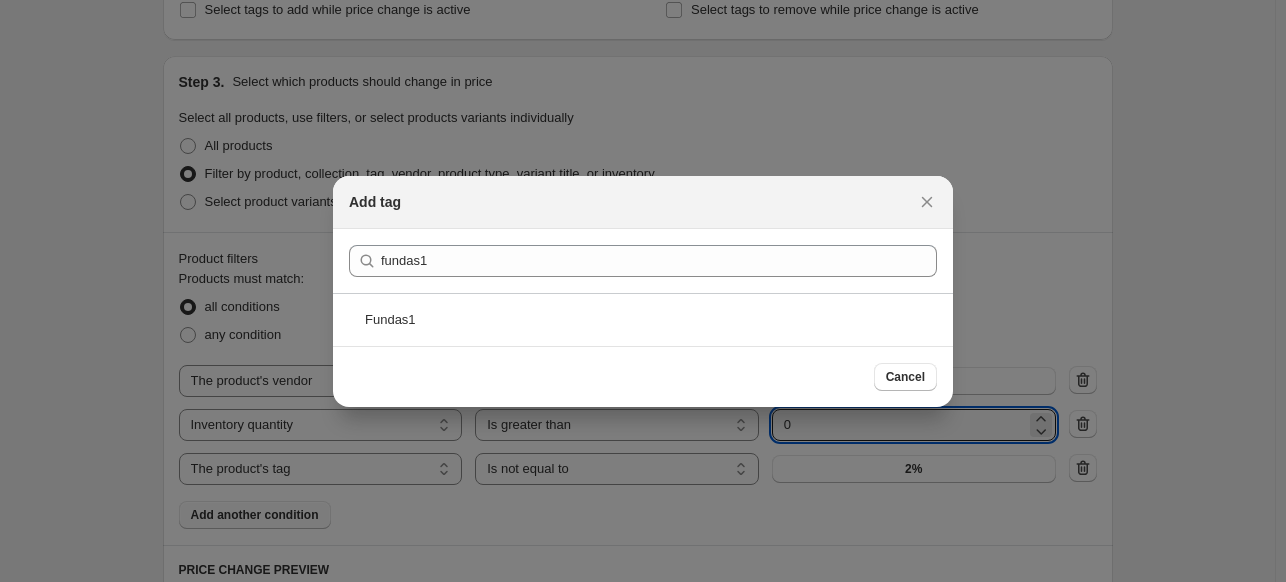 click on "Fundas1" at bounding box center (643, 319) 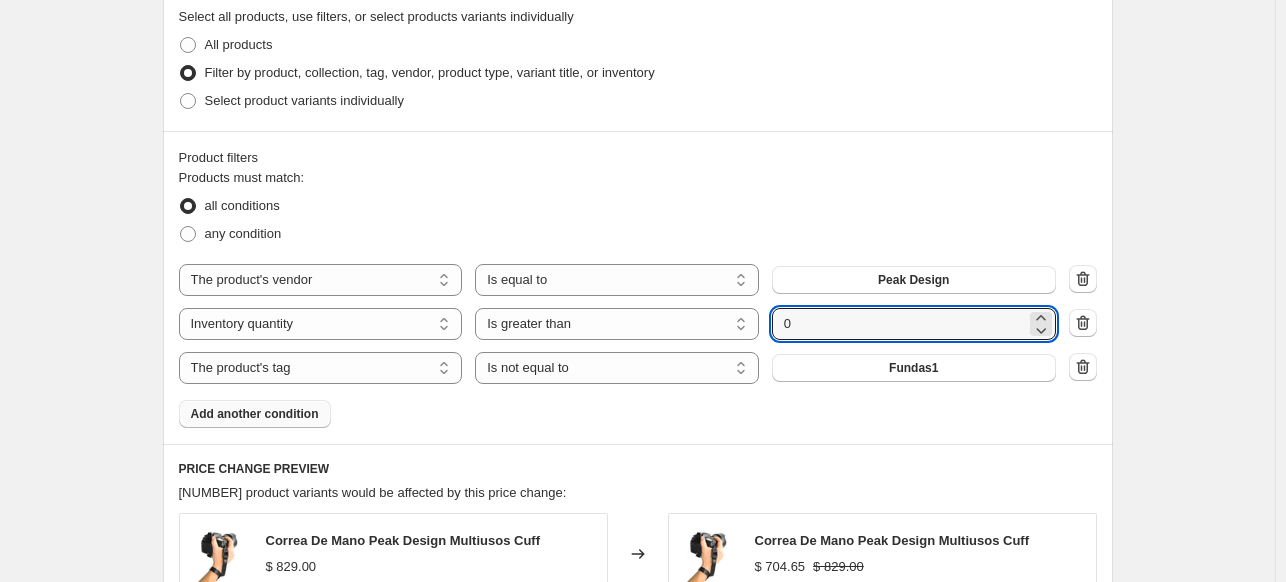 scroll, scrollTop: 975, scrollLeft: 0, axis: vertical 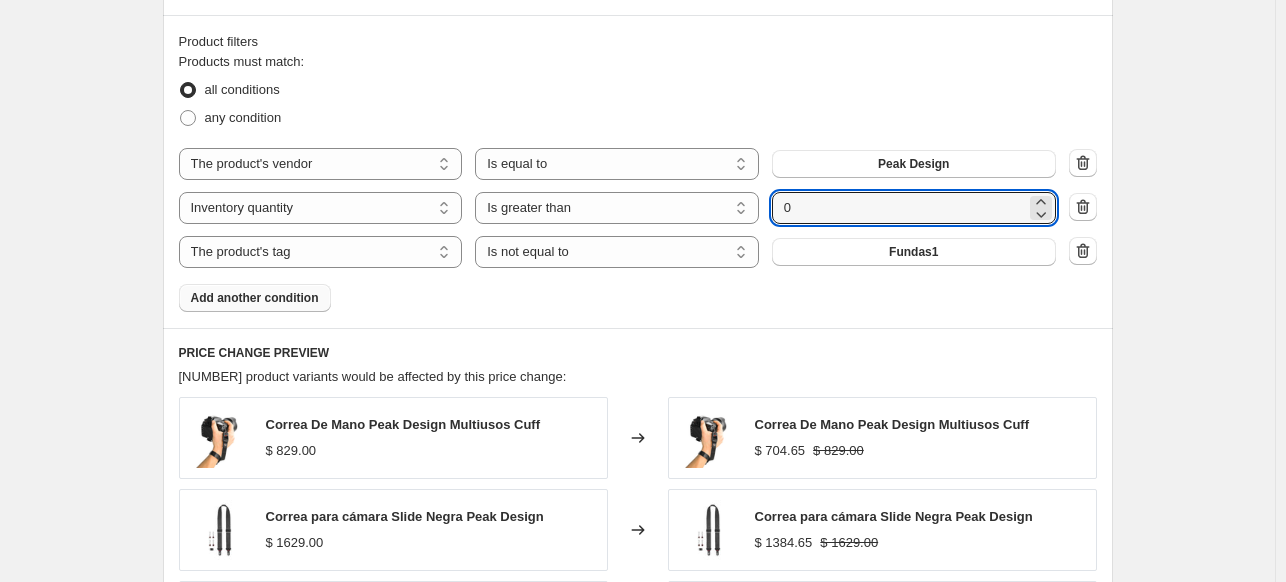 click on "Create new price change job. This page is ready Create new price change job Draft Step 1. Optionally give your price change job a title (eg "March 30% off sale on boots") Peak Design AGO 15% OFF This title is just for internal use, customers won't see it Step 2. Select how the prices should change Use bulk price change rules Set product prices individually Use CSV upload Price Change type Change the price to a certain amount Change the price by a certain amount Change the price by a certain percentage Change the price to the current compare at price (price before sale) Change the price by a certain amount relative to the compare at price Change the price by a certain percentage relative to the compare at price Don't change the price Change the price by a certain percentage relative to the cost per item Change price to certain cost margin Change the price by a certain percentage Price change amount -15 % (Price drop) Rounding Round to nearest .01 Round to nearest whole number End prices in .99 Compare at price" at bounding box center [637, 67] 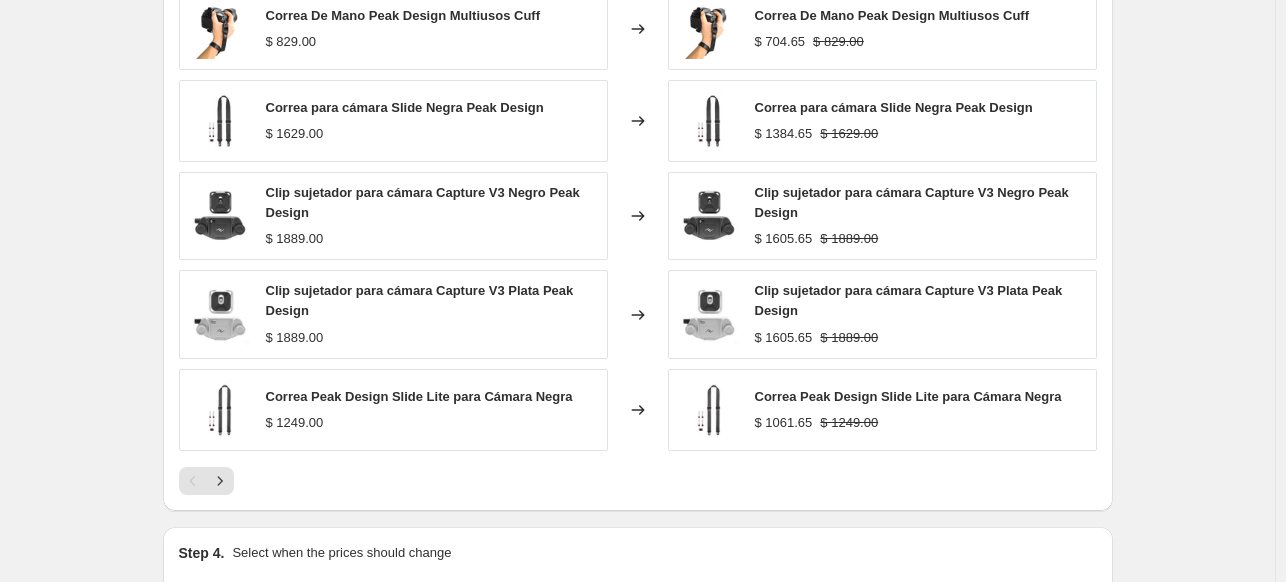 scroll, scrollTop: 1740, scrollLeft: 0, axis: vertical 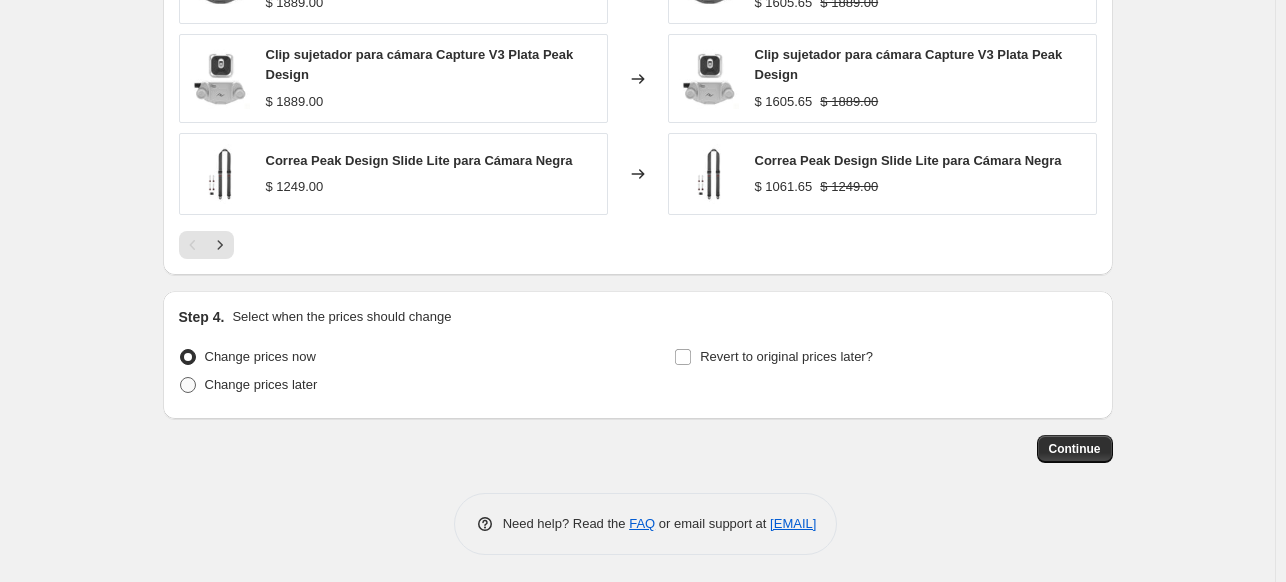 click on "Change prices later" at bounding box center (261, 384) 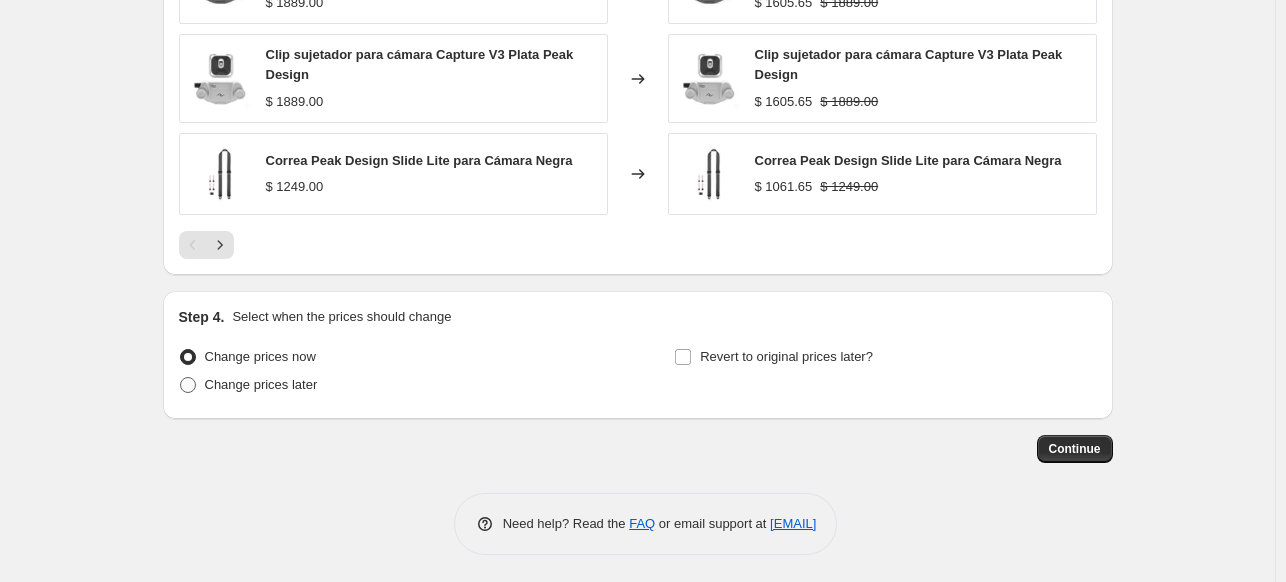 radio on "true" 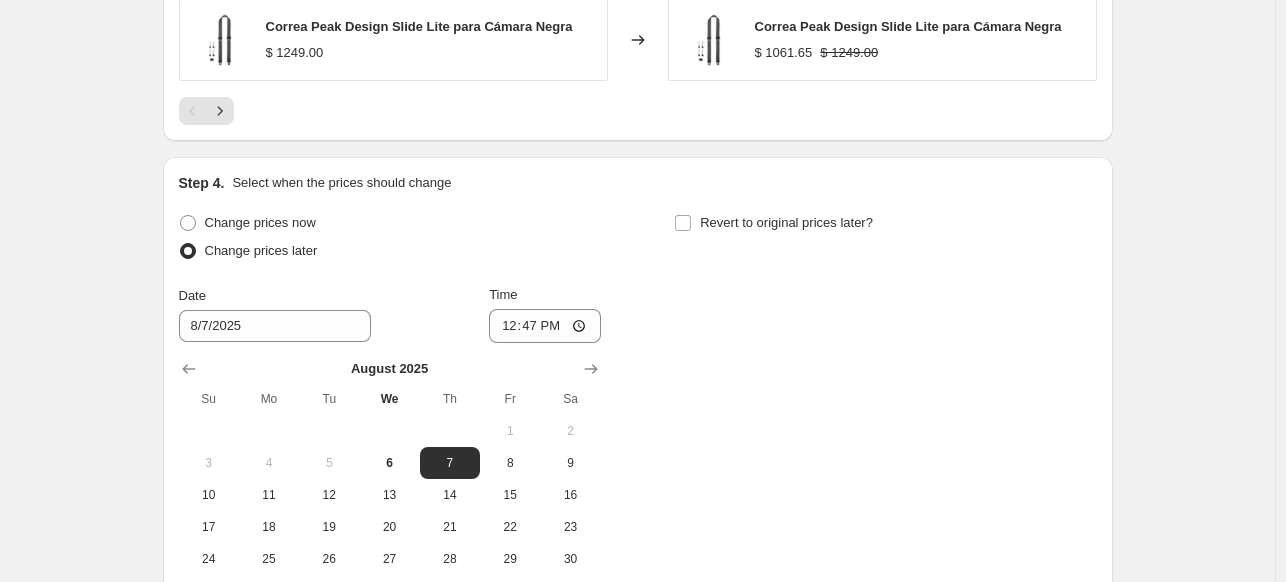 scroll, scrollTop: 2040, scrollLeft: 0, axis: vertical 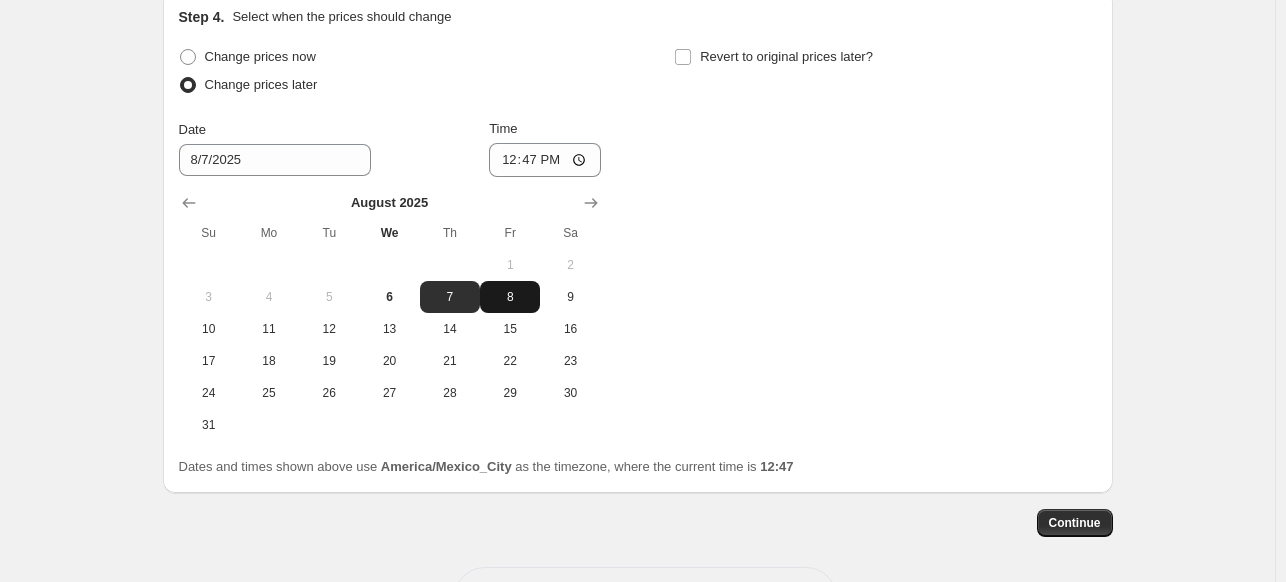 click on "8" at bounding box center [510, 297] 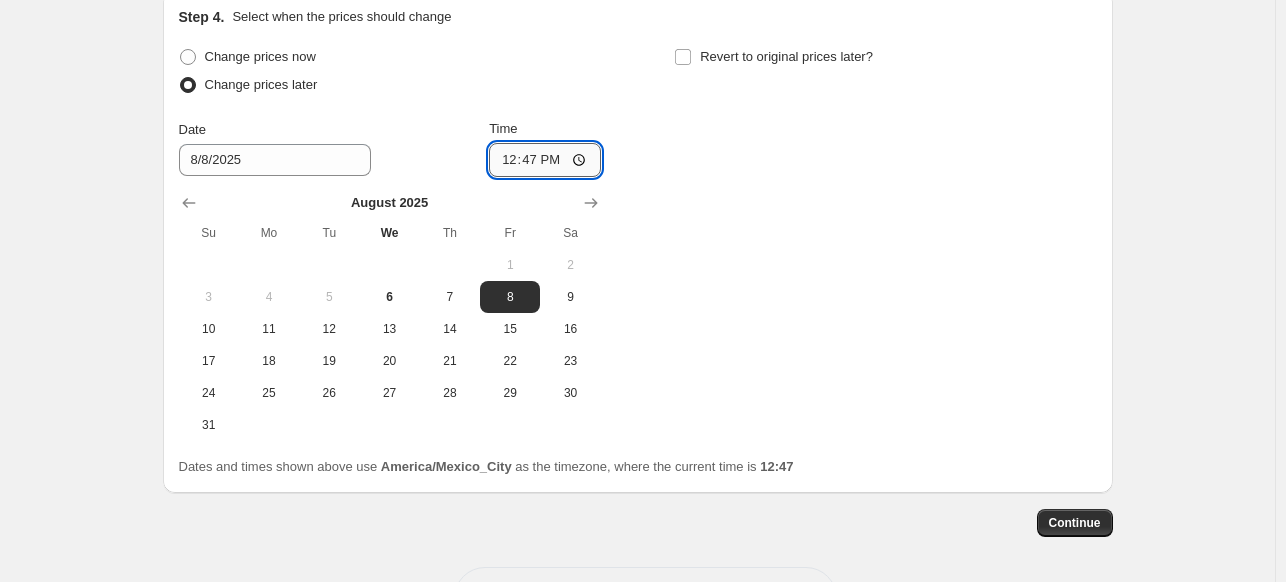 click on "12:47" at bounding box center [545, 160] 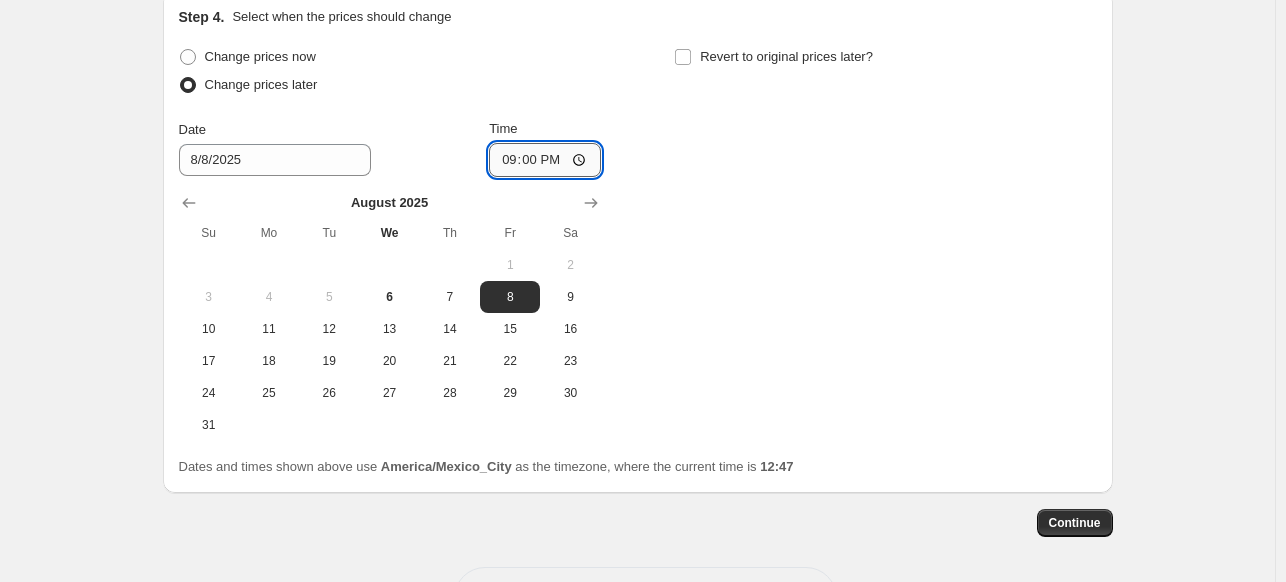 click on "21:00" at bounding box center (545, 160) 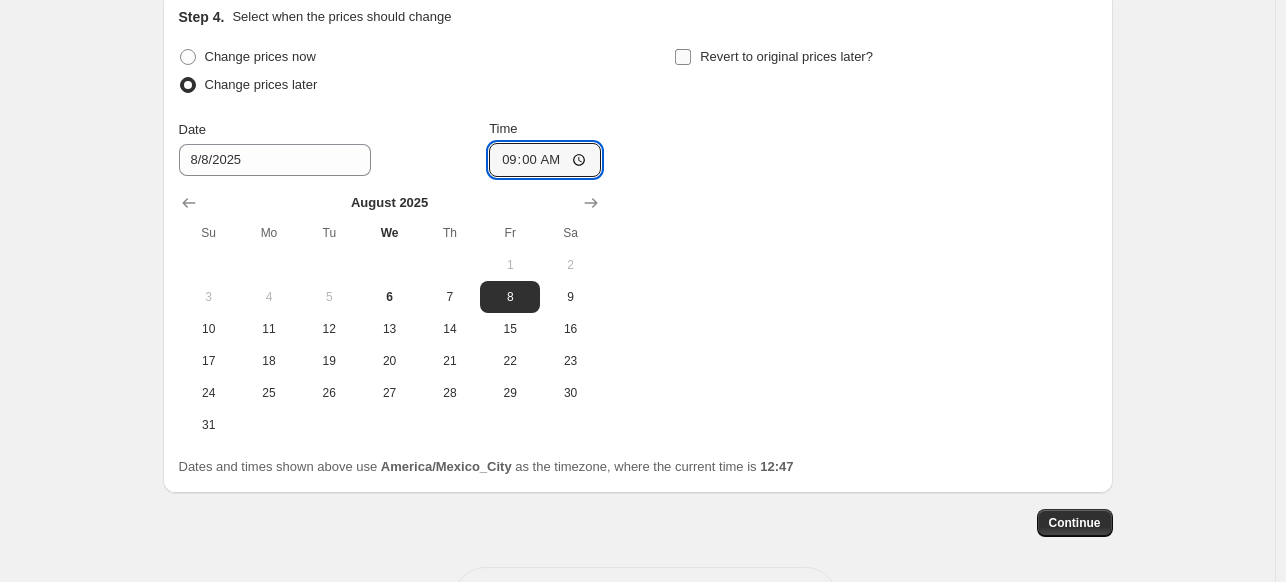 click on "Revert to original prices later?" at bounding box center (786, 56) 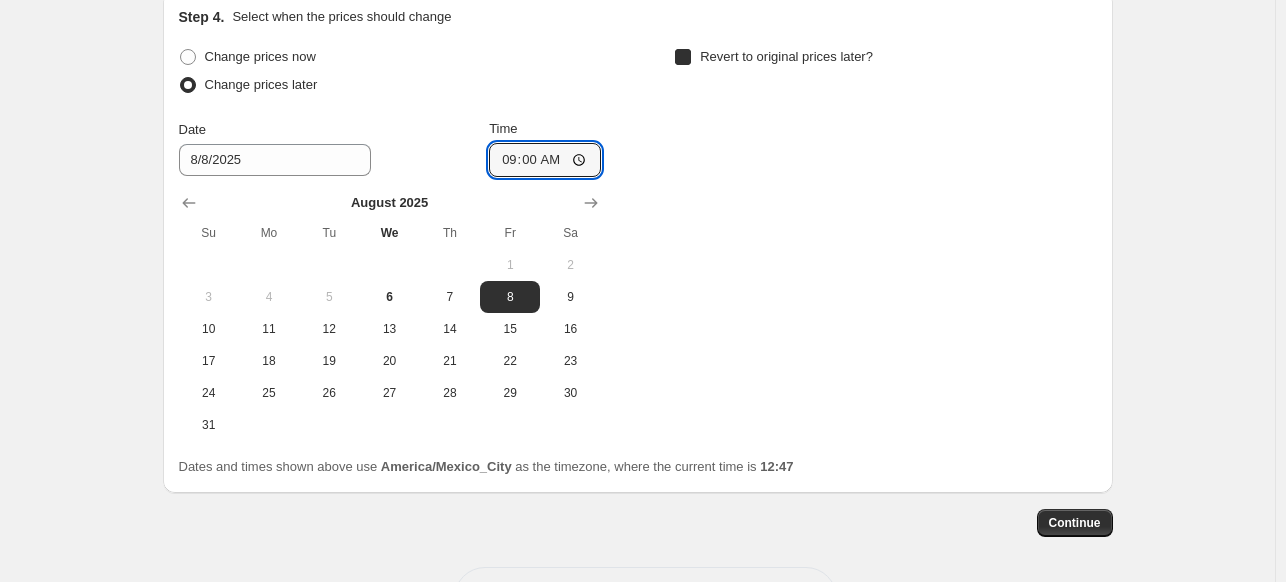 checkbox on "true" 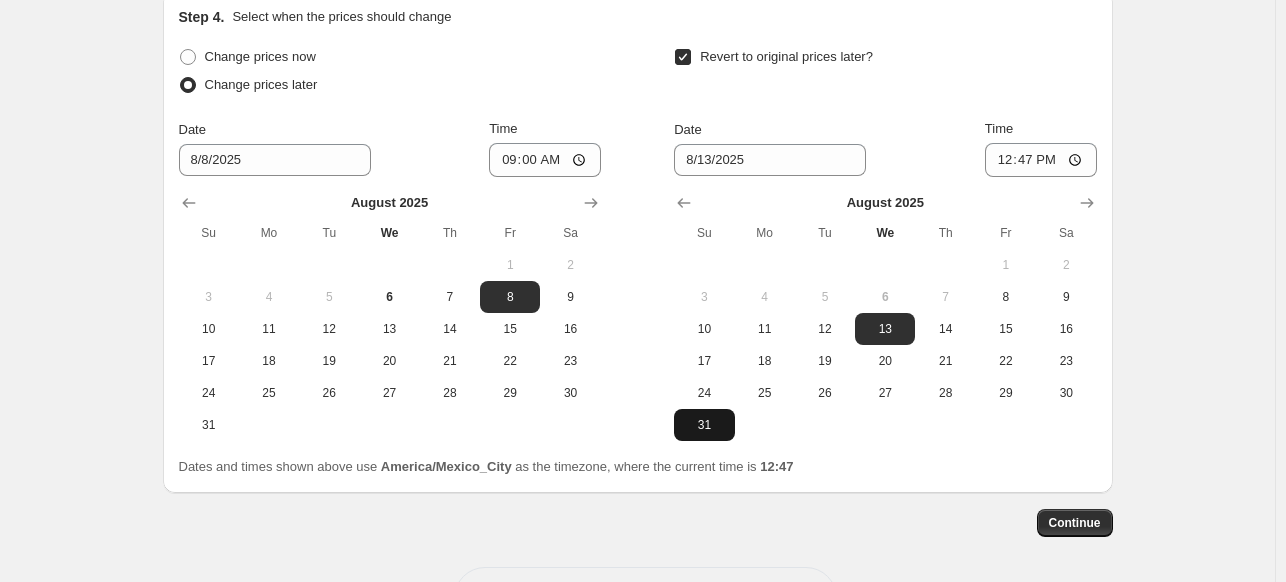 click on "31" at bounding box center [704, 425] 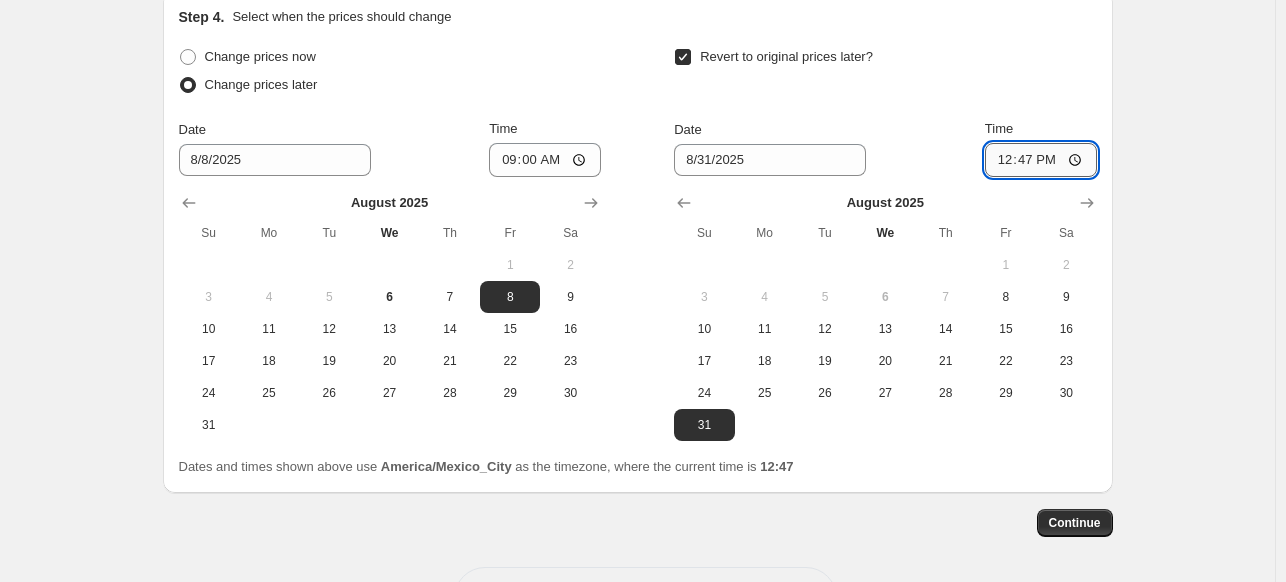 click on "12:47" at bounding box center (1041, 160) 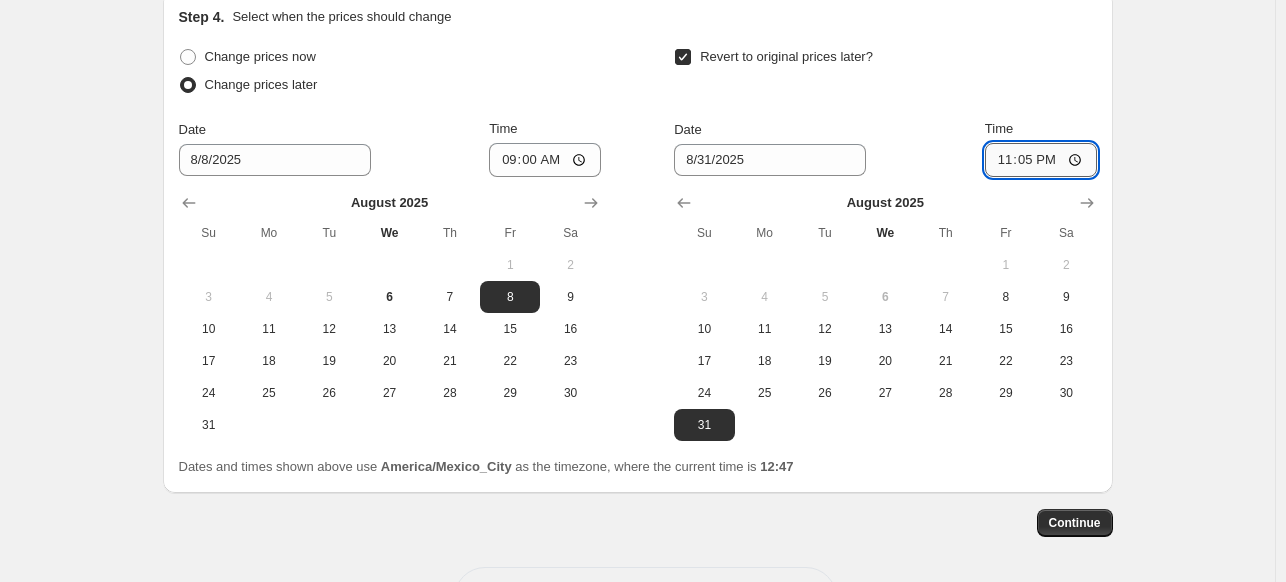 type on "23:59" 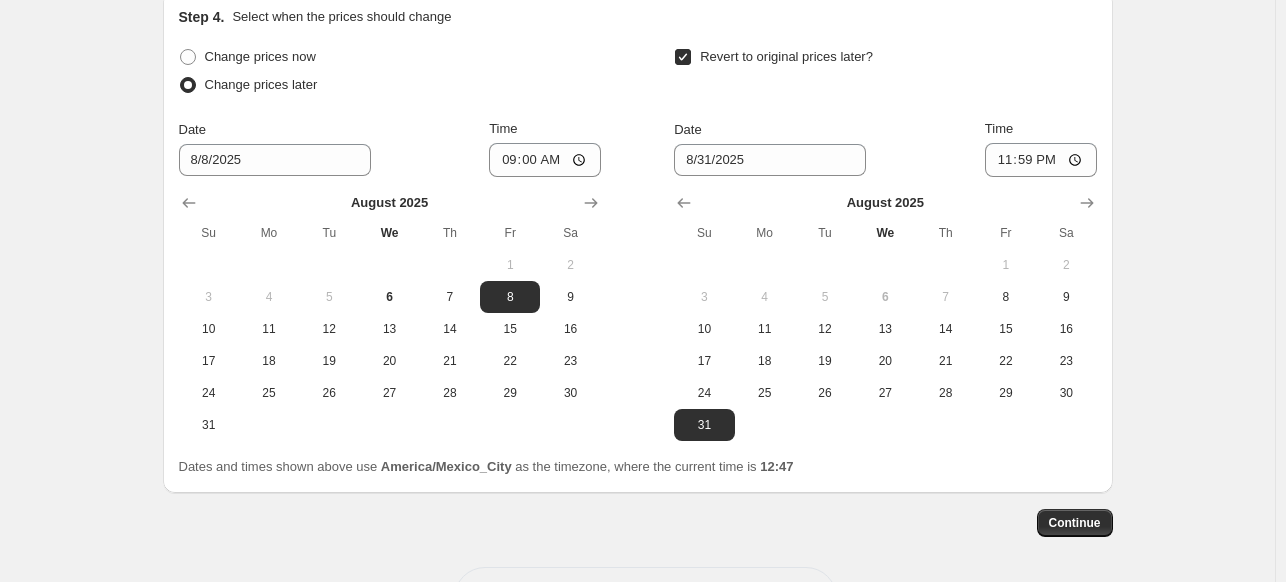 click on "Create new price change job. This page is ready Create new price change job Draft Step 1. Optionally give your price change job a title (eg "March 30% off sale on boots") Peak Design AGO 15% OFF This title is just for internal use, customers won't see it Step 2. Select how the prices should change Use bulk price change rules Set product prices individually Use CSV upload Price Change type Change the price to a certain amount Change the price by a certain amount Change the price by a certain percentage Change the price to the current compare at price (price before sale) Change the price by a certain amount relative to the compare at price Change the price by a certain percentage relative to the compare at price Don't change the price Change the price by a certain percentage relative to the cost per item Change price to certain cost margin Change the price by a certain percentage Price change amount -15 % (Price drop) Rounding Round to nearest .01 Round to nearest whole number End prices in .99 Compare at price" at bounding box center (637, -691) 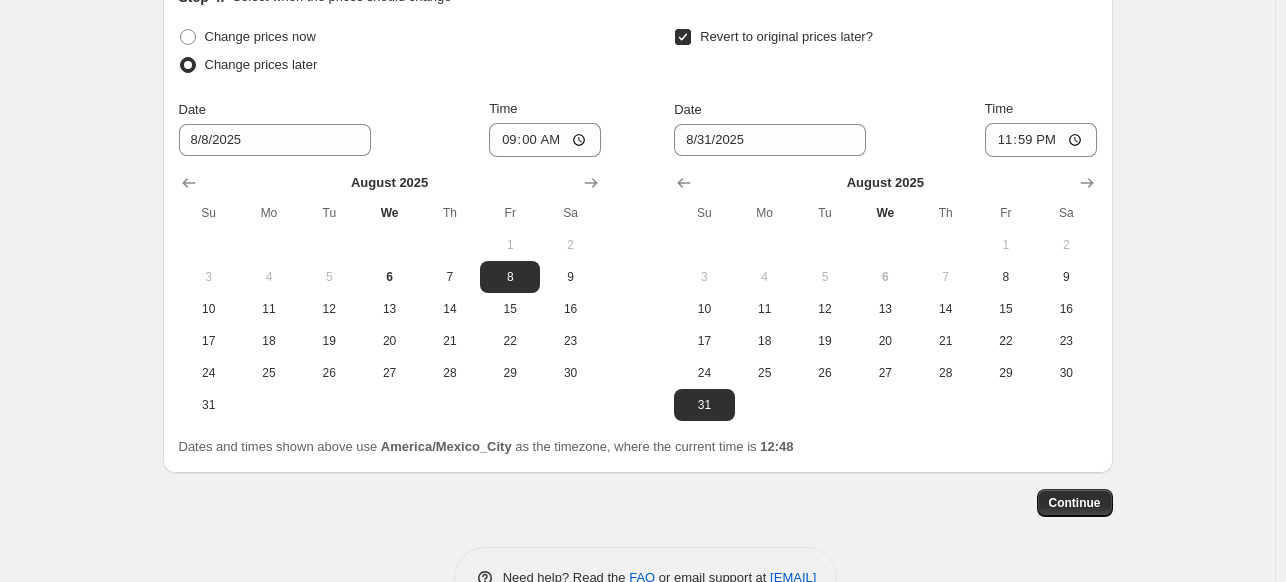 scroll, scrollTop: 2114, scrollLeft: 0, axis: vertical 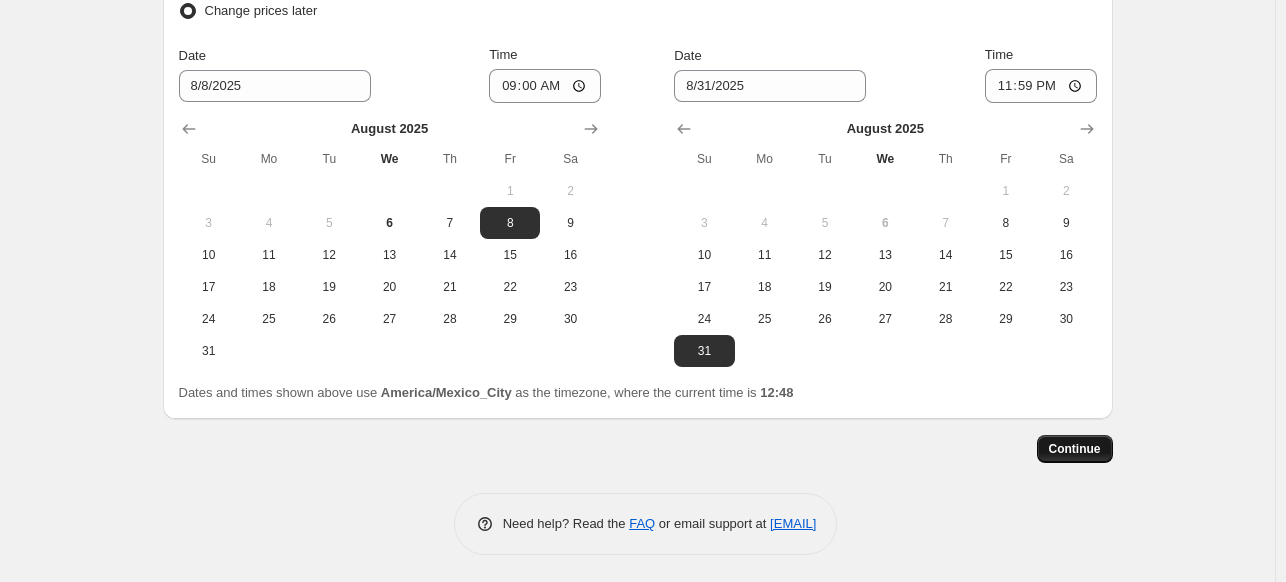 click on "Continue" at bounding box center [1075, 449] 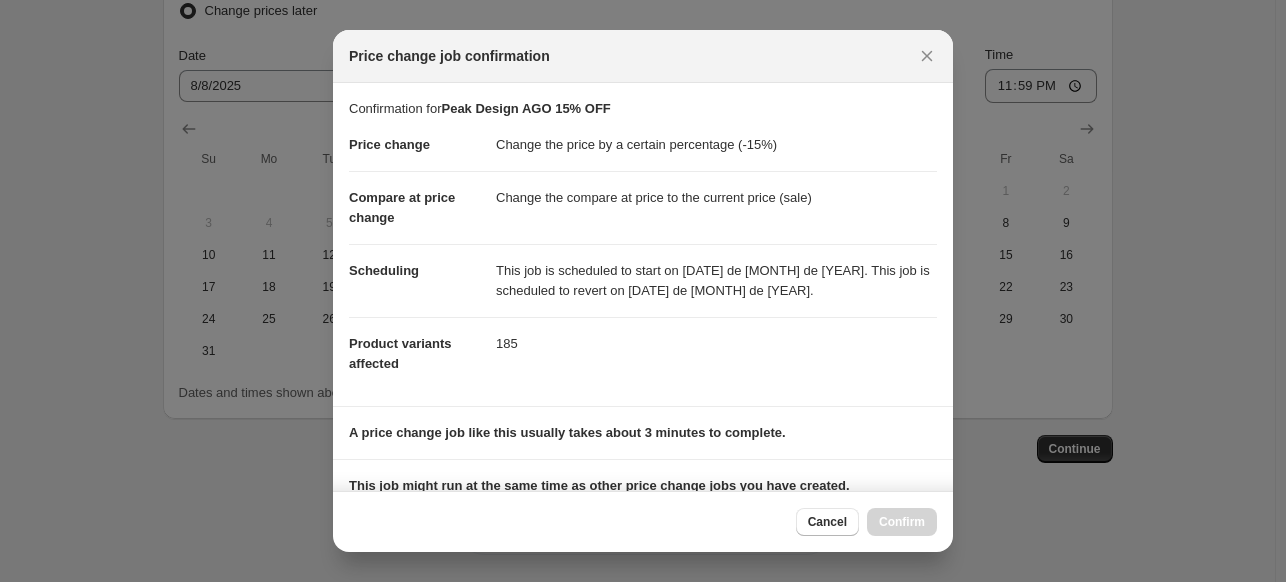 scroll, scrollTop: 376, scrollLeft: 0, axis: vertical 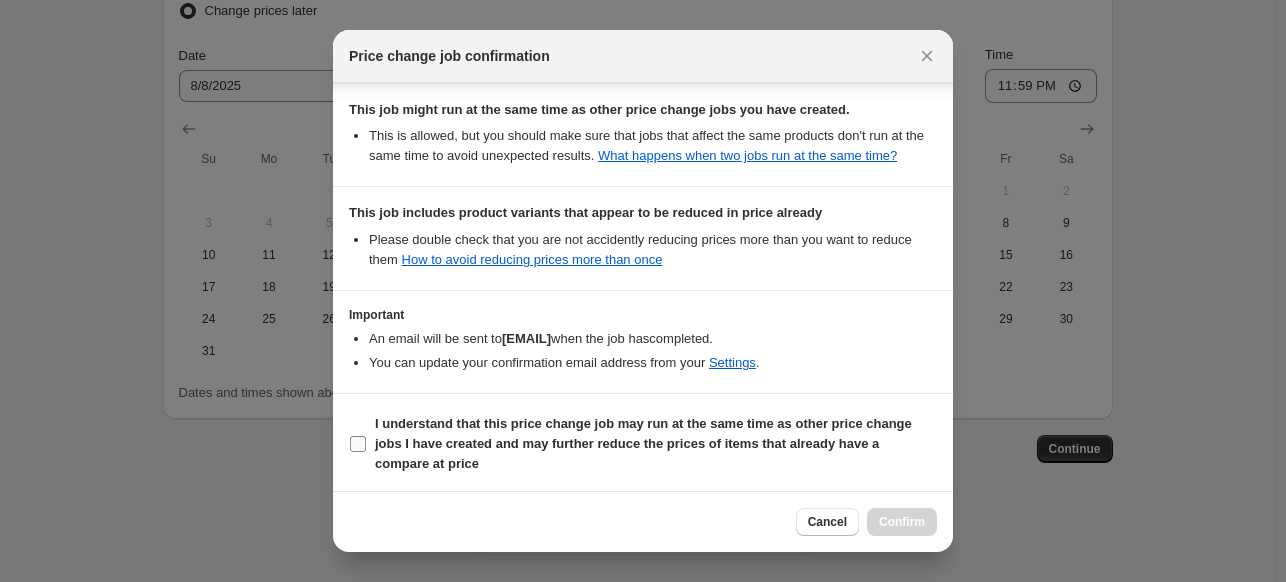 click on "I understand that this price change job may run at the same time as other price change jobs I have created and may further reduce the prices of items that already have a compare at price" at bounding box center (643, 443) 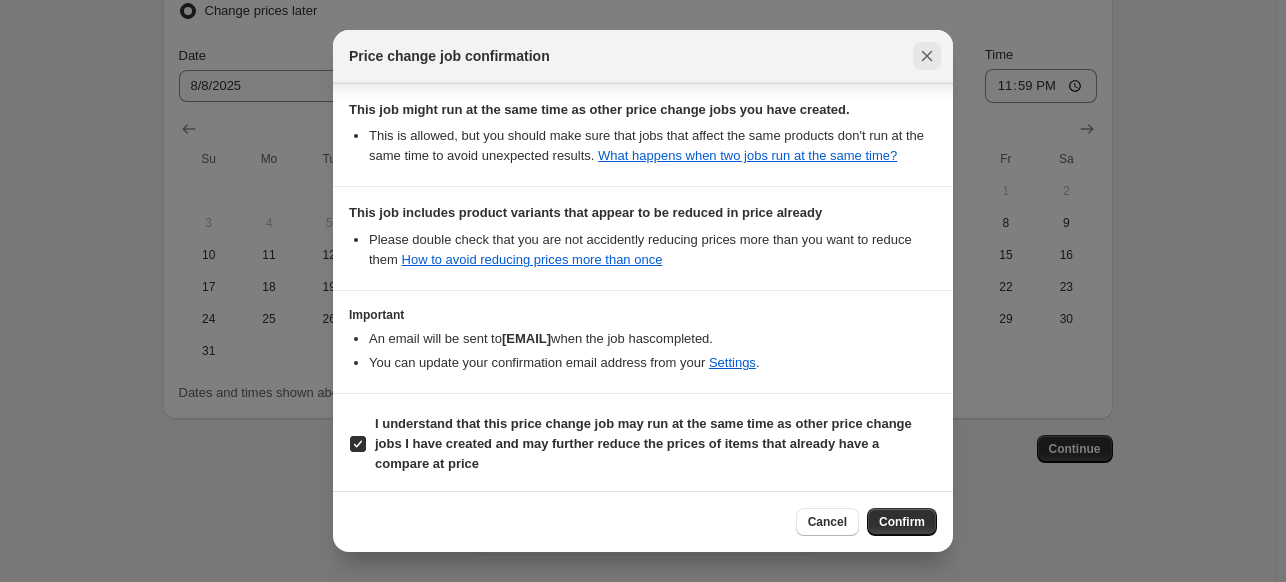 click 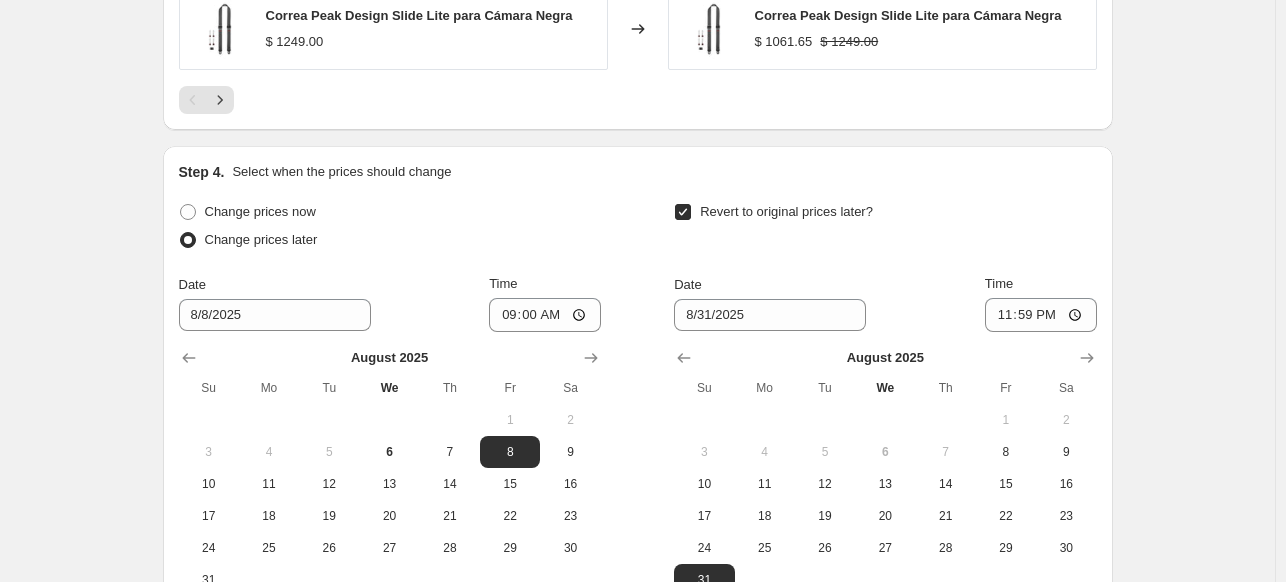 scroll, scrollTop: 2114, scrollLeft: 0, axis: vertical 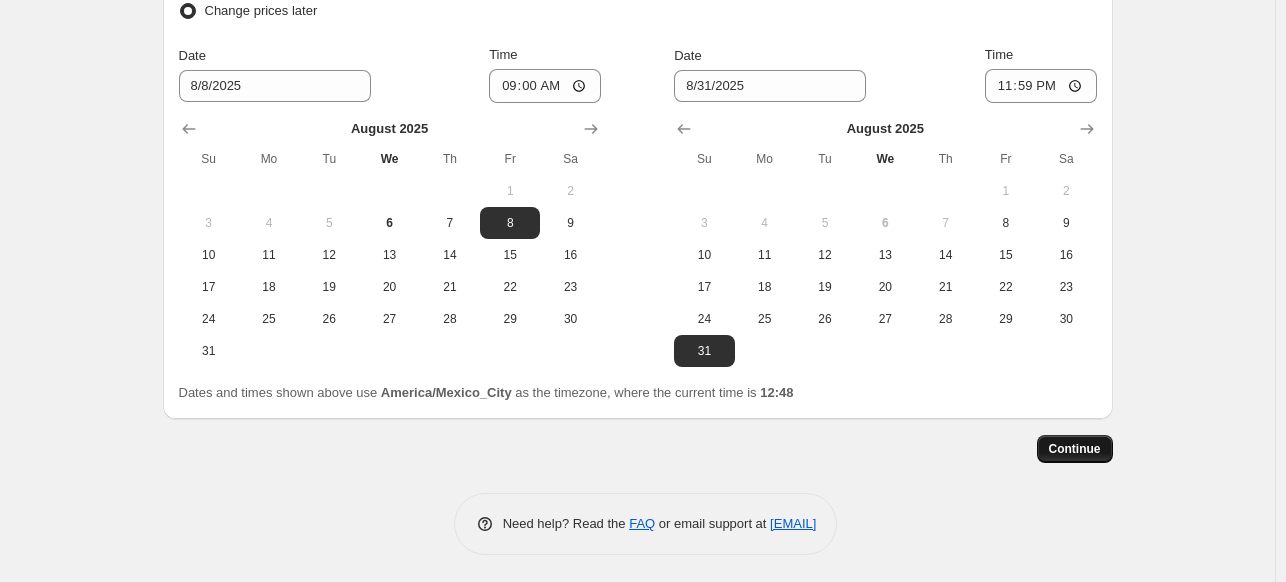 click on "Continue" at bounding box center (1075, 449) 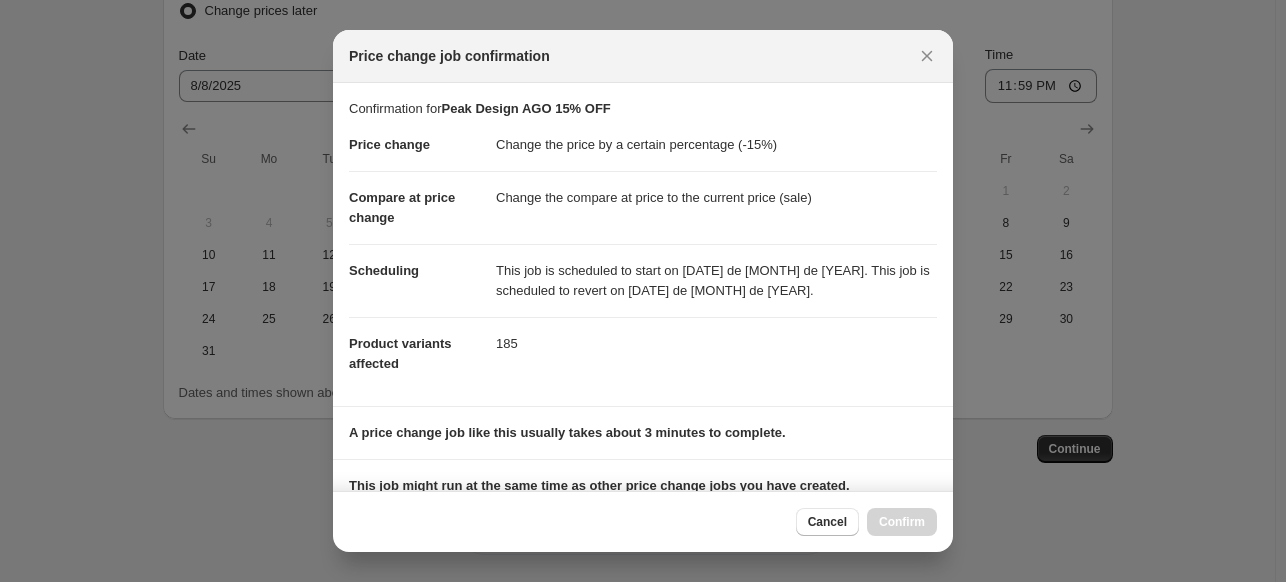 scroll, scrollTop: 376, scrollLeft: 0, axis: vertical 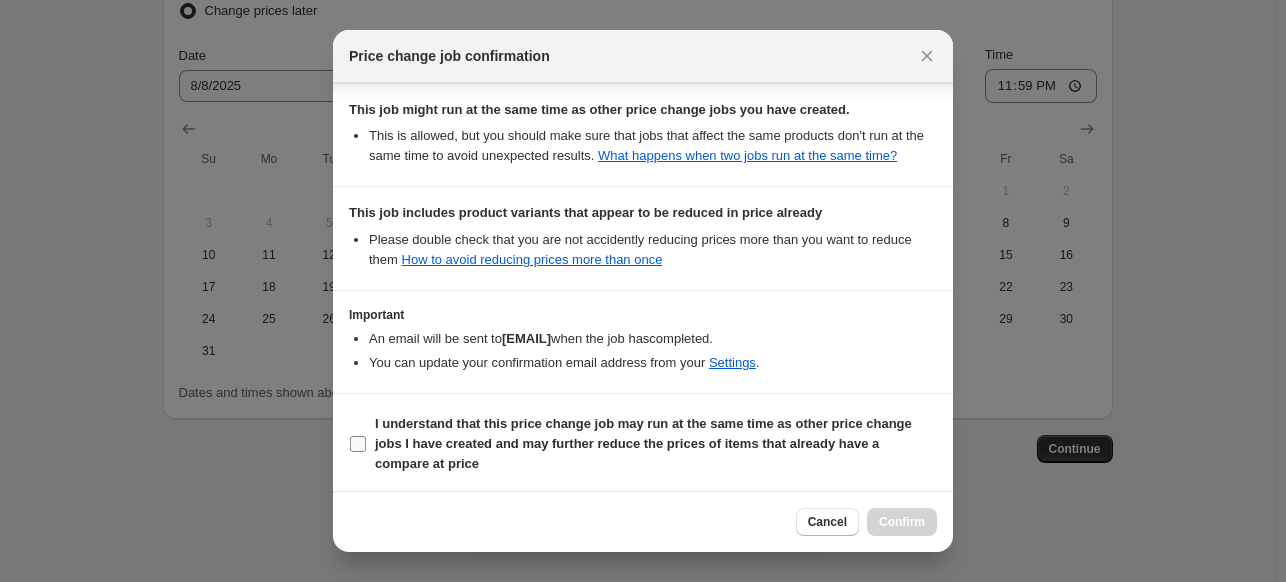 click on "I understand that this price change job may run at the same time as other price change jobs I have created and may further reduce the prices of items that already have a compare at price" at bounding box center [643, 443] 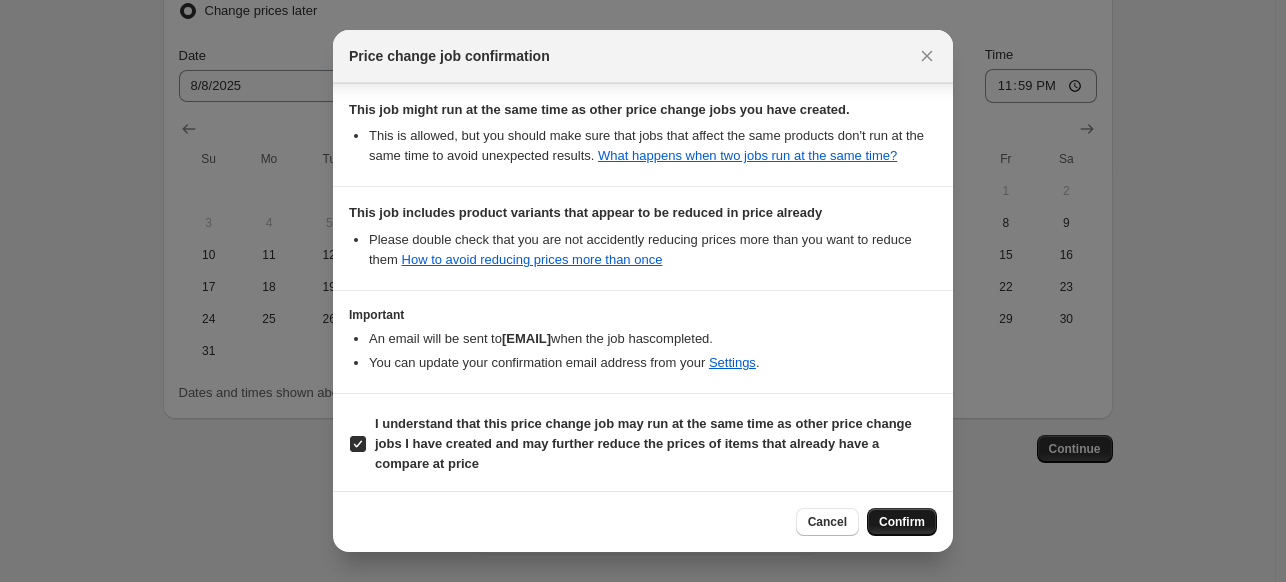 click on "Confirm" at bounding box center (902, 522) 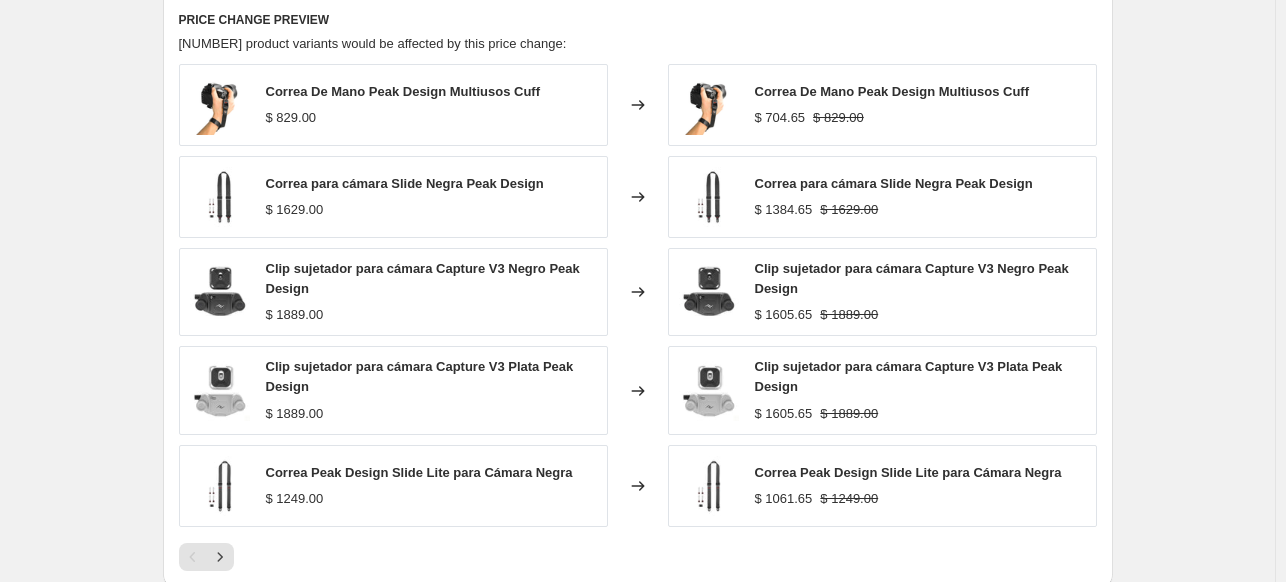 scroll, scrollTop: 1571, scrollLeft: 0, axis: vertical 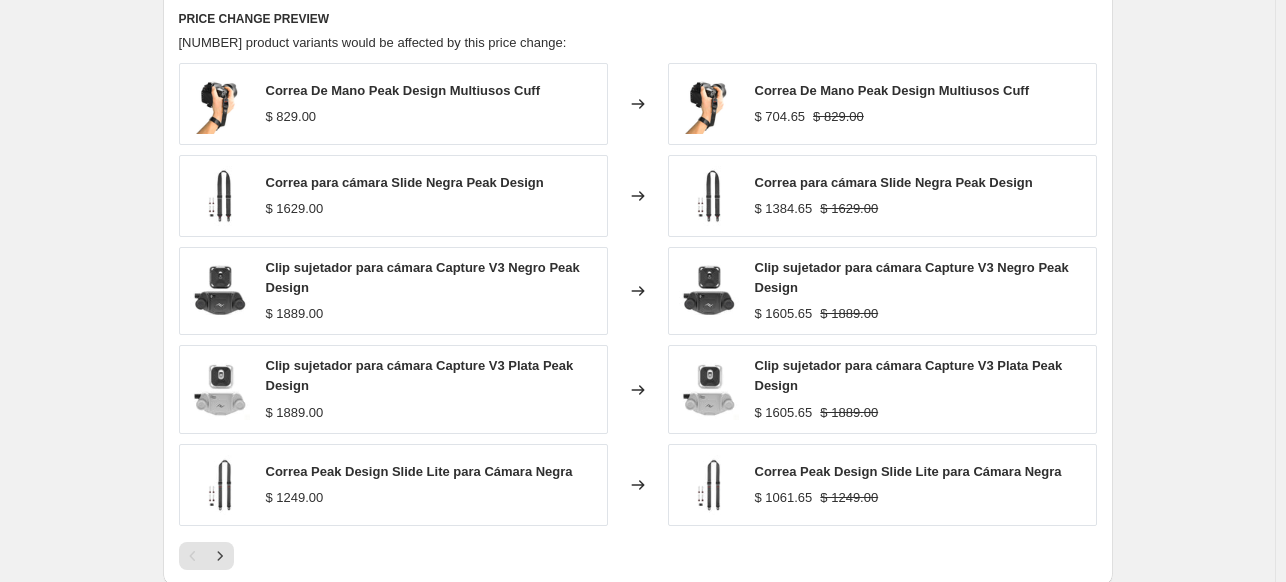 click at bounding box center (638, 556) 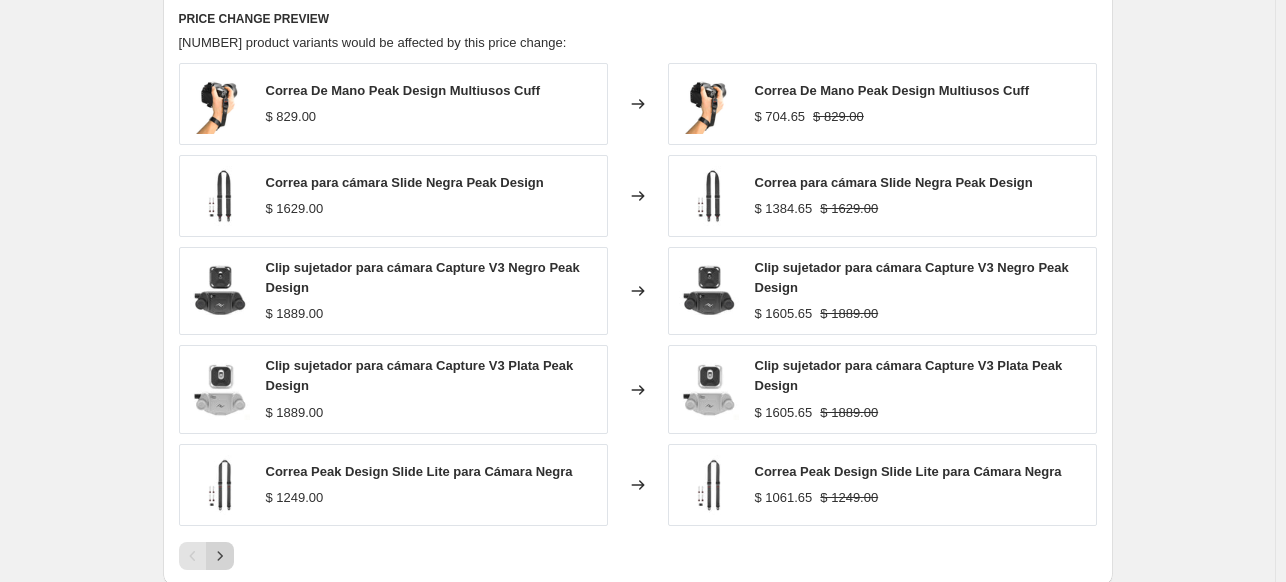 click 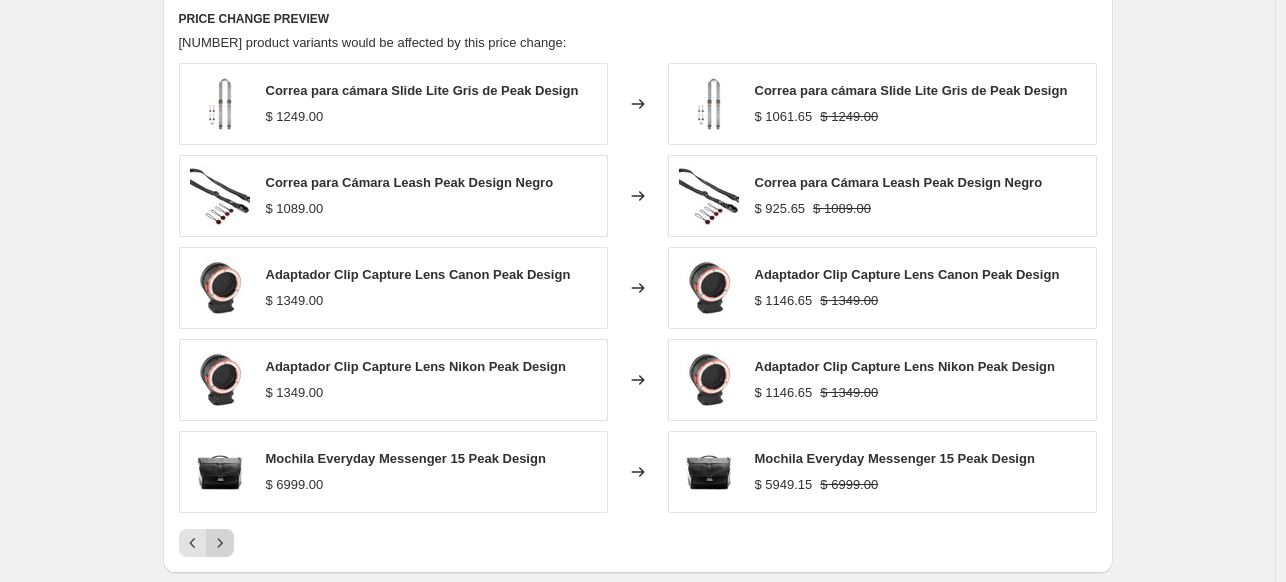 click 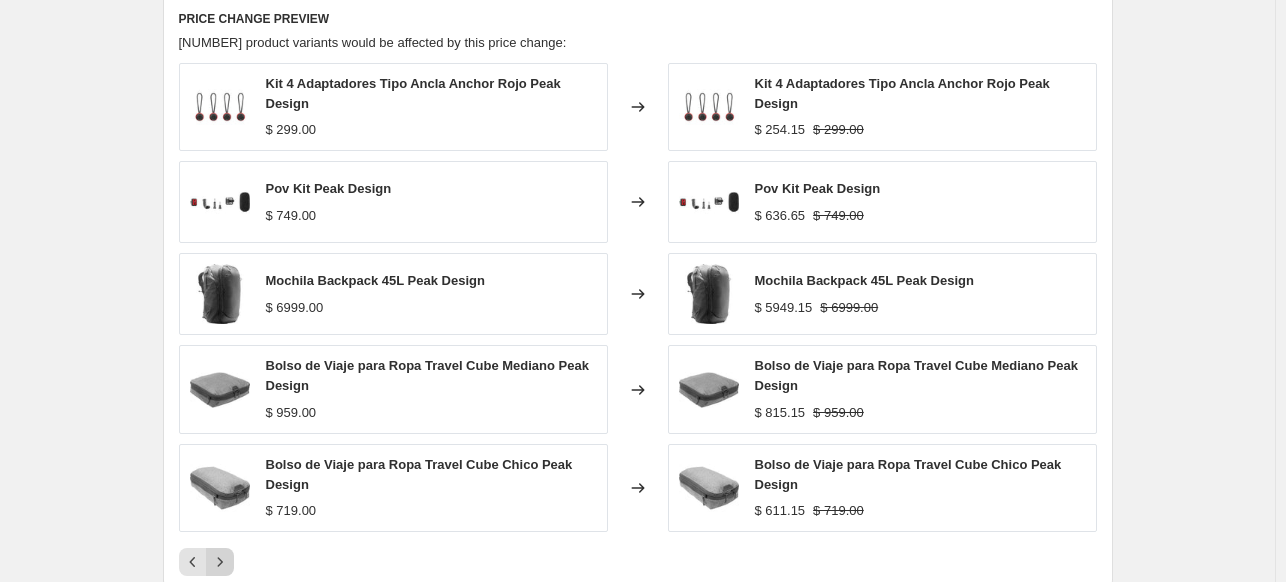 click at bounding box center [220, 562] 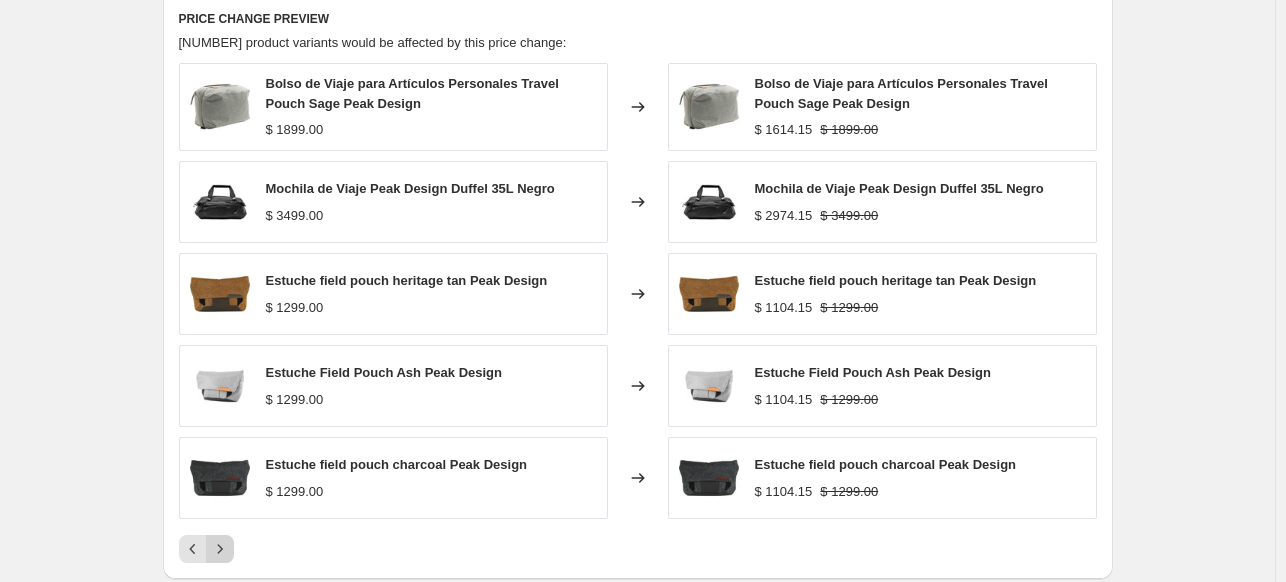 click 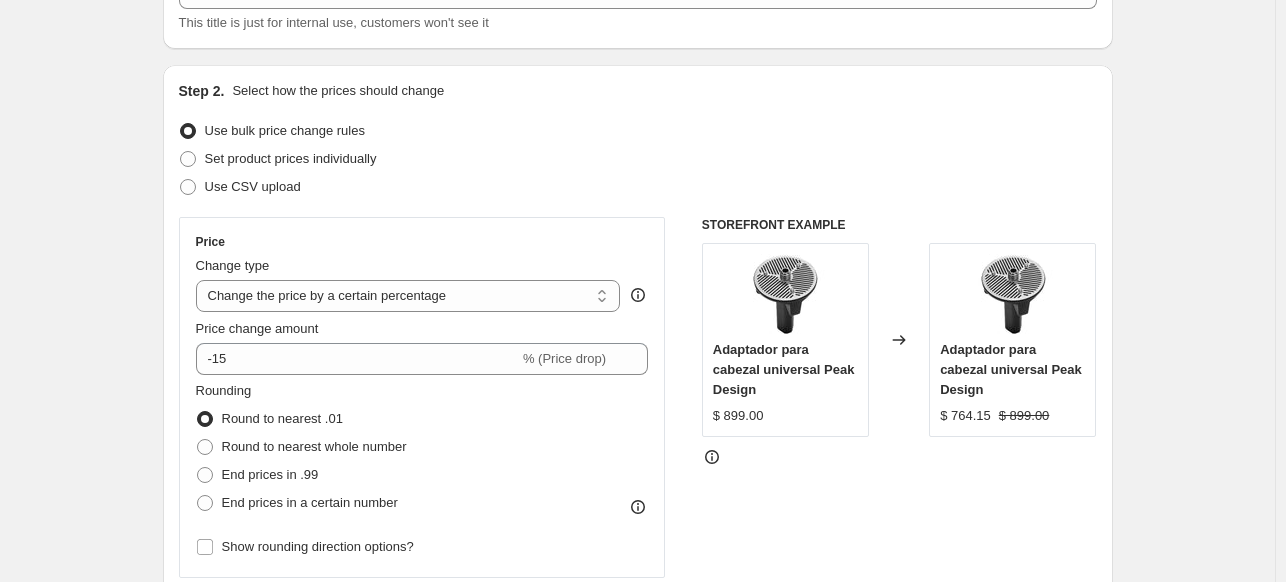 scroll, scrollTop: 0, scrollLeft: 0, axis: both 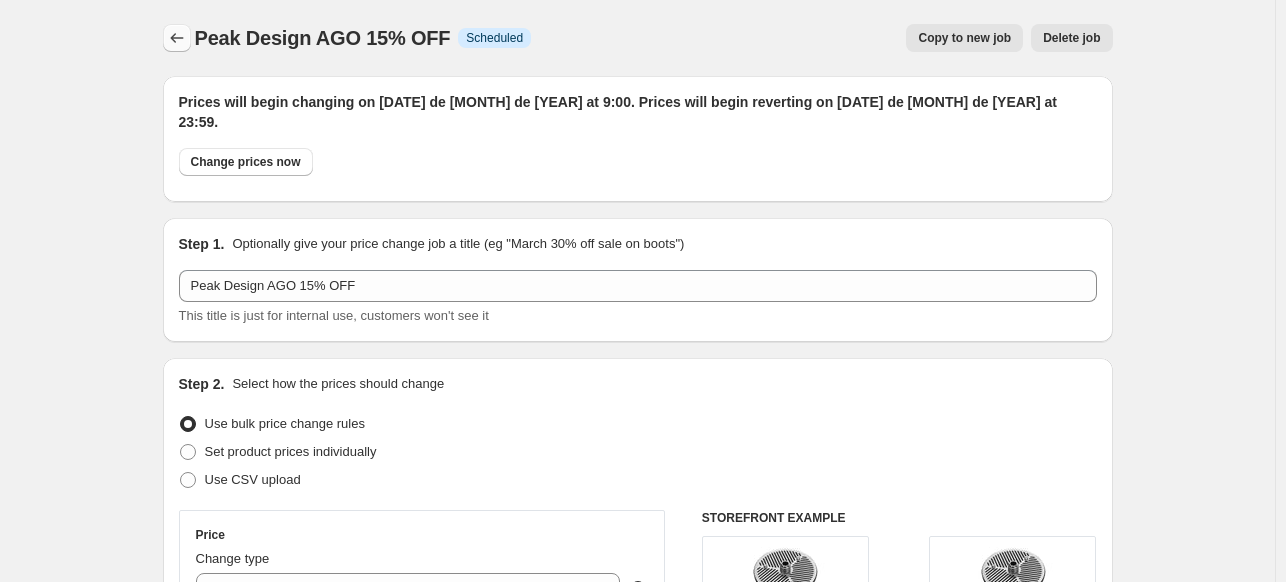 click at bounding box center (177, 38) 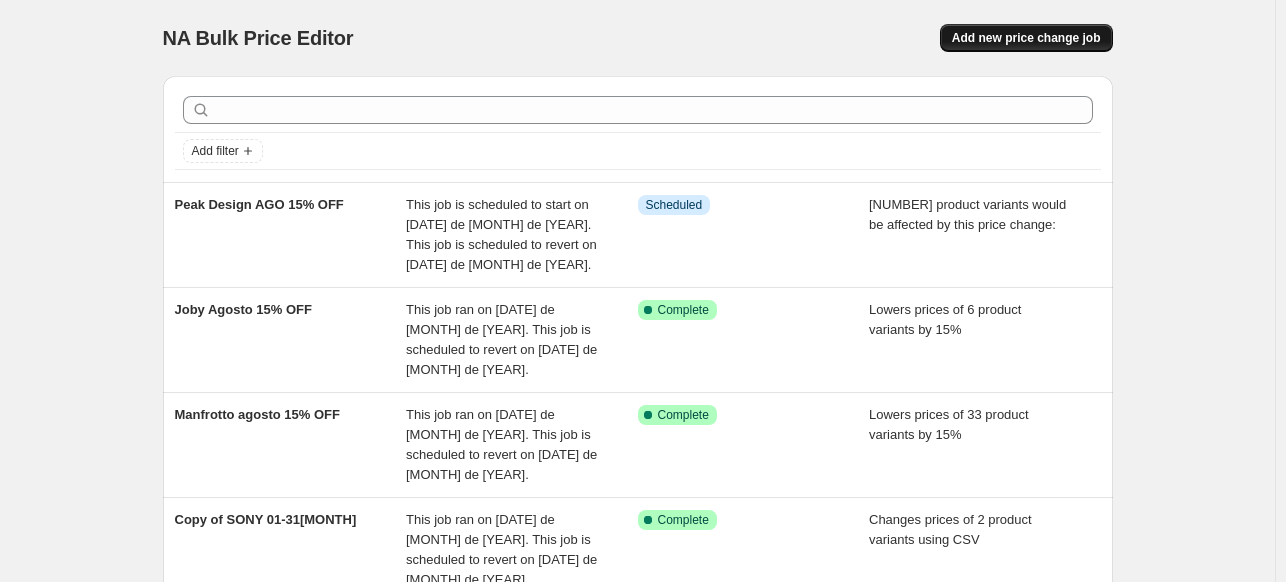 click on "Add new price change job" at bounding box center [1026, 38] 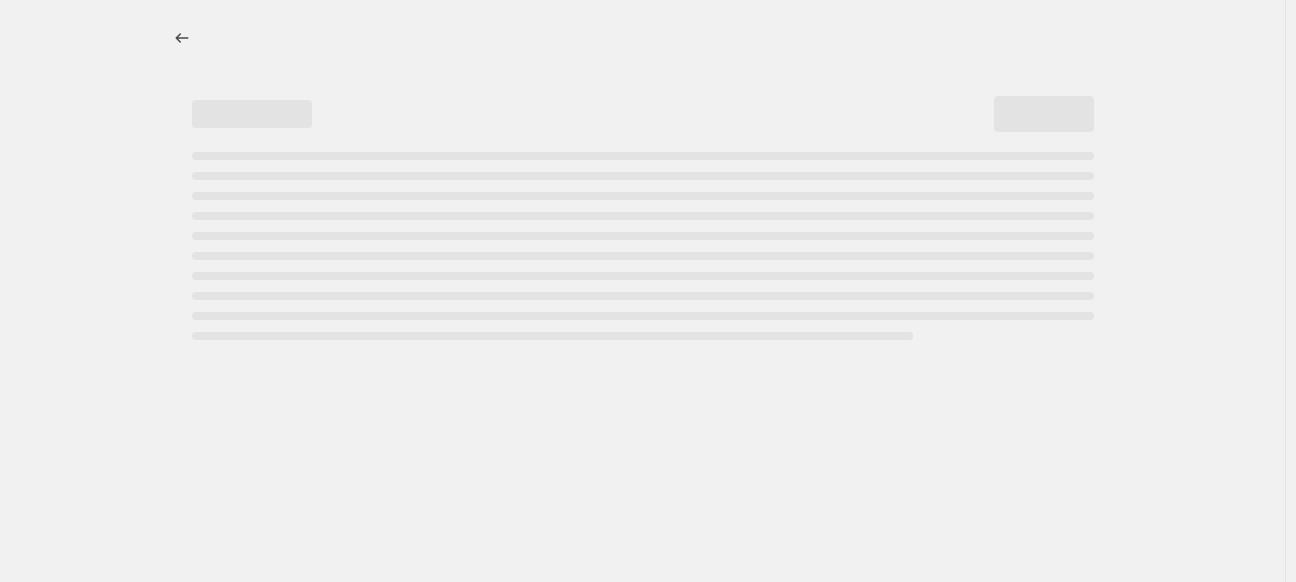 select on "percentage" 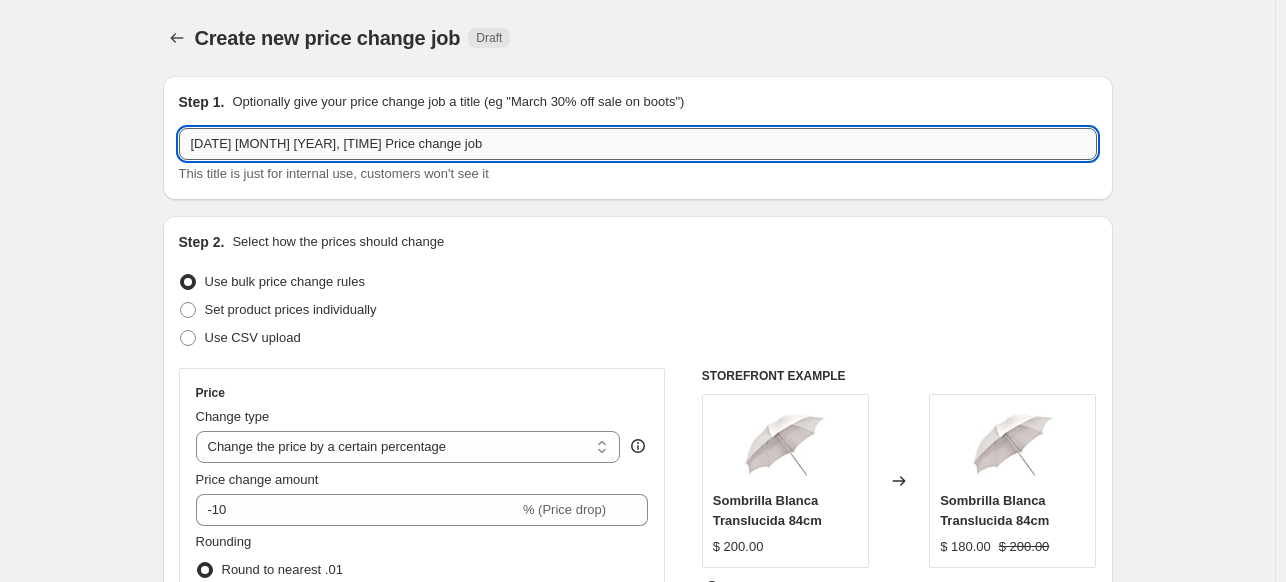 click on "[DATE] [MONTH] [YEAR], [TIME] Price change job" at bounding box center (638, 144) 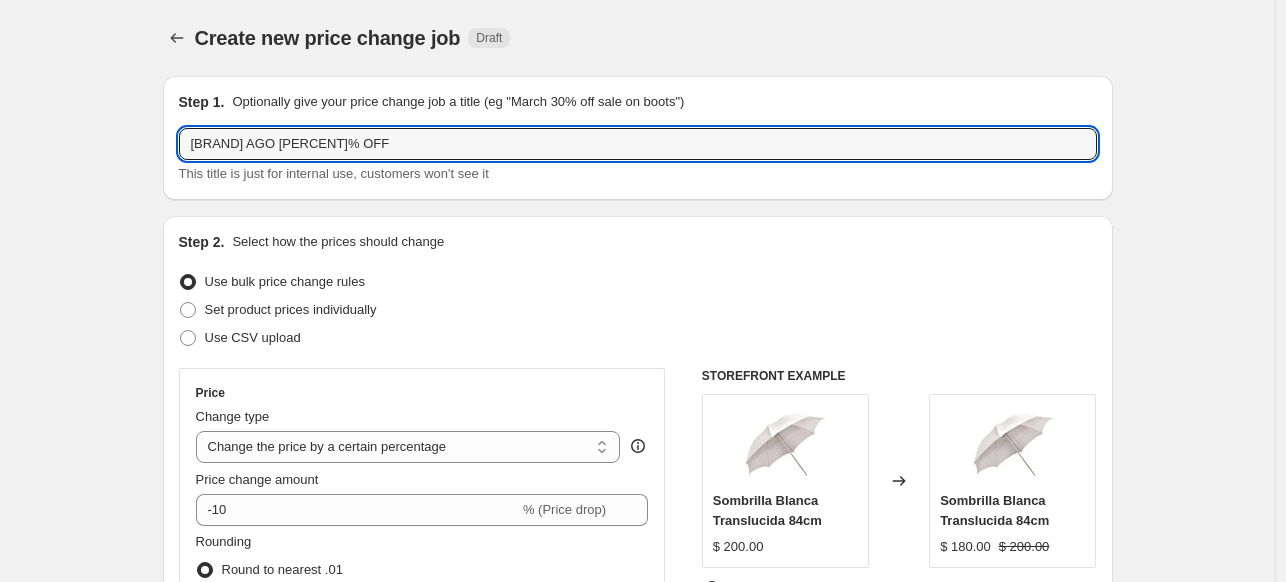 type on "[BRAND] AGO [PERCENT]% OFF" 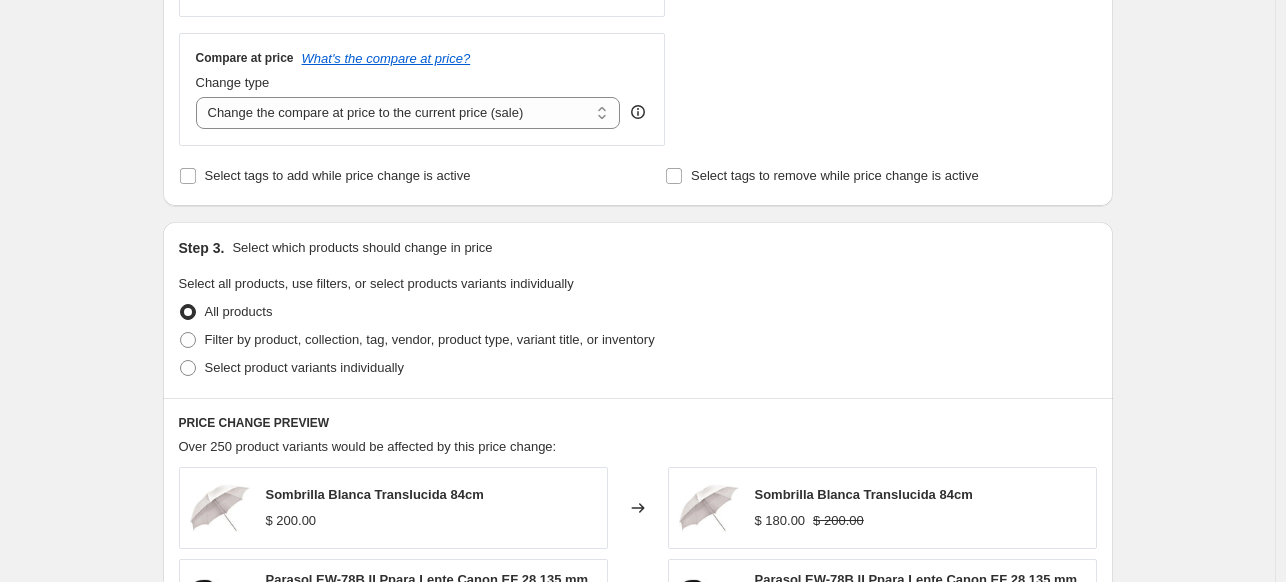 scroll, scrollTop: 715, scrollLeft: 0, axis: vertical 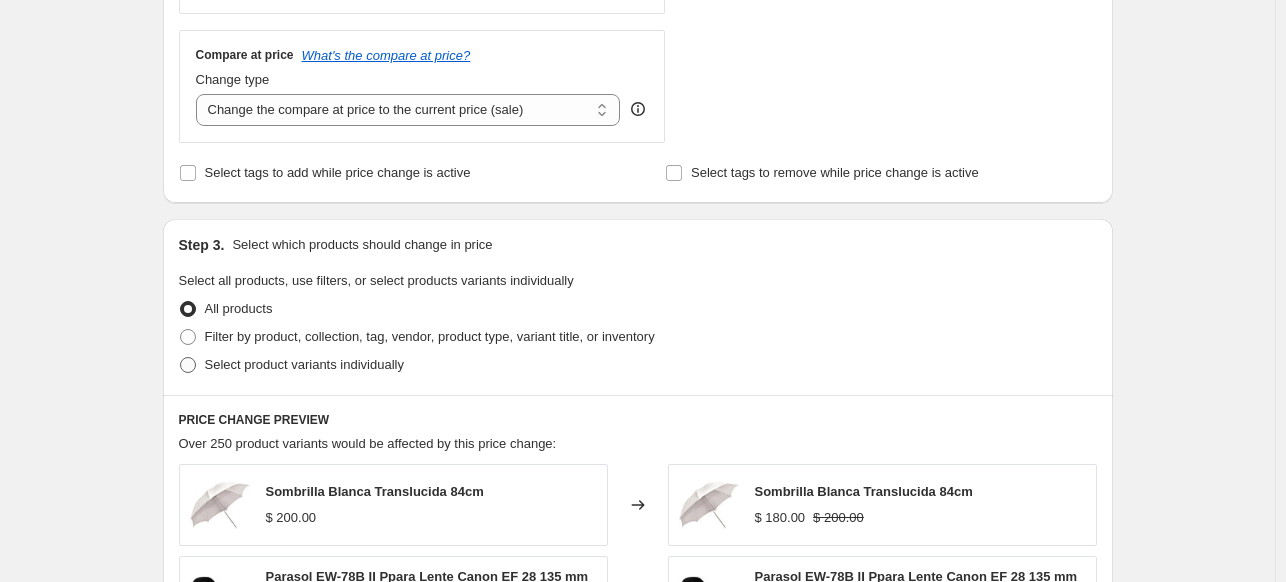 click on "Select product variants individually" at bounding box center (304, 364) 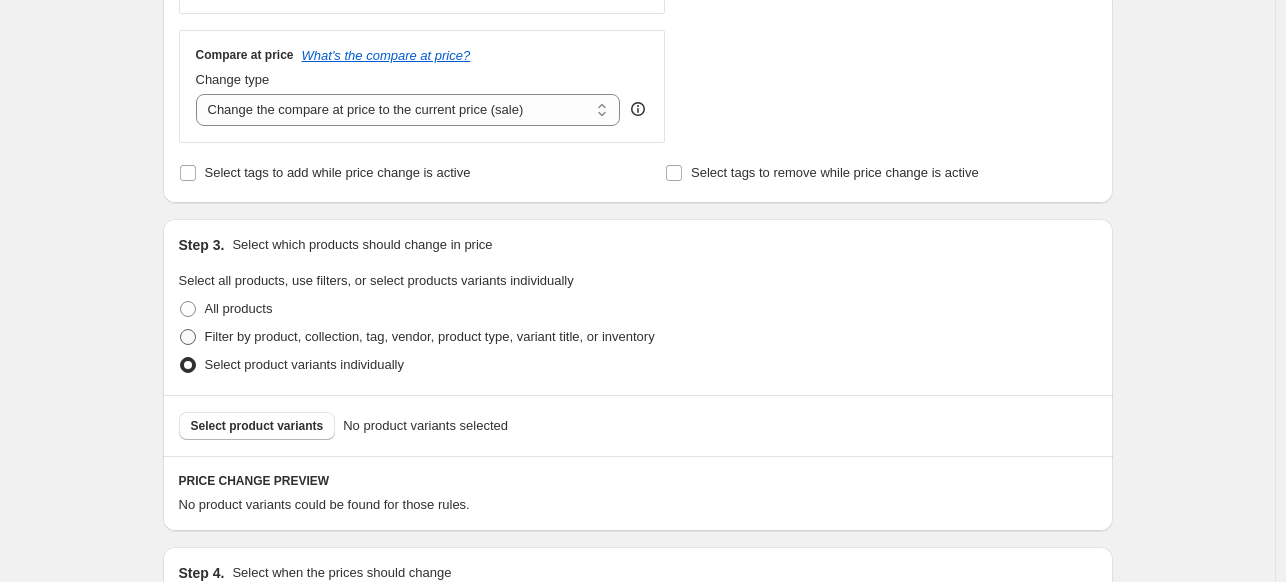 click on "Filter by product, collection, tag, vendor, product type, variant title, or inventory" at bounding box center [430, 336] 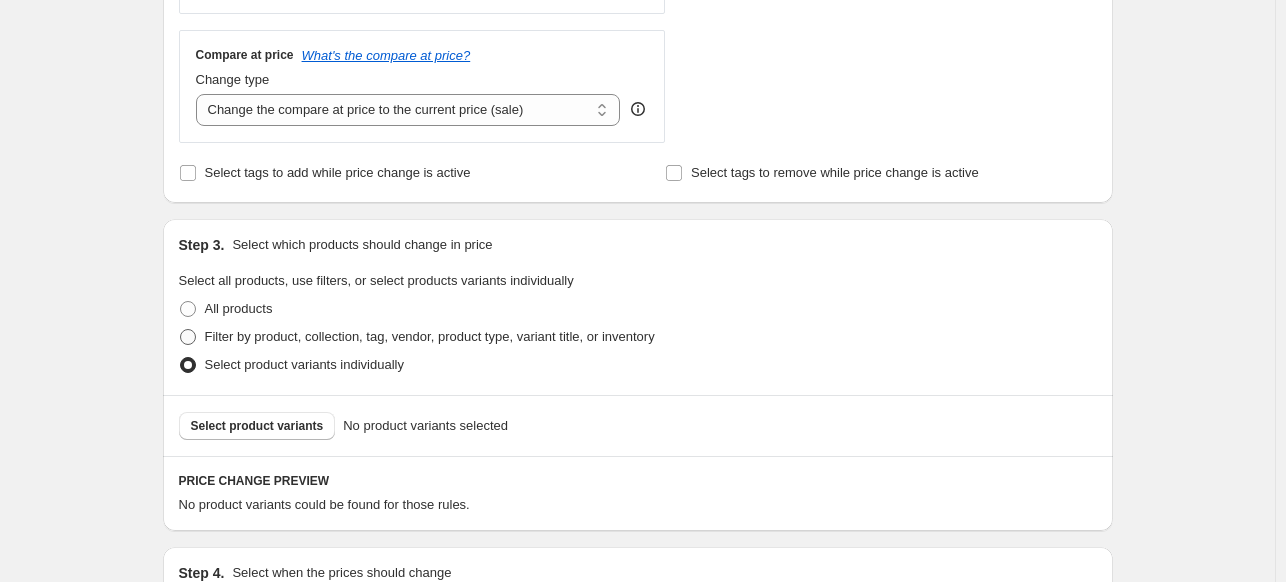 radio on "true" 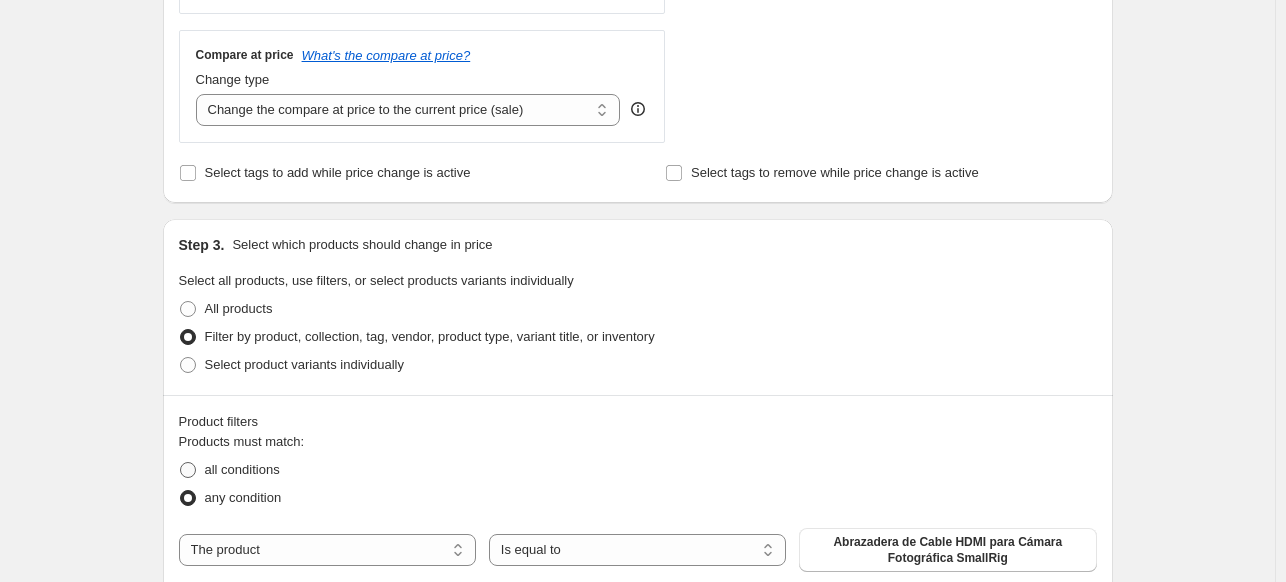 click on "all conditions" at bounding box center [242, 469] 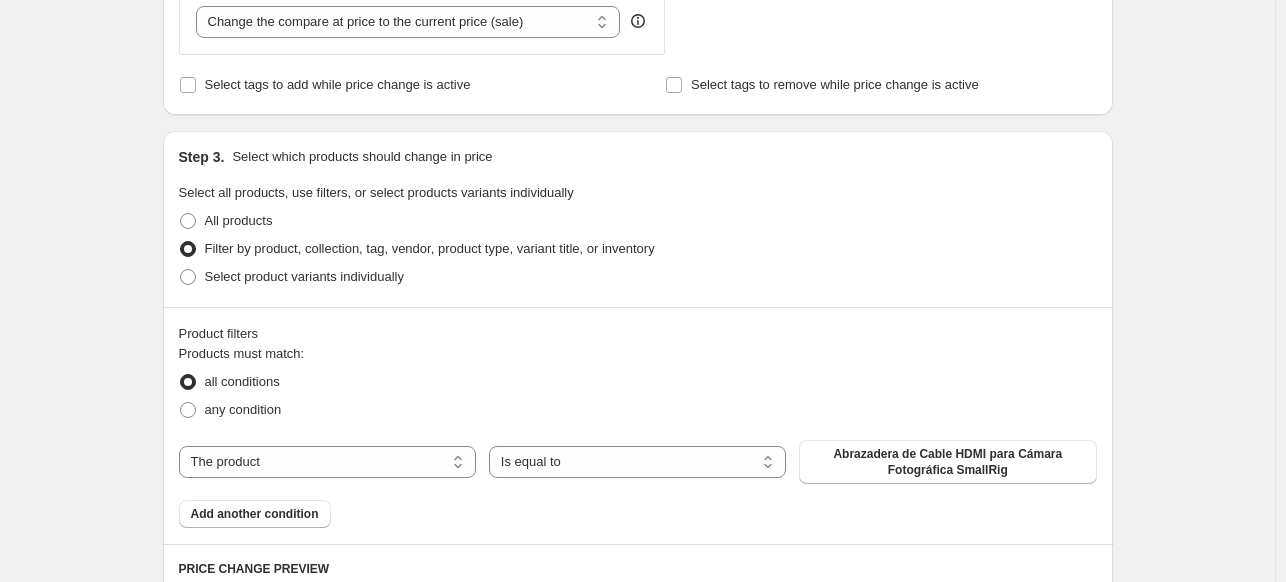 scroll, scrollTop: 850, scrollLeft: 0, axis: vertical 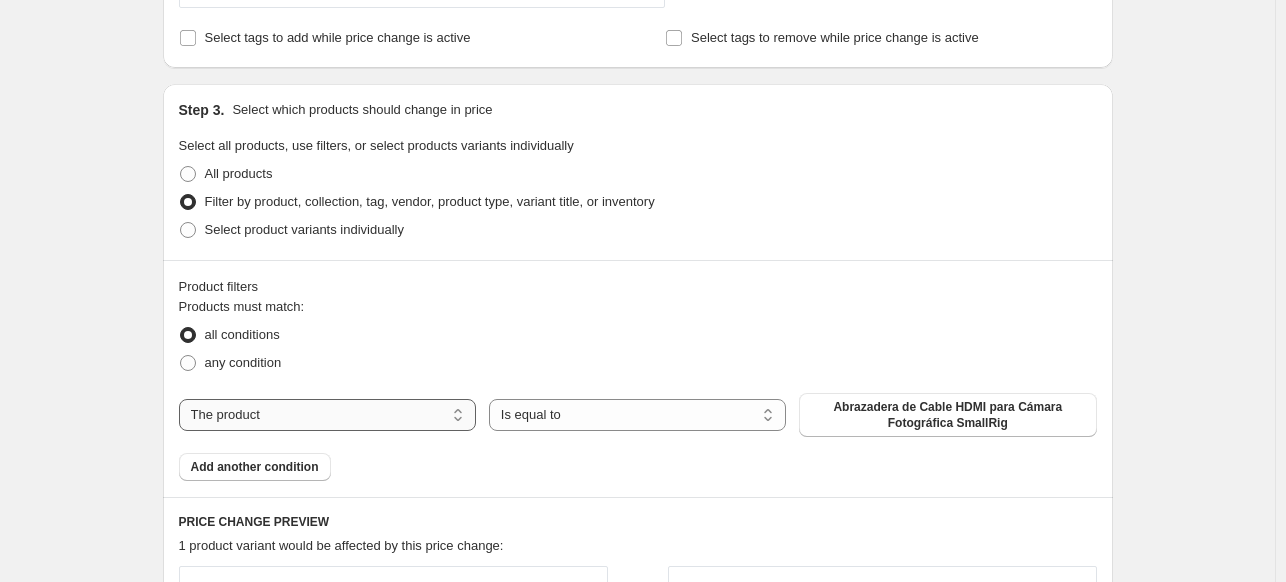 click on "The product The product's collection The product's tag The product's vendor The product's type The product's status The variant's title Inventory quantity" at bounding box center [327, 415] 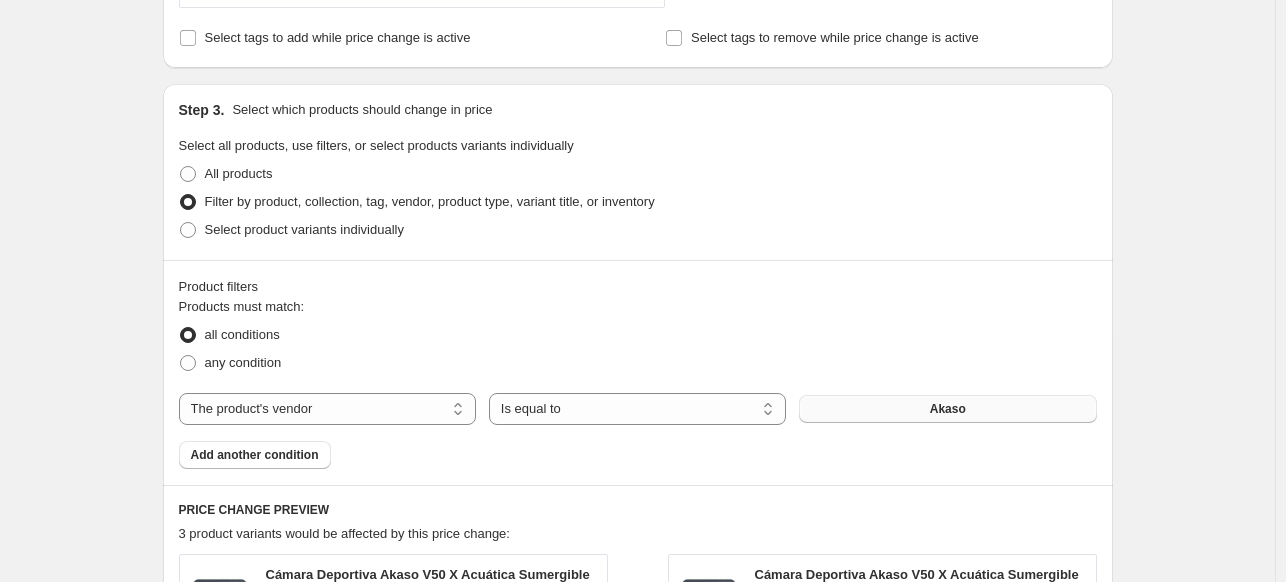 click on "Akaso" at bounding box center [947, 409] 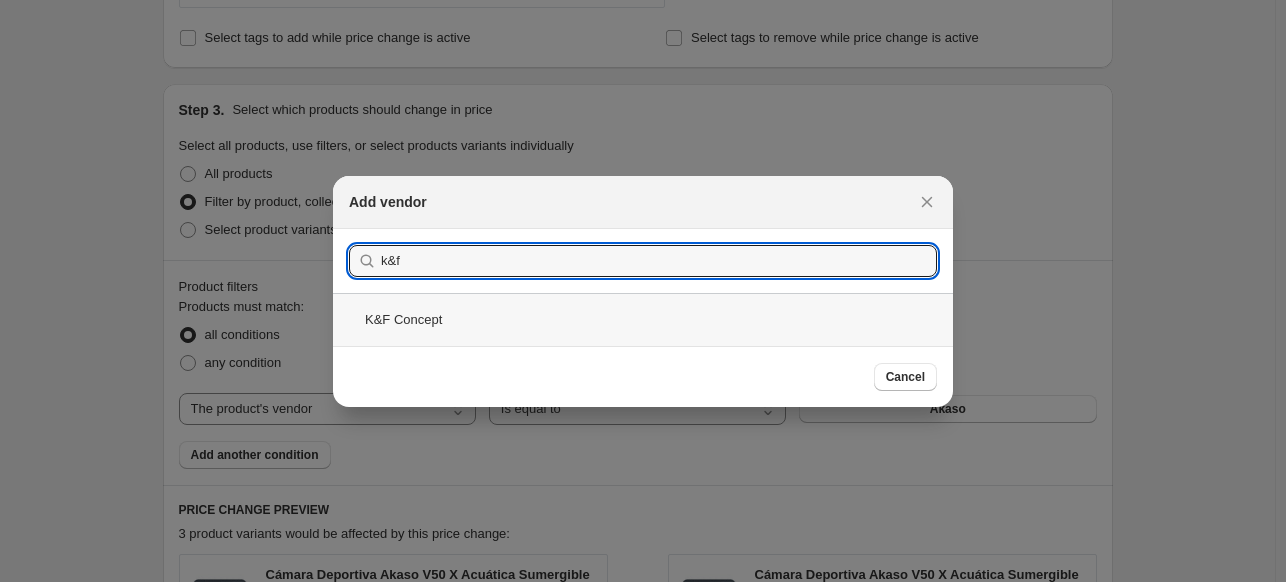 type on "k&f" 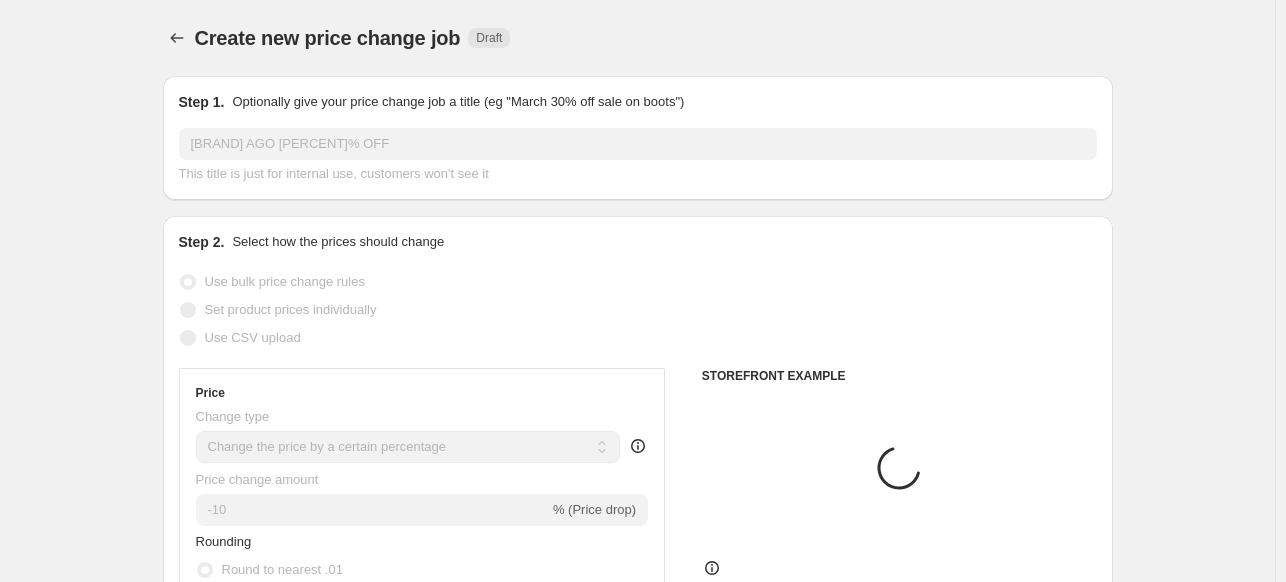 scroll, scrollTop: 850, scrollLeft: 0, axis: vertical 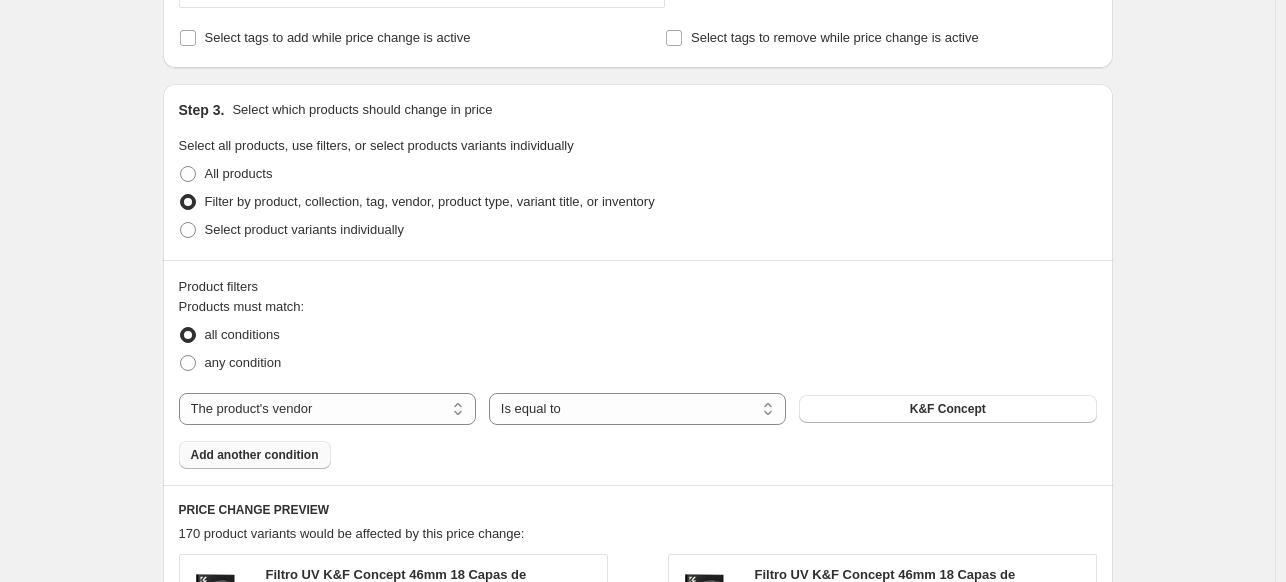 click on "Add another condition" at bounding box center (255, 455) 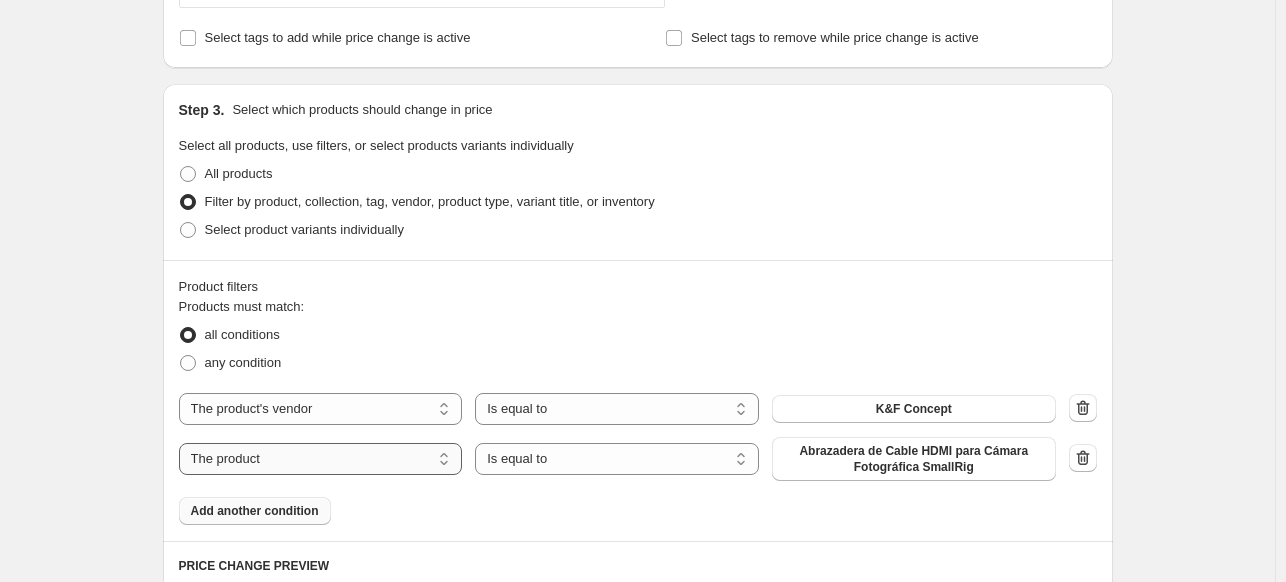 click on "The product The product's collection The product's tag The product's vendor The product's type The product's status The variant's title Inventory quantity" at bounding box center (321, 459) 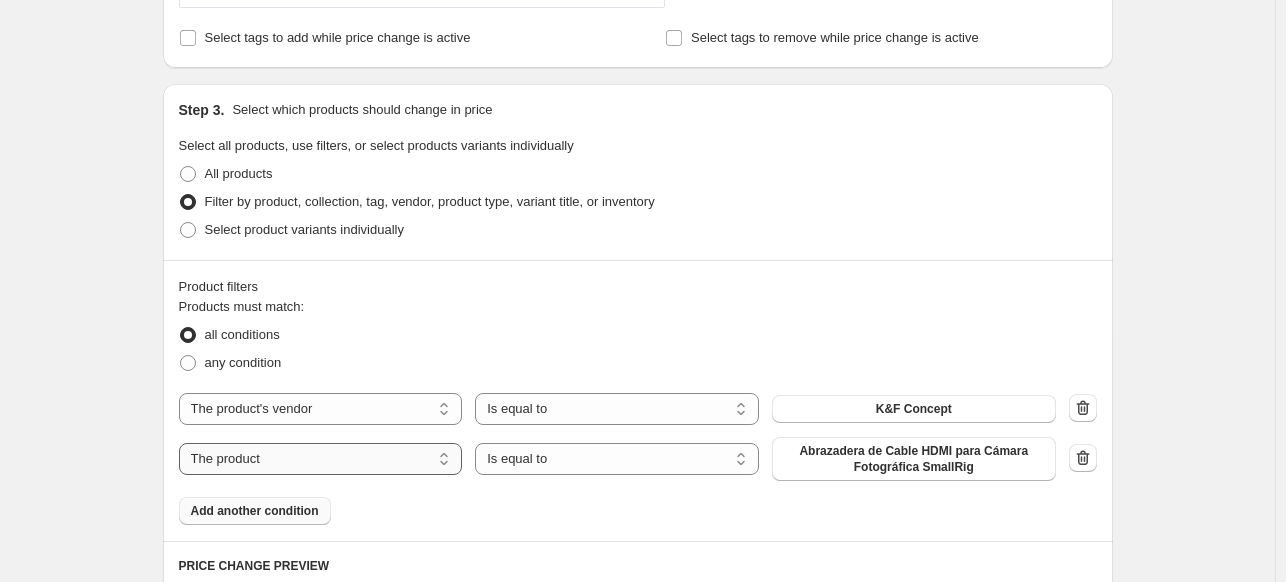 select on "inventory_quantity" 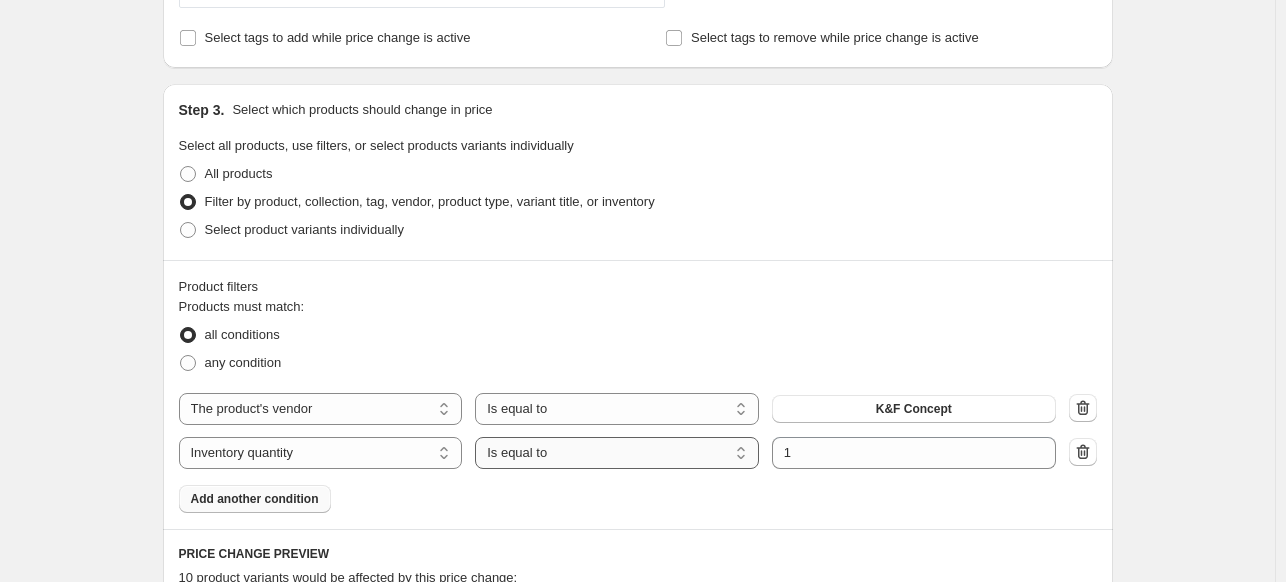 click on "Is equal to Is not equal to Is greater than Is less than" at bounding box center [617, 453] 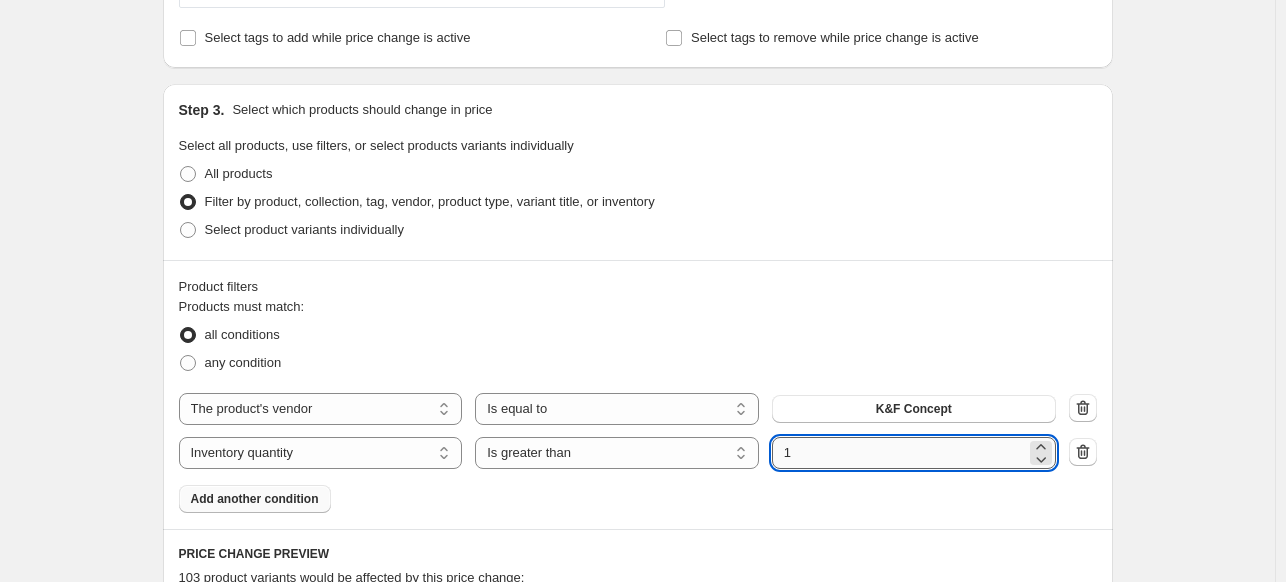 click on "1" at bounding box center (899, 453) 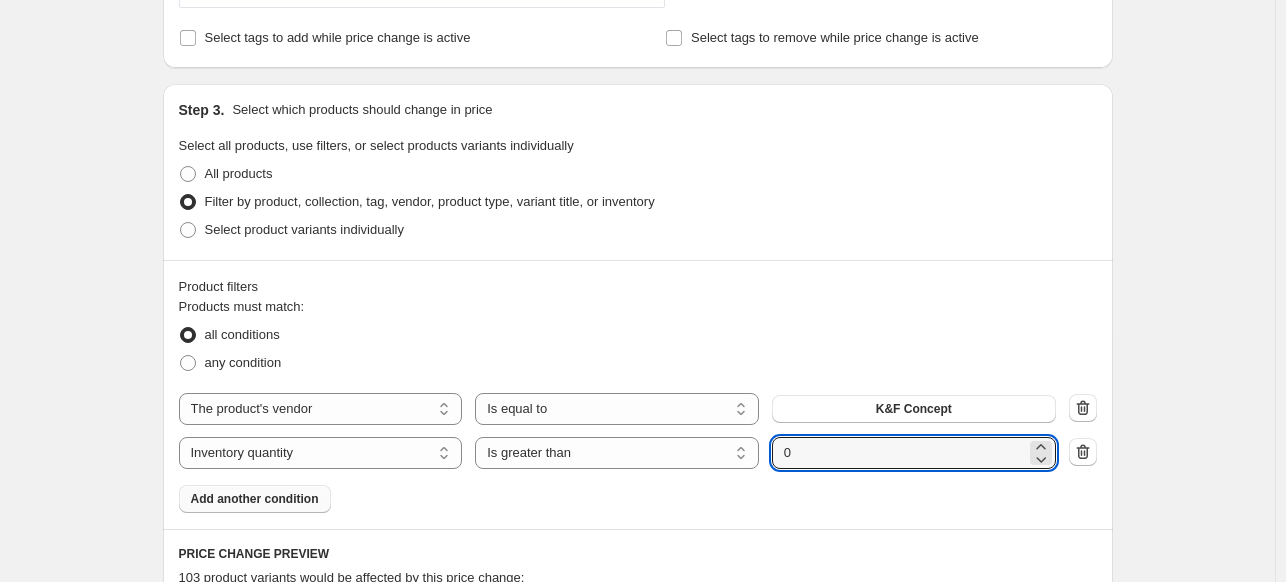 type on "0" 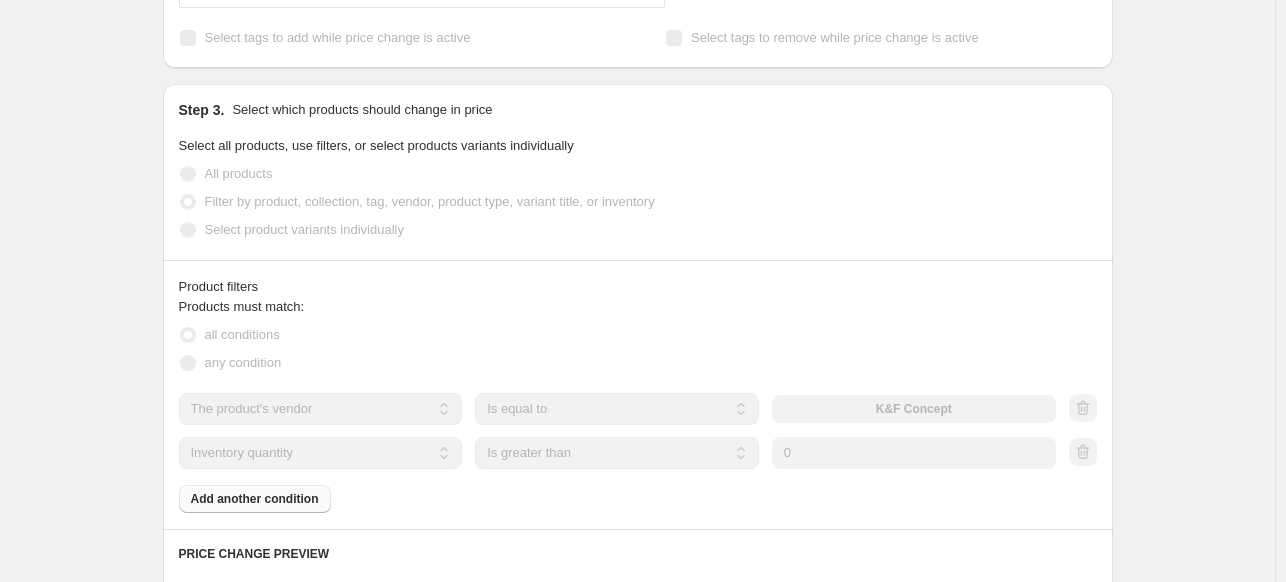 click on "Products must match: all conditions any condition The product The product's collection The product's tag The product's vendor The product's type The product's status The variant's title Inventory quantity The product's vendor Is equal to Is not equal to Is equal to [BRAND] The product The product's collection The product's tag The product's vendor The product's type The product's status The variant's title Inventory quantity Inventory quantity Is equal to Is not equal to Is greater than Is less than Is greater than Submit 0 Add another condition" at bounding box center [638, 405] 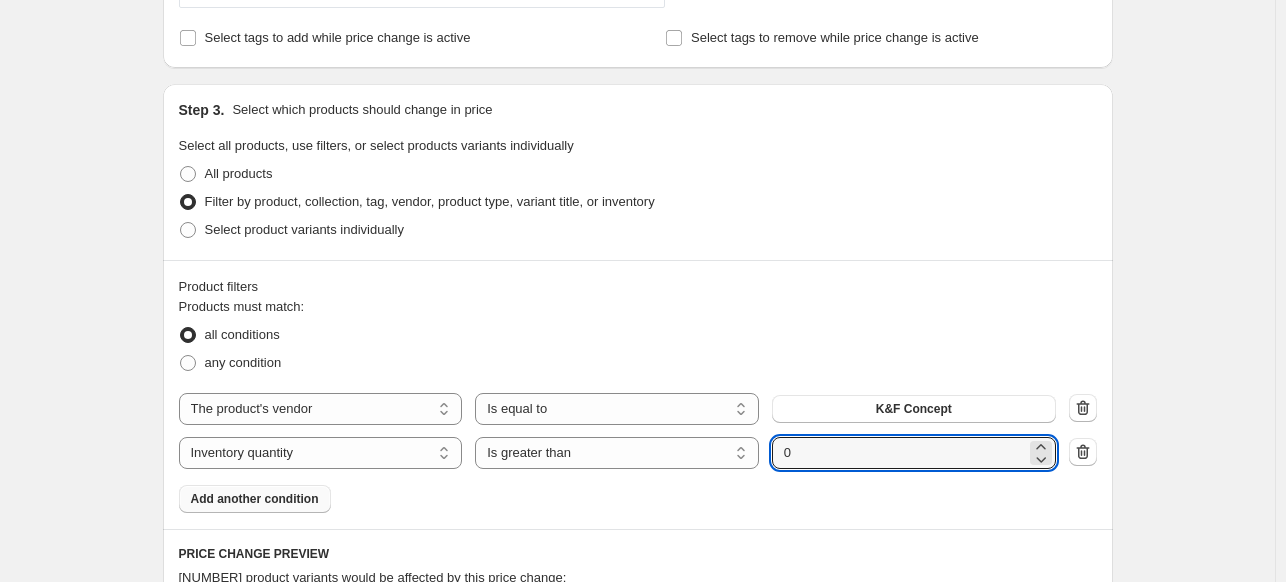 click on "Add another condition" at bounding box center [255, 499] 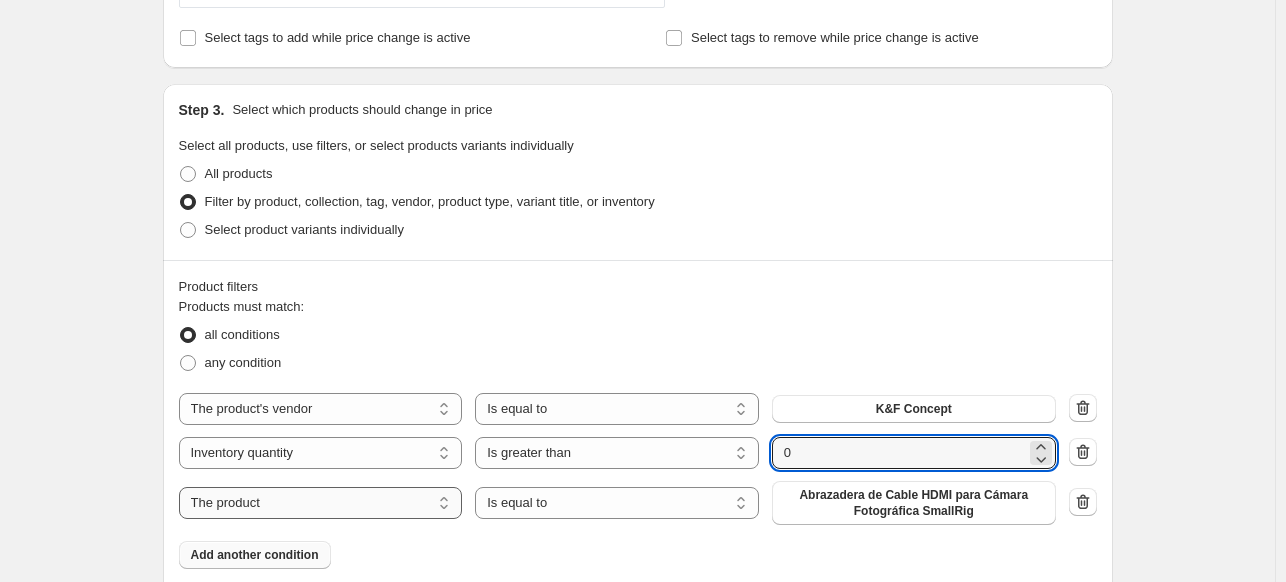 click on "The product The product's collection The product's tag The product's vendor The product's type The product's status The variant's title Inventory quantity" at bounding box center [321, 503] 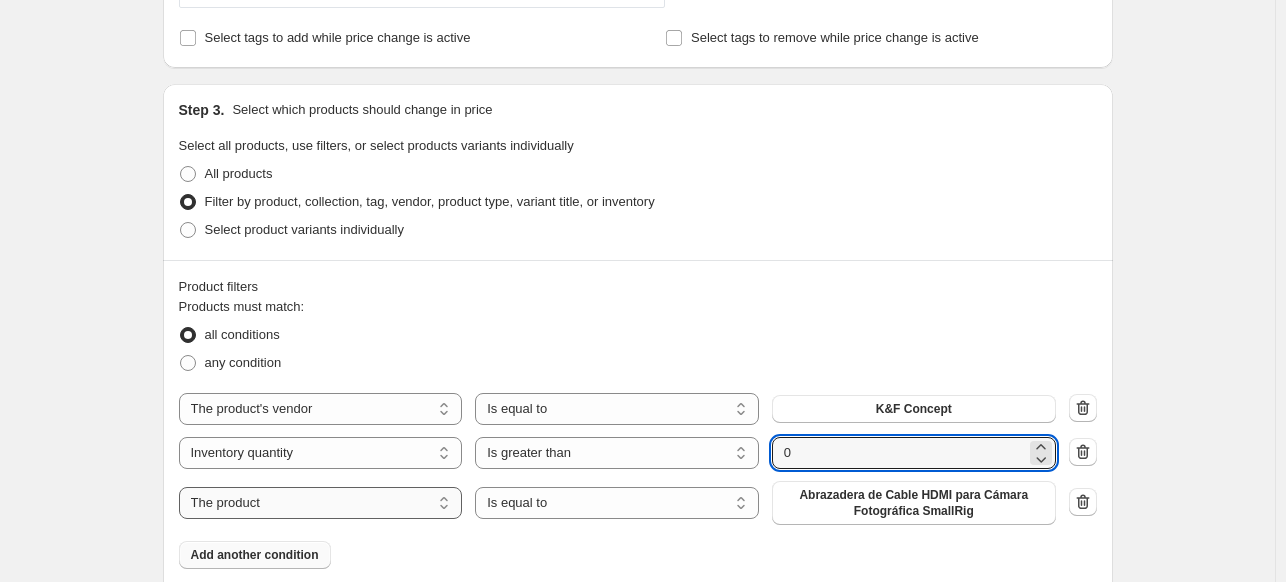 select on "tag" 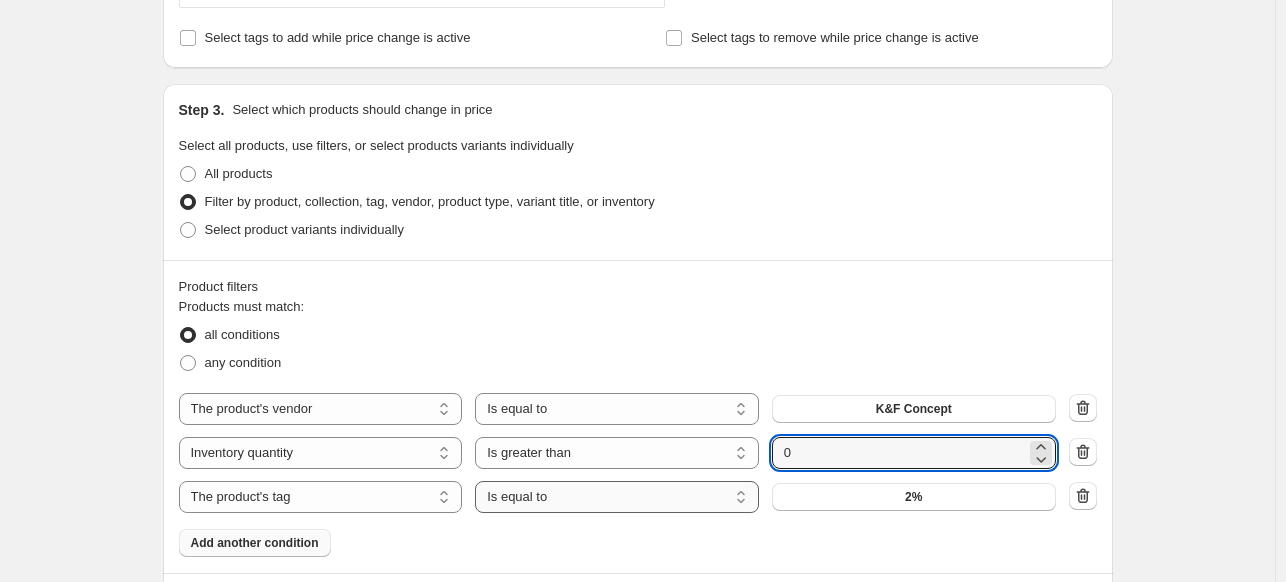 click on "Is equal to Is not equal to" at bounding box center (617, 497) 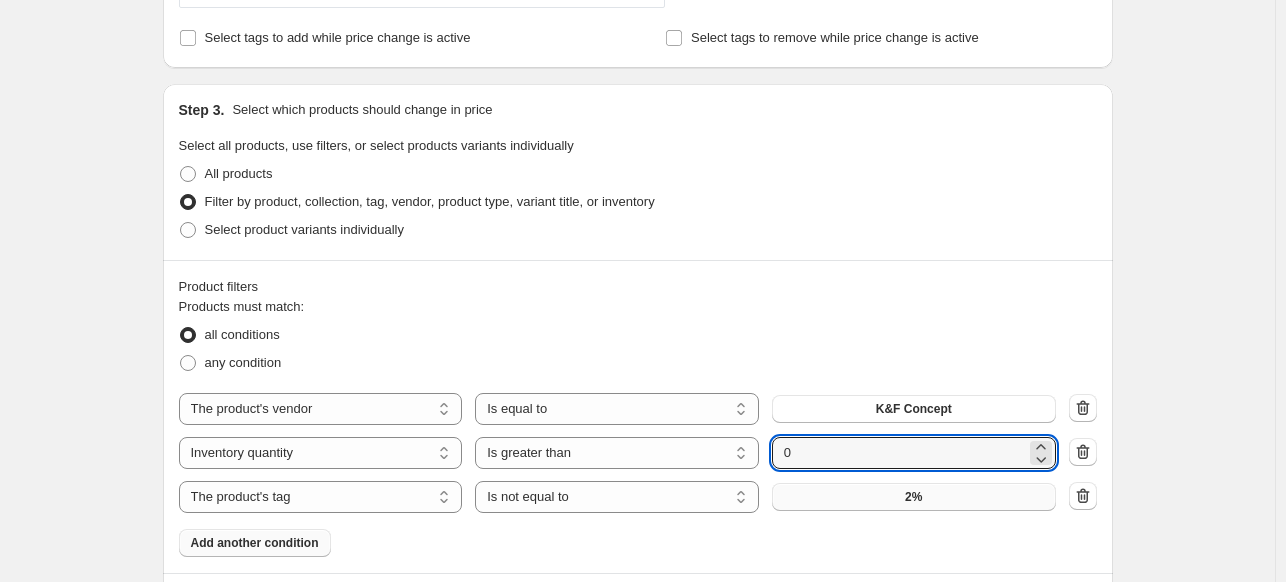 click on "2%" at bounding box center (914, 497) 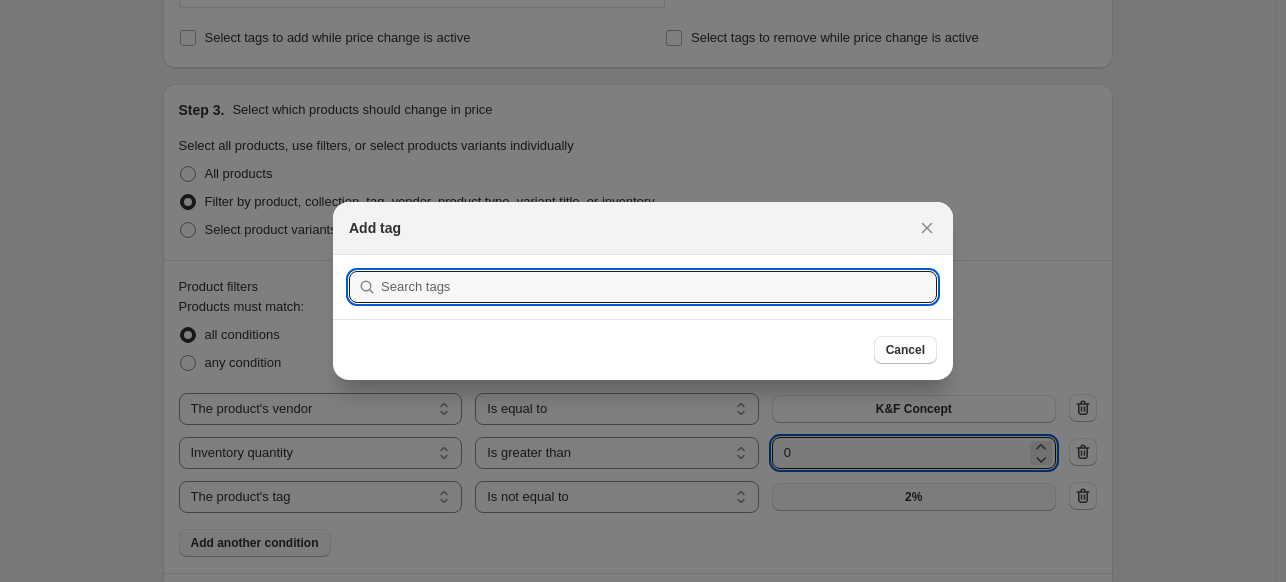 scroll, scrollTop: 0, scrollLeft: 0, axis: both 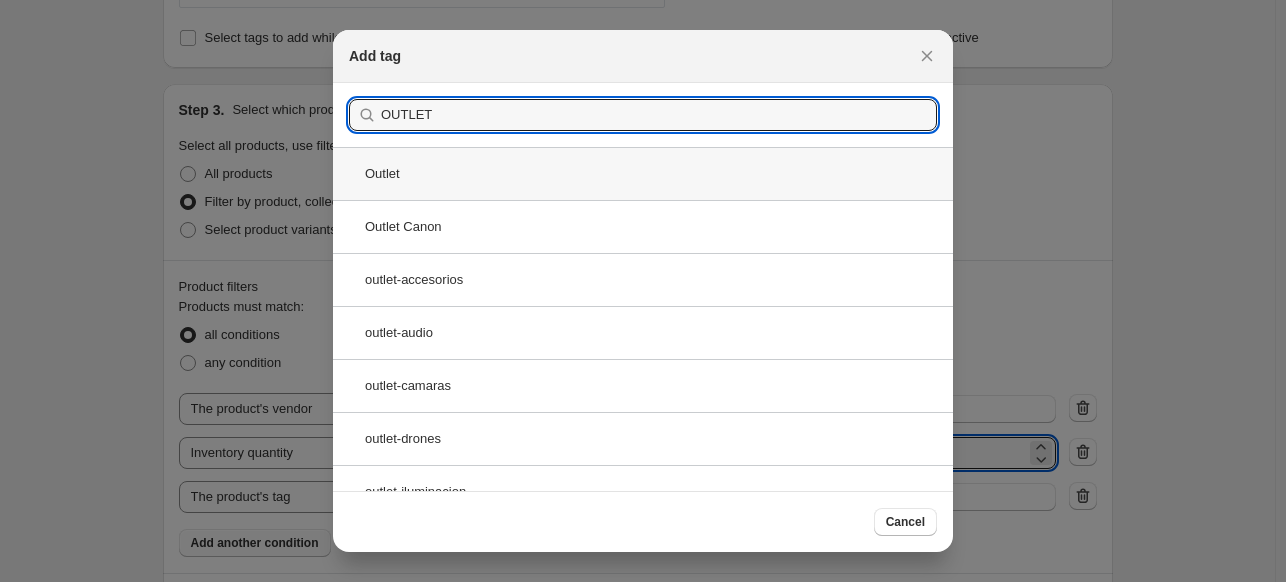 type on "OUTLET" 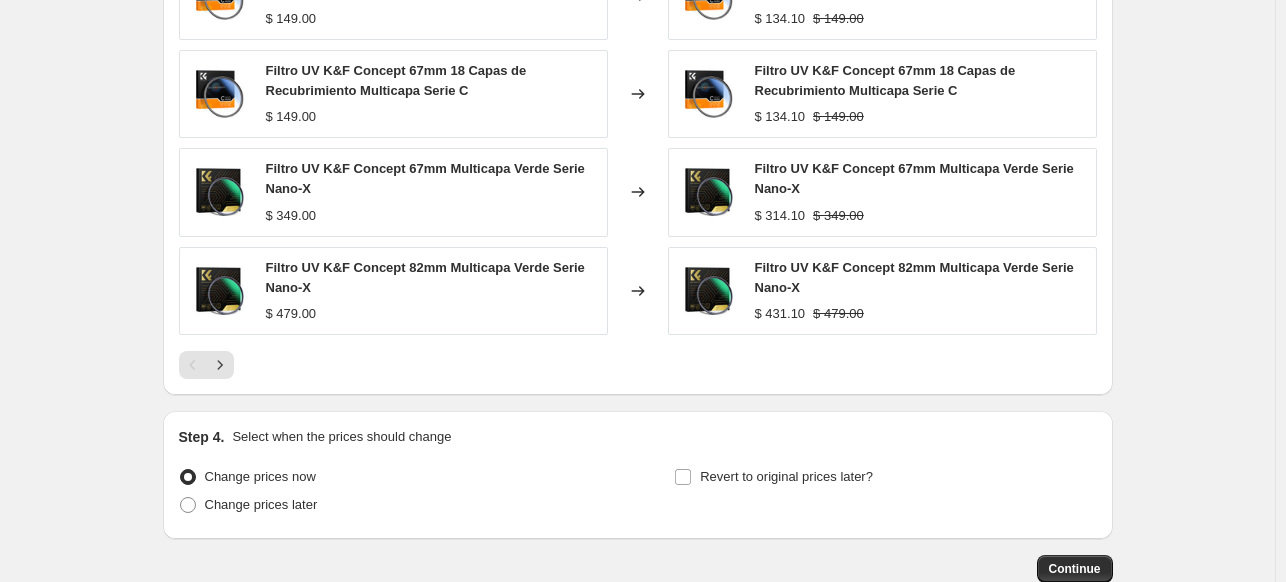scroll, scrollTop: 1638, scrollLeft: 0, axis: vertical 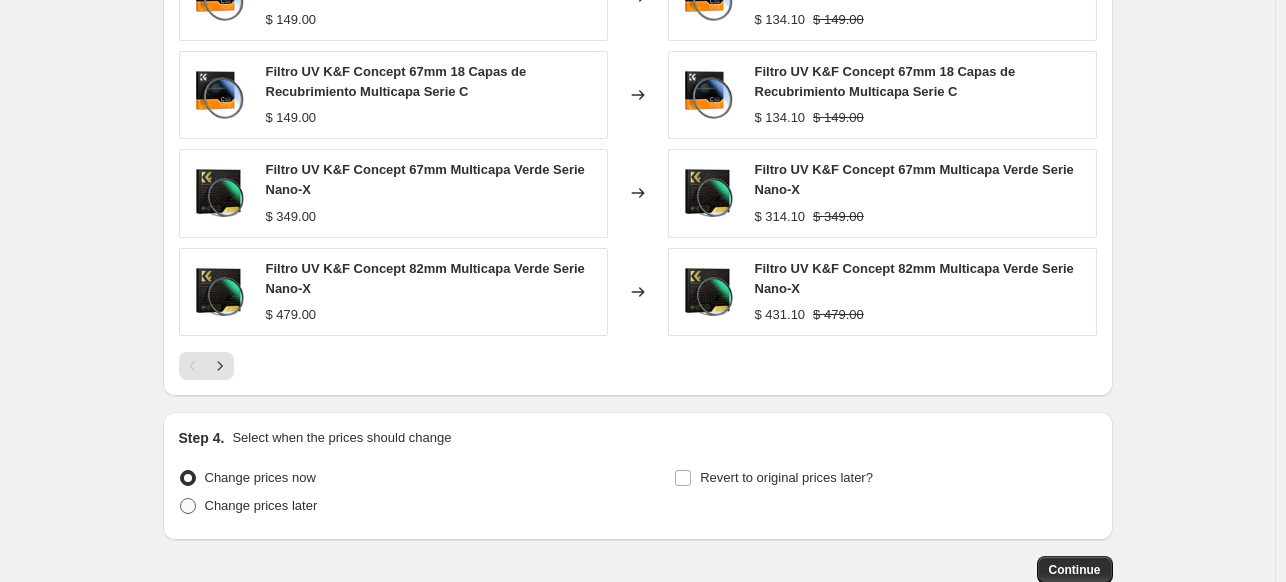 click on "Change prices later" at bounding box center [261, 505] 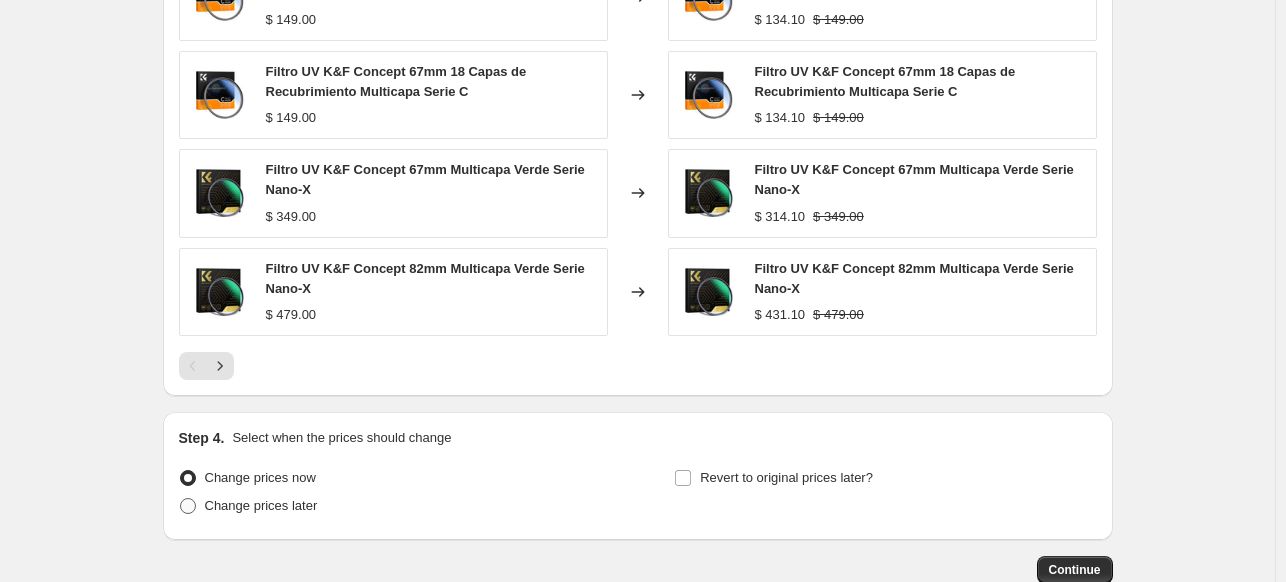 radio on "true" 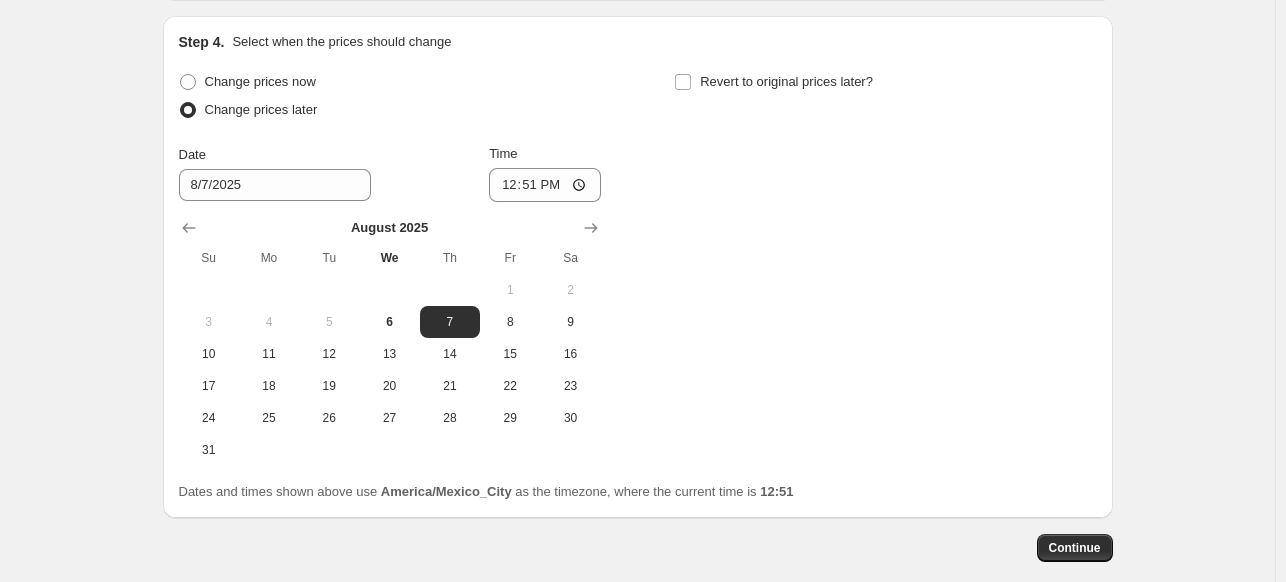 scroll, scrollTop: 2059, scrollLeft: 0, axis: vertical 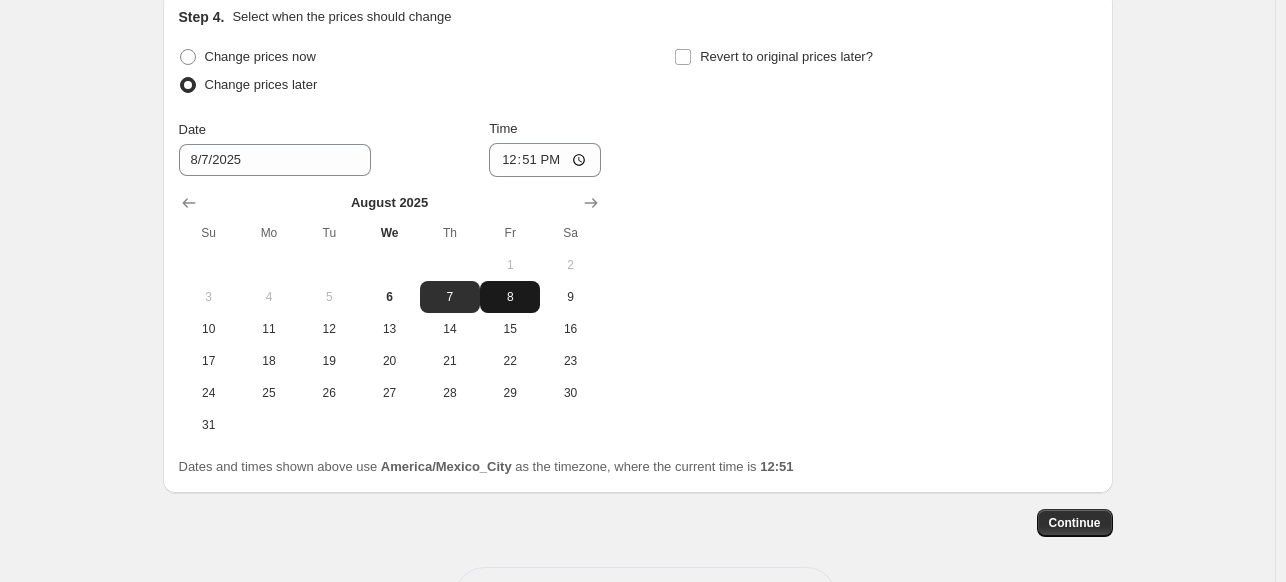 click on "8" at bounding box center [510, 297] 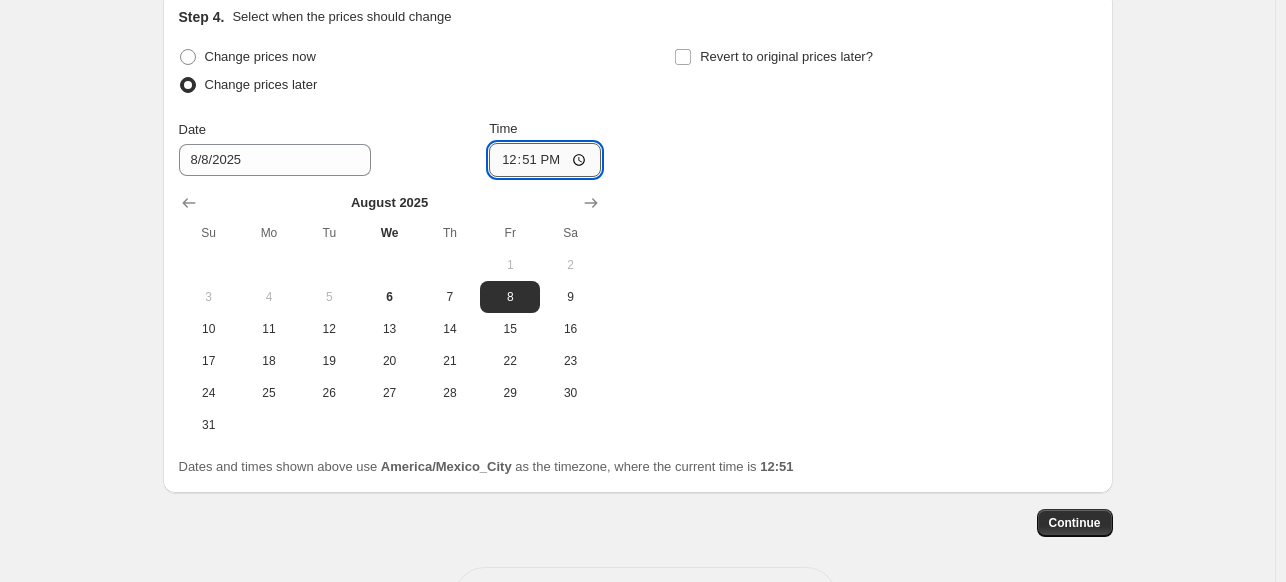 click on "12:51" at bounding box center [545, 160] 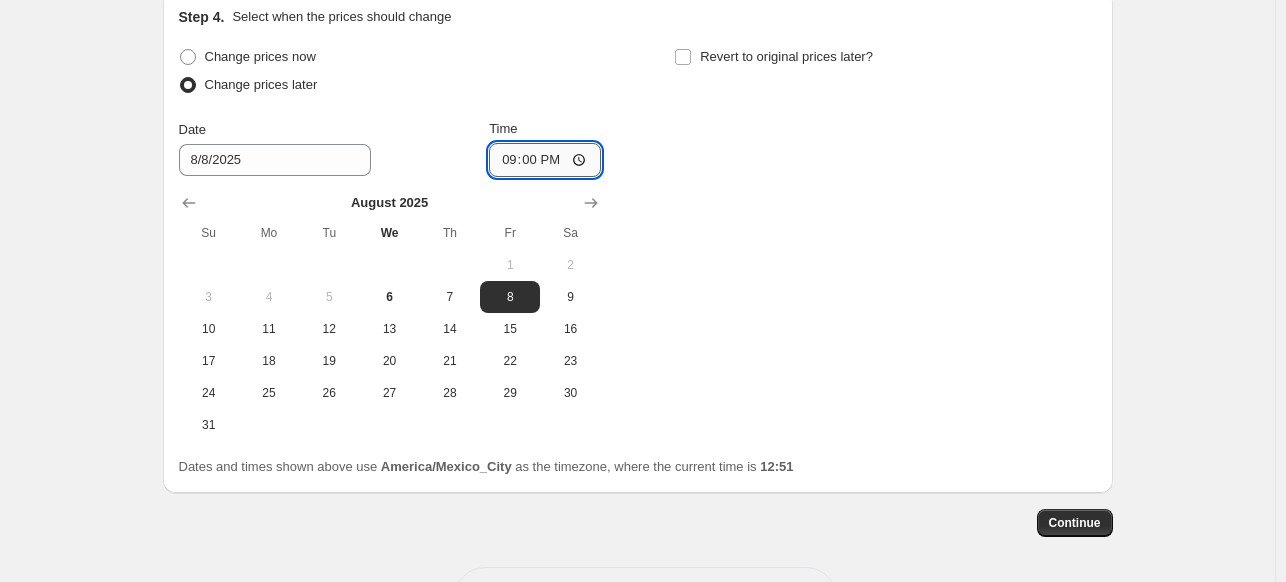 click on "21:00" at bounding box center [545, 160] 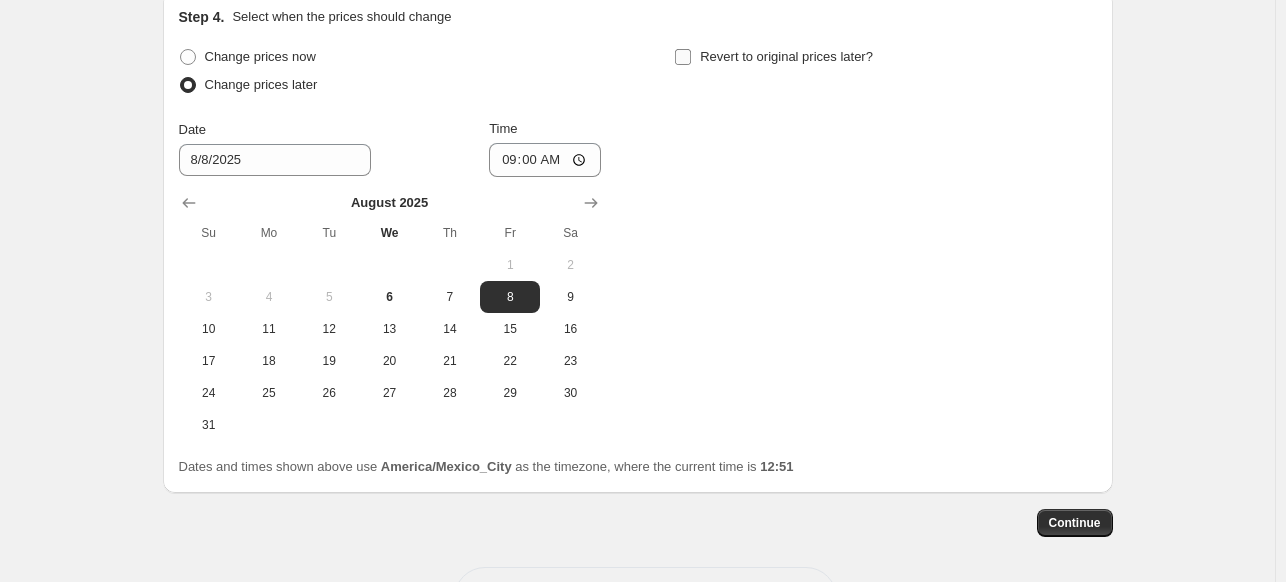 click on "Revert to original prices later?" at bounding box center [773, 57] 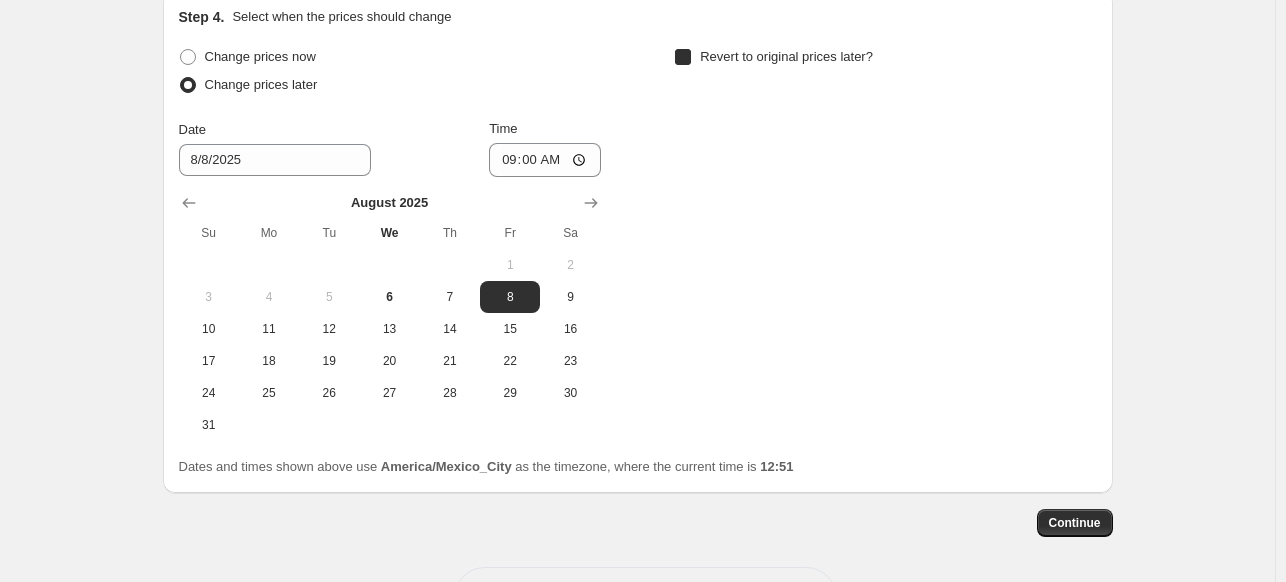 checkbox on "true" 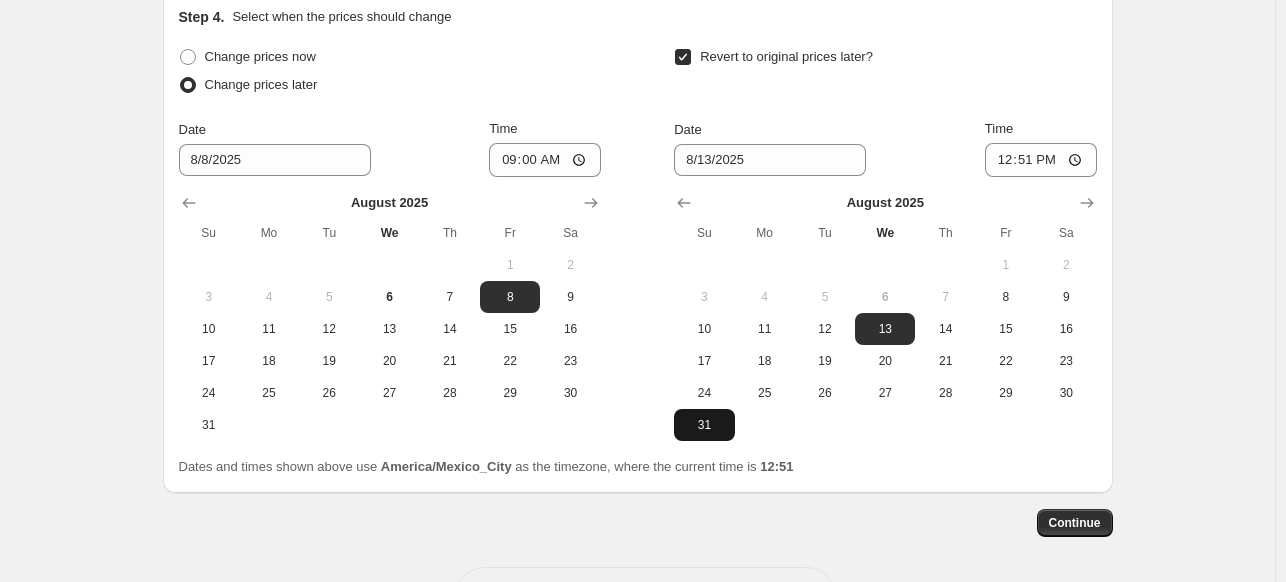 click on "31" at bounding box center [704, 425] 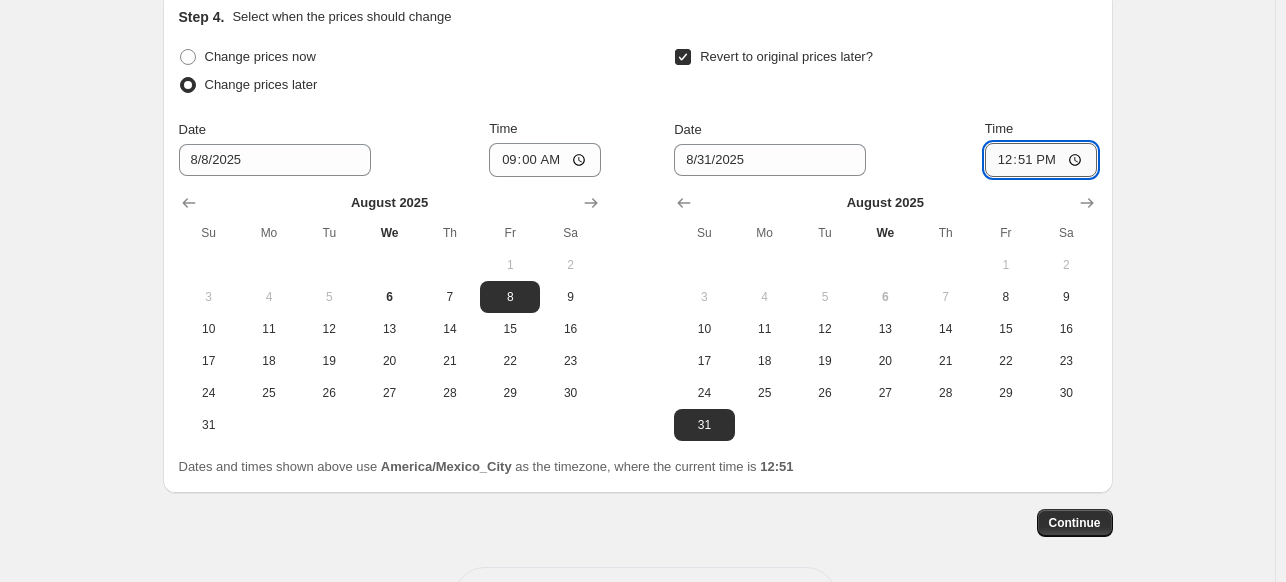 click on "12:51" at bounding box center (1041, 160) 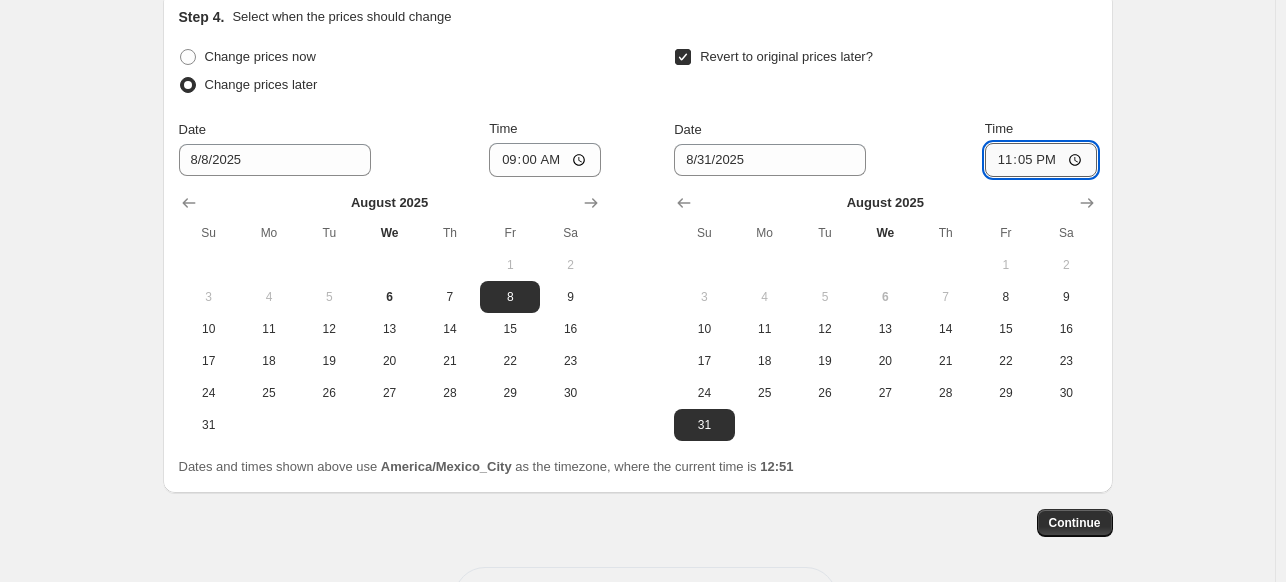 type on "23:59" 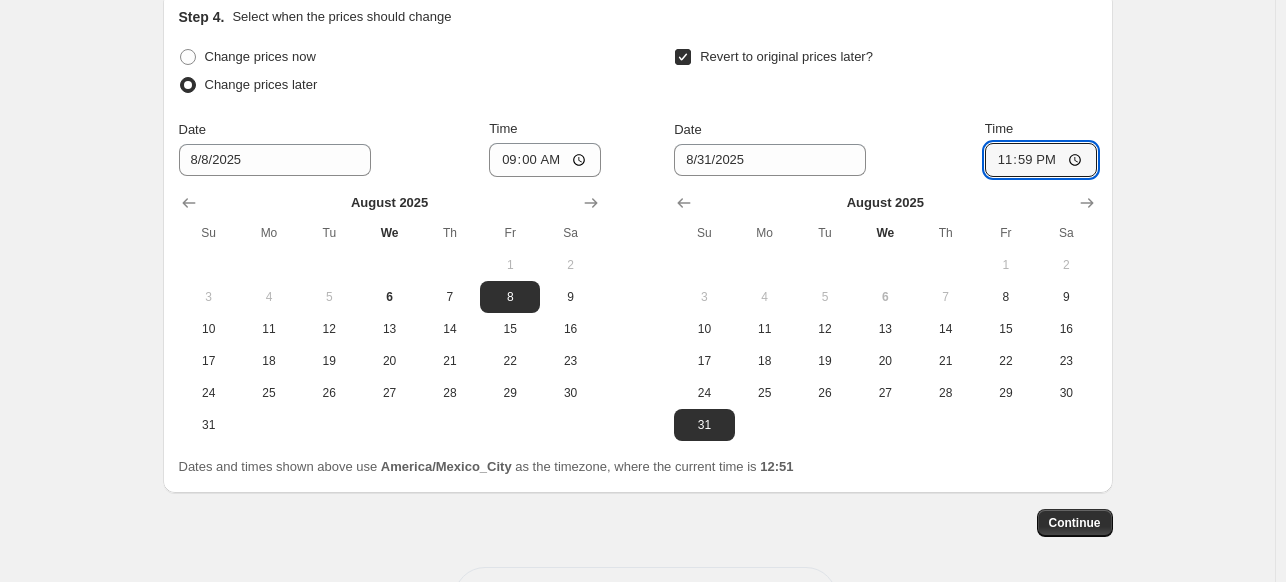 click on "Create new price change job. This page is ready Create new price change job Draft Step 1. Optionally give your price change job a title (eg "March 30% off sale on boots") K&F Concept AGO 10% OFF This title is just for internal use, customers won't see it Step 2. Select how the prices should change Use bulk price change rules Set product prices individually Use CSV upload Price Change type Change the price to a certain amount Change the price by a certain amount Change the price by a certain percentage Change the price to the current compare at price (price before sale) Change the price by a certain amount relative to the compare at price Change the price by a certain percentage relative to the compare at price Don't change the price Change the price by a certain percentage relative to the cost per item Change price to certain cost margin Change the price by a certain percentage Price change amount -10 % (Price drop) Rounding Round to nearest .01 Round to nearest whole number End prices in .99 Compare at price" at bounding box center [637, -700] 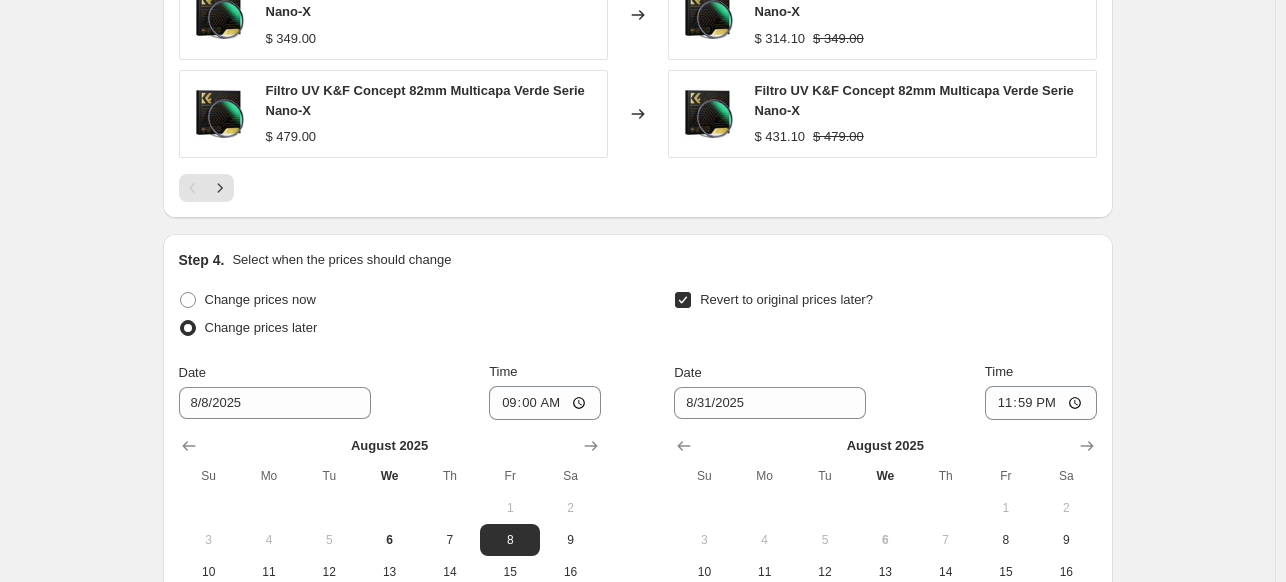 scroll, scrollTop: 2133, scrollLeft: 0, axis: vertical 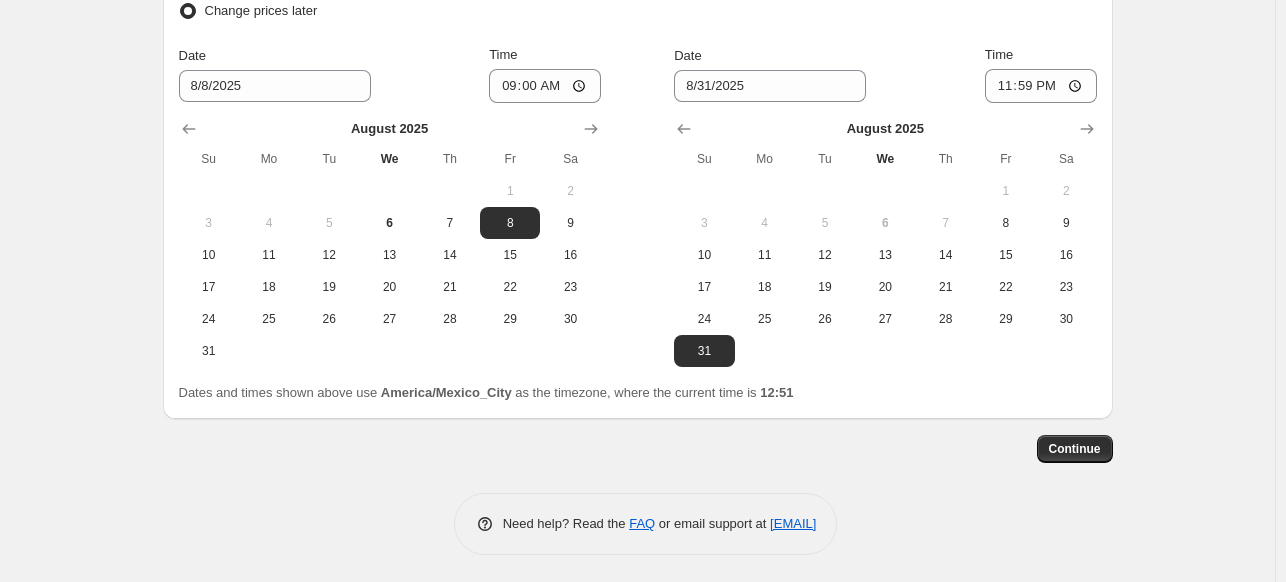 click on "Step 1. Optionally give your price change job a title (eg "March 30% off sale on boots") K&F Concept AGO 10% OFF This title is just for internal use, customers won't see it Step 2. Select how the prices should change Use bulk price change rules Set product prices individually Use CSV upload Price Change type Change the price to a certain amount Change the price by a certain amount Change the price by a certain percentage Change the price to the current compare at price (price before sale) Change the price by a certain amount relative to the compare at price Change the price by a certain percentage relative to the compare at price Don't change the price Change the price by a certain percentage relative to the cost per item Change price to certain cost margin Change the price by a certain percentage Price change amount -10 % (Price drop) Rounding Round to nearest .01 Round to nearest whole number End prices in .99 End prices in a certain number Show rounding direction options? Compare at price Change type 0   1" at bounding box center [638, -759] 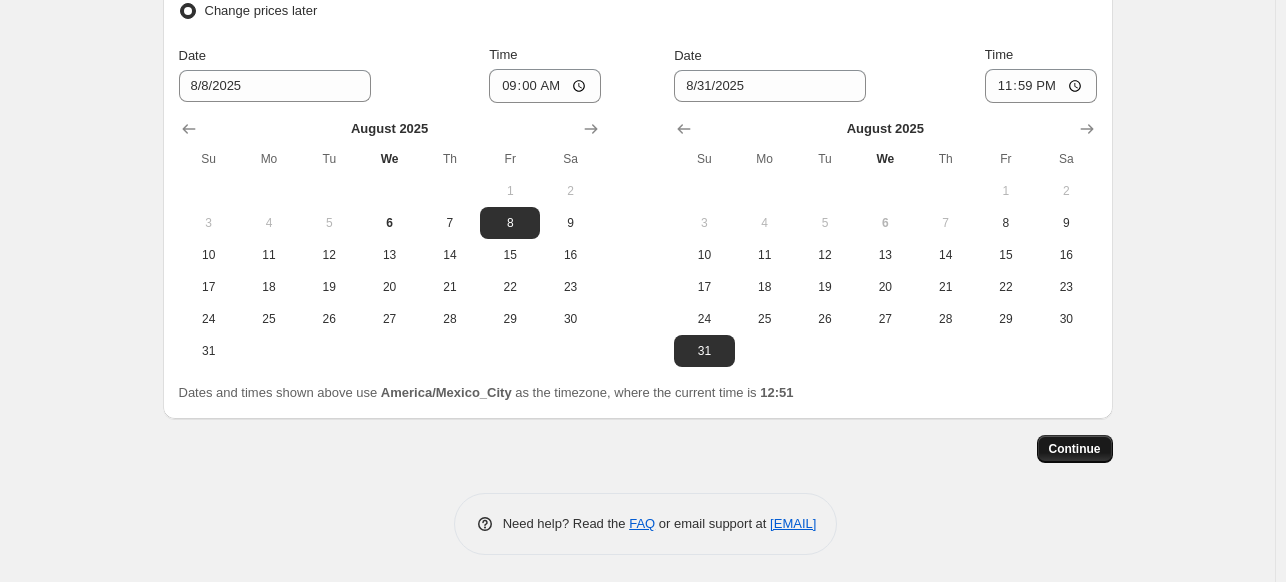 click on "Continue" at bounding box center (1075, 449) 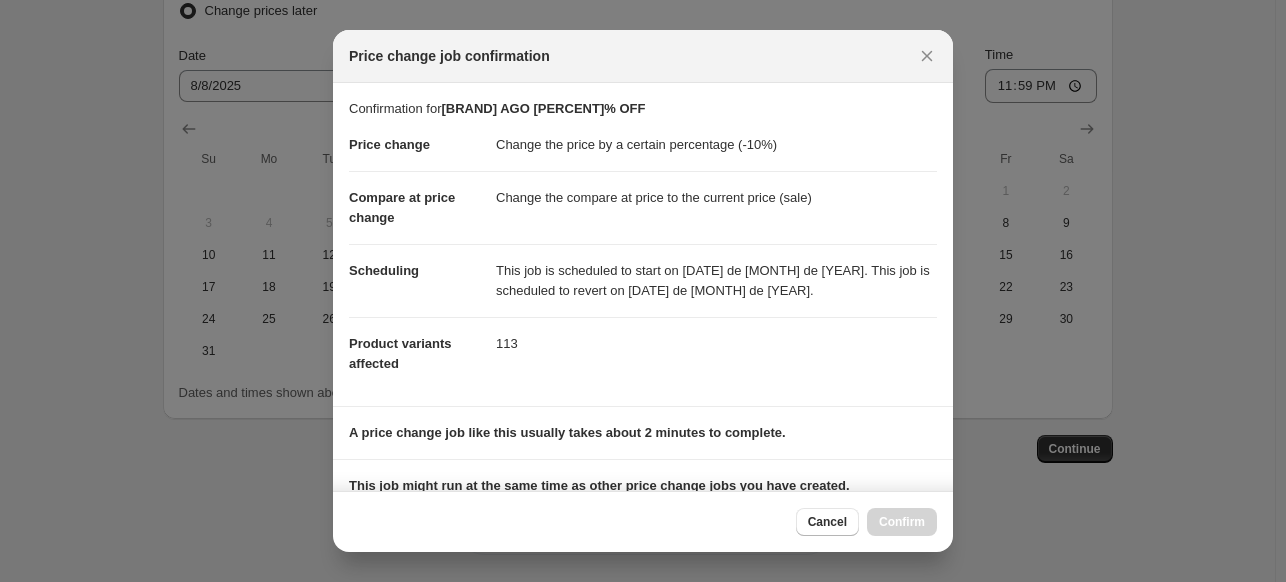 scroll, scrollTop: 253, scrollLeft: 0, axis: vertical 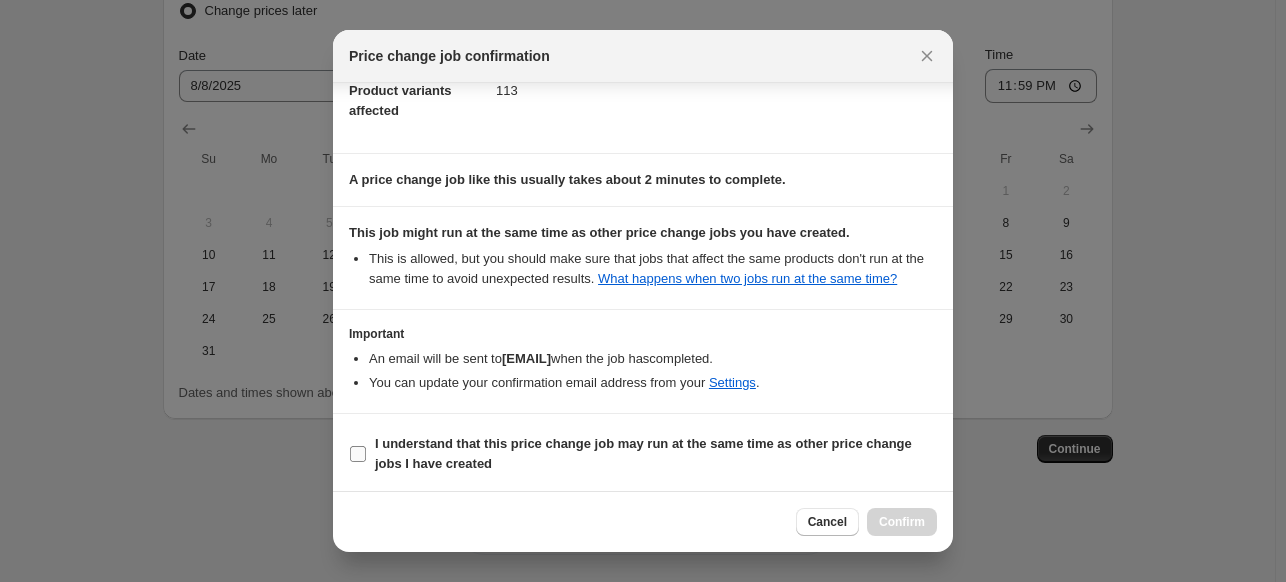 click on "I understand that this price change job may run at the same time as other price change jobs I have created" at bounding box center (643, 453) 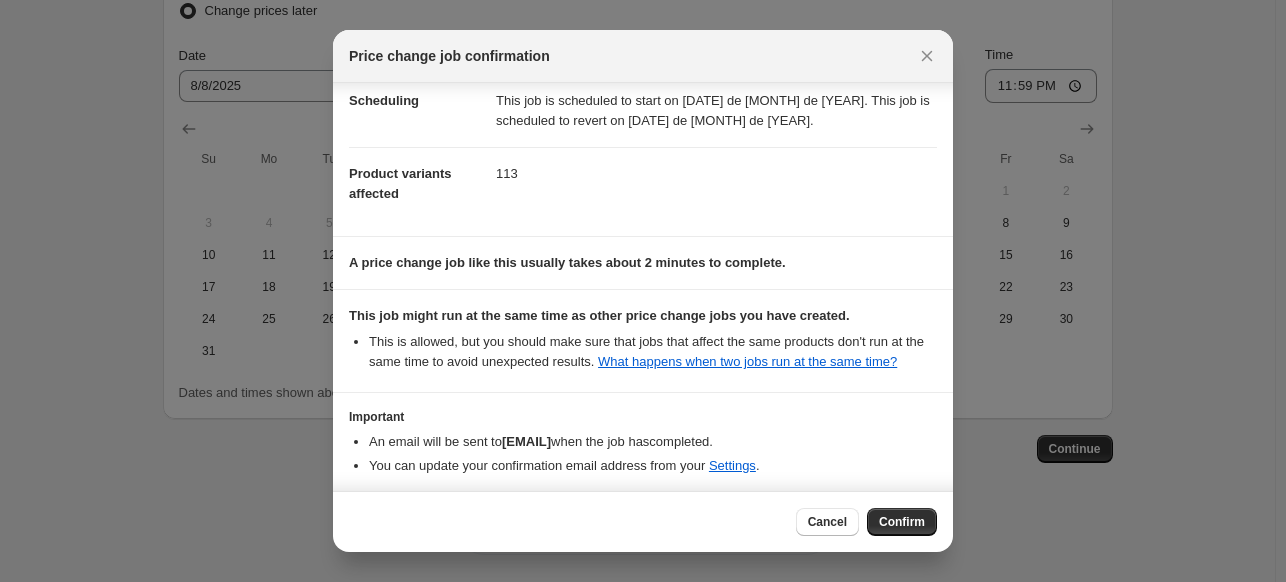 scroll, scrollTop: 169, scrollLeft: 0, axis: vertical 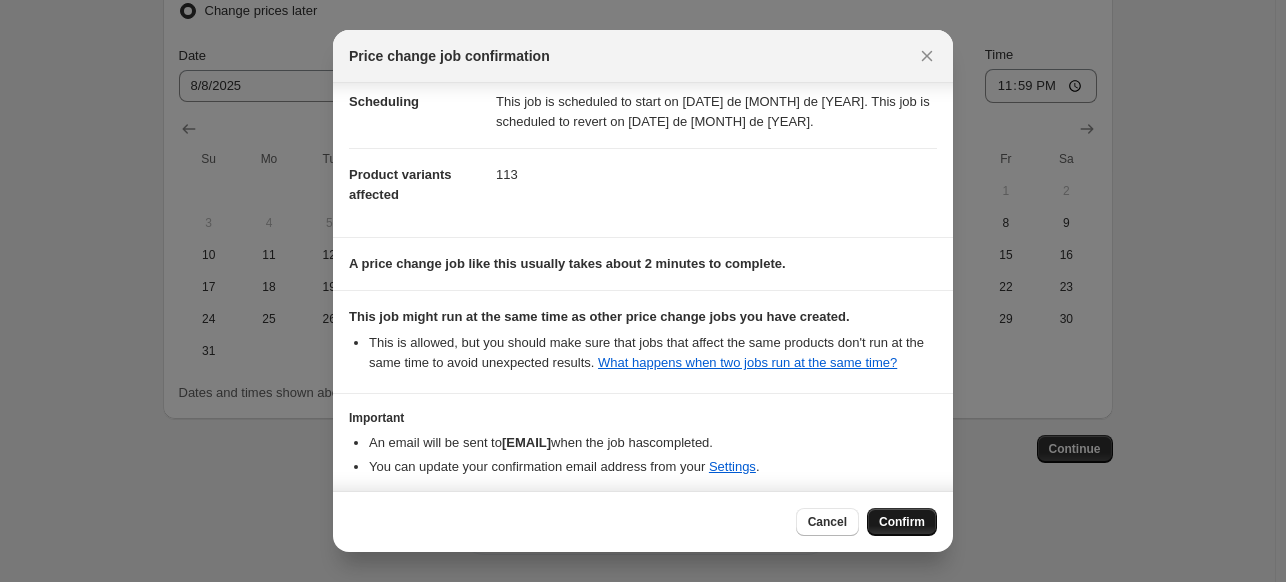 click on "Confirm" at bounding box center (902, 522) 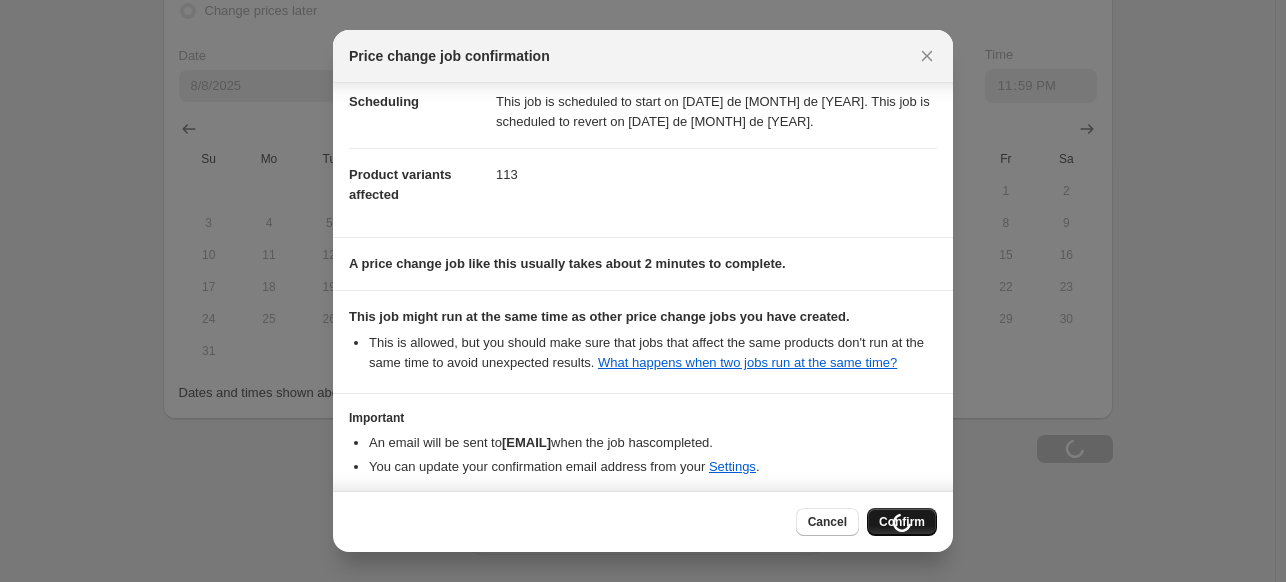 type on "[BRAND] AGO [PERCENT]% OFF" 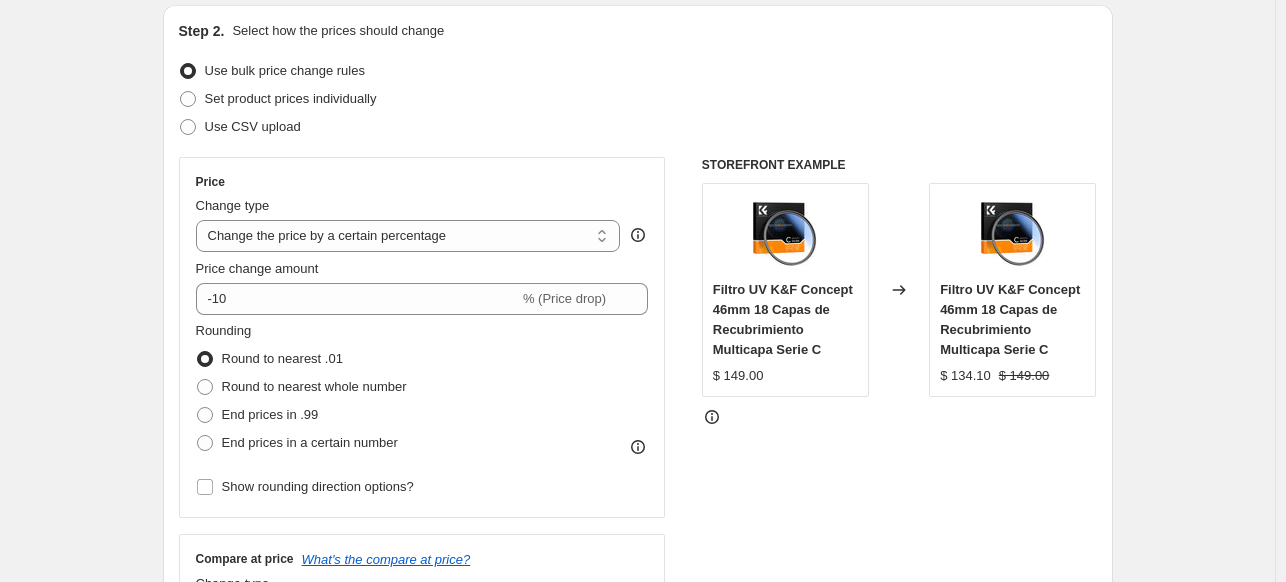 scroll, scrollTop: 0, scrollLeft: 0, axis: both 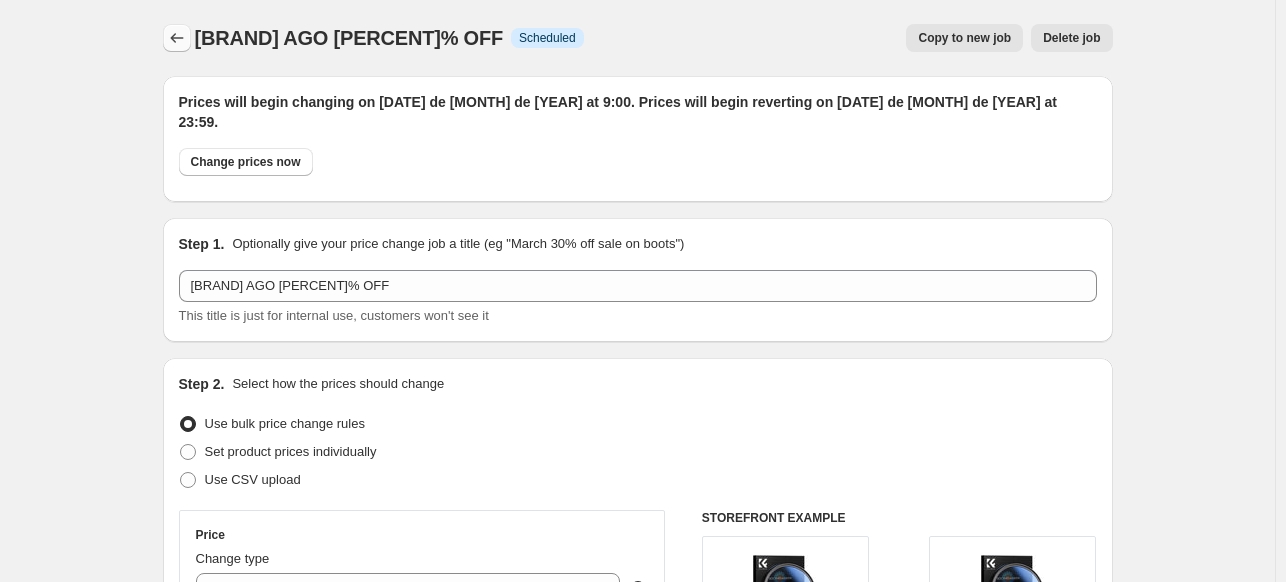 click 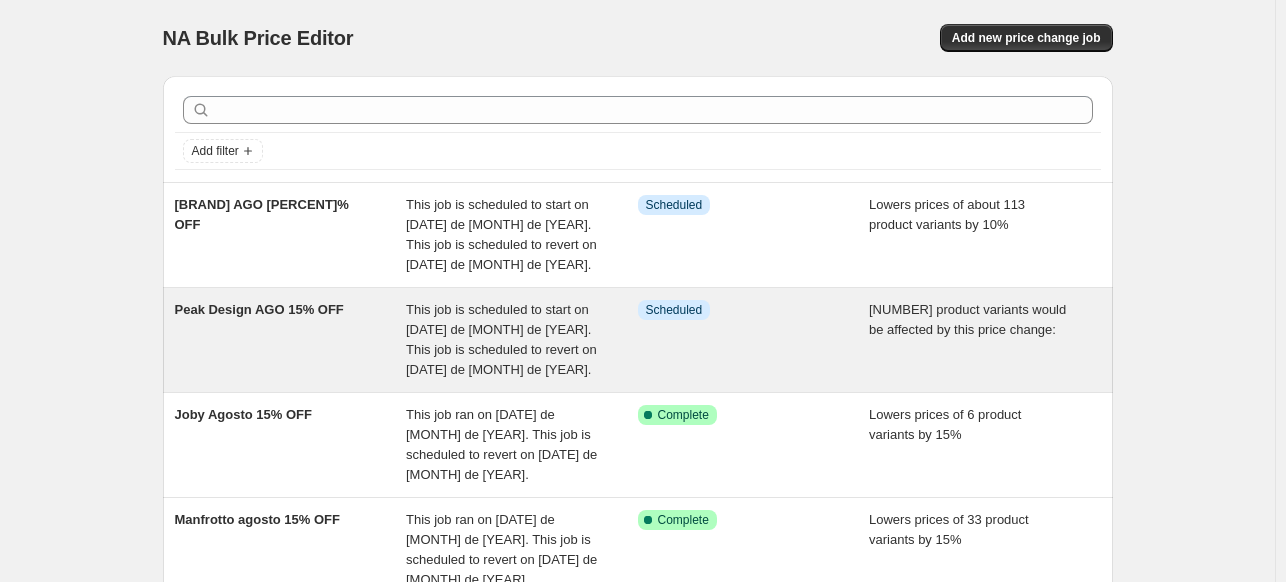 click on "This job is scheduled to start on [DATE] de [MONTH] de [YEAR]. This job is scheduled to revert on [DATE] de [MONTH] de [YEAR]." at bounding box center (501, 339) 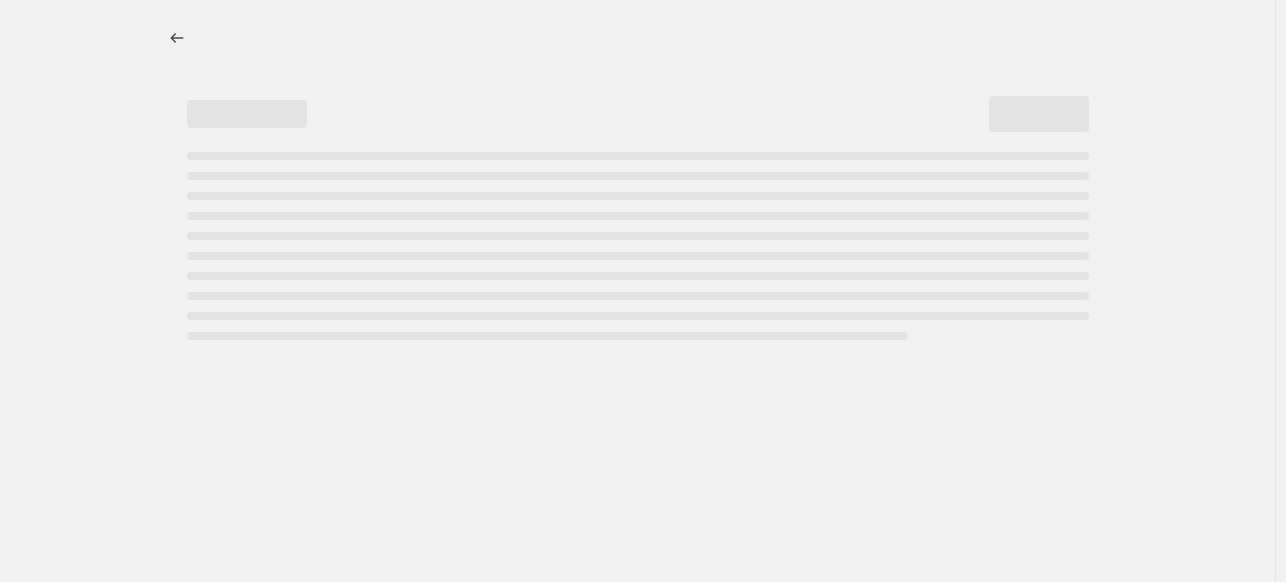 select on "percentage" 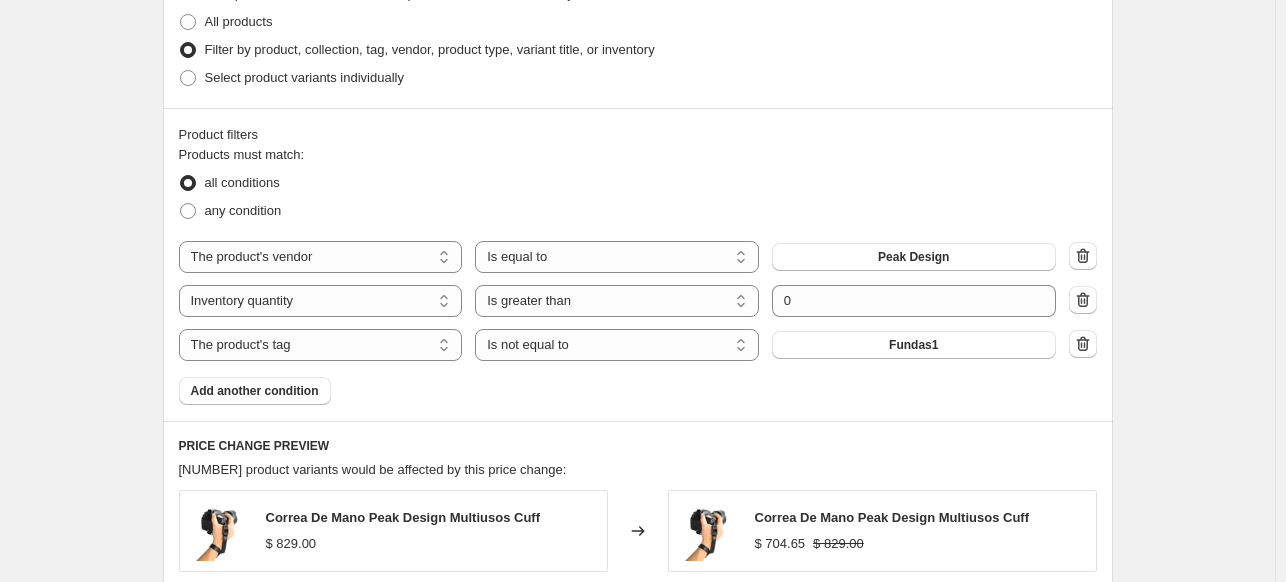 scroll, scrollTop: 1168, scrollLeft: 0, axis: vertical 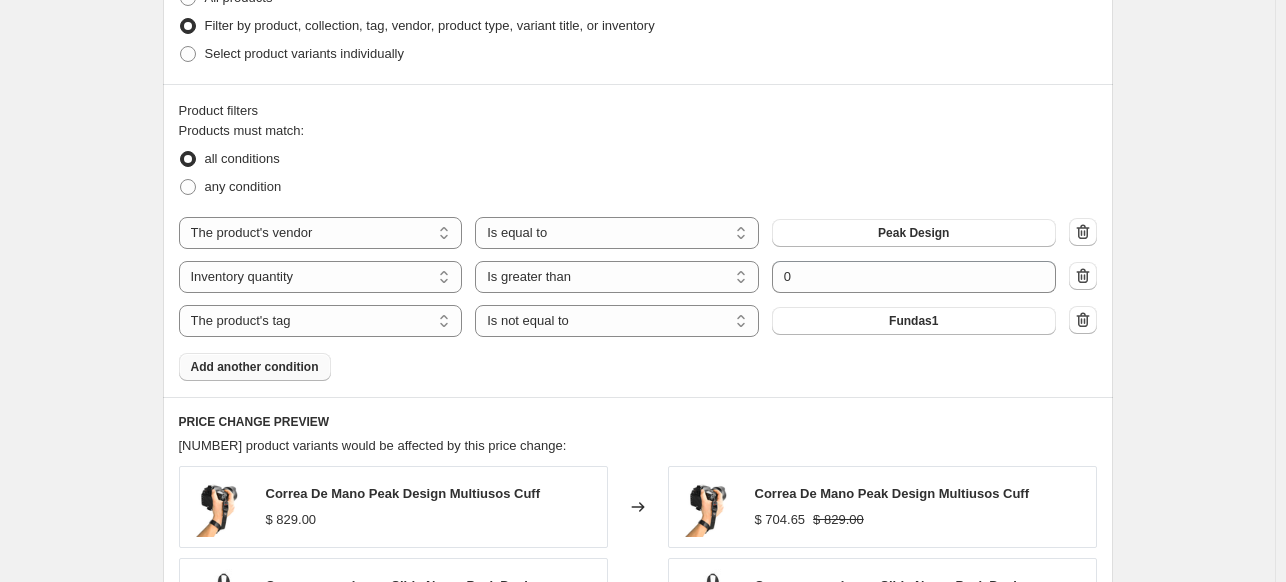 click on "Add another condition" at bounding box center (255, 367) 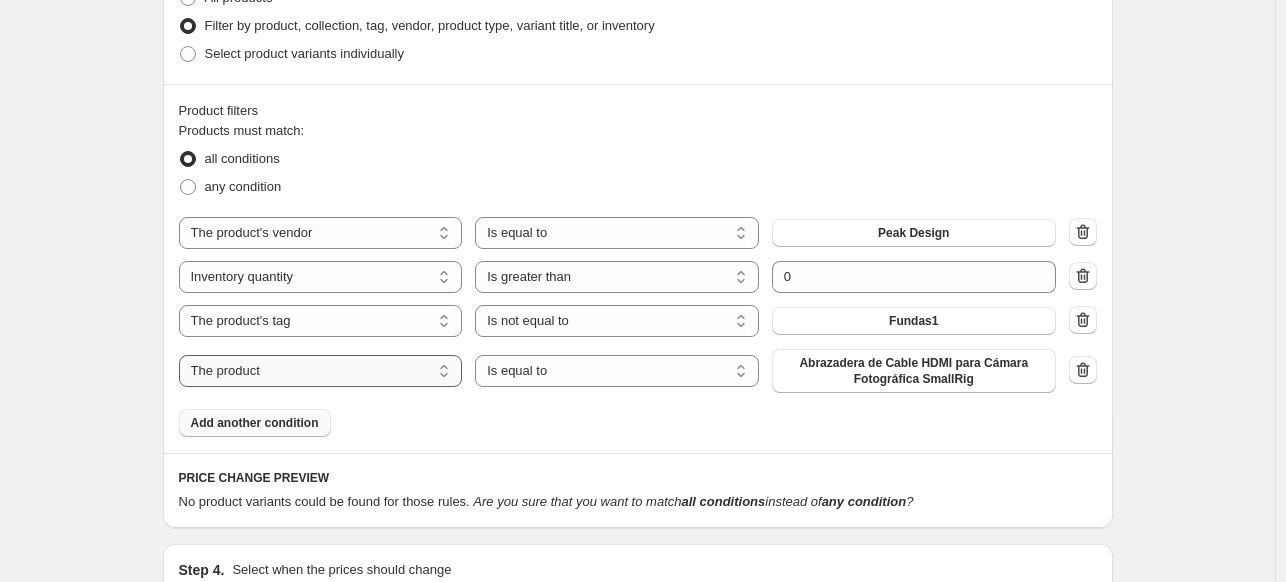 click on "The product The product's collection The product's tag The product's vendor The product's type The product's status The variant's title Inventory quantity" at bounding box center (321, 371) 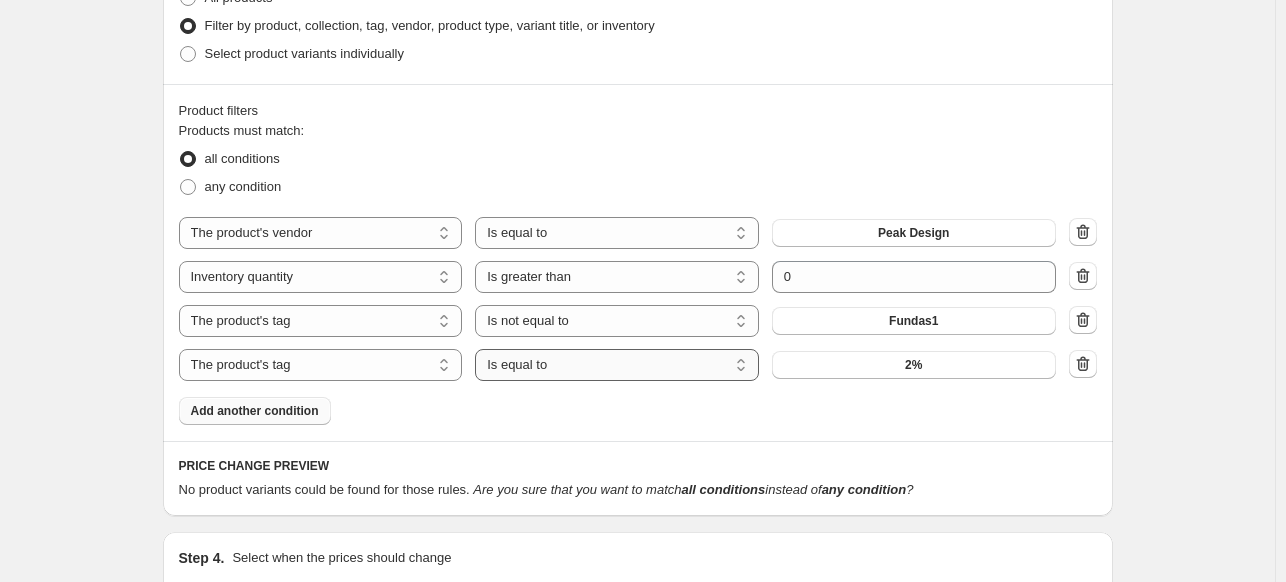 click on "Is equal to Is not equal to" at bounding box center [617, 365] 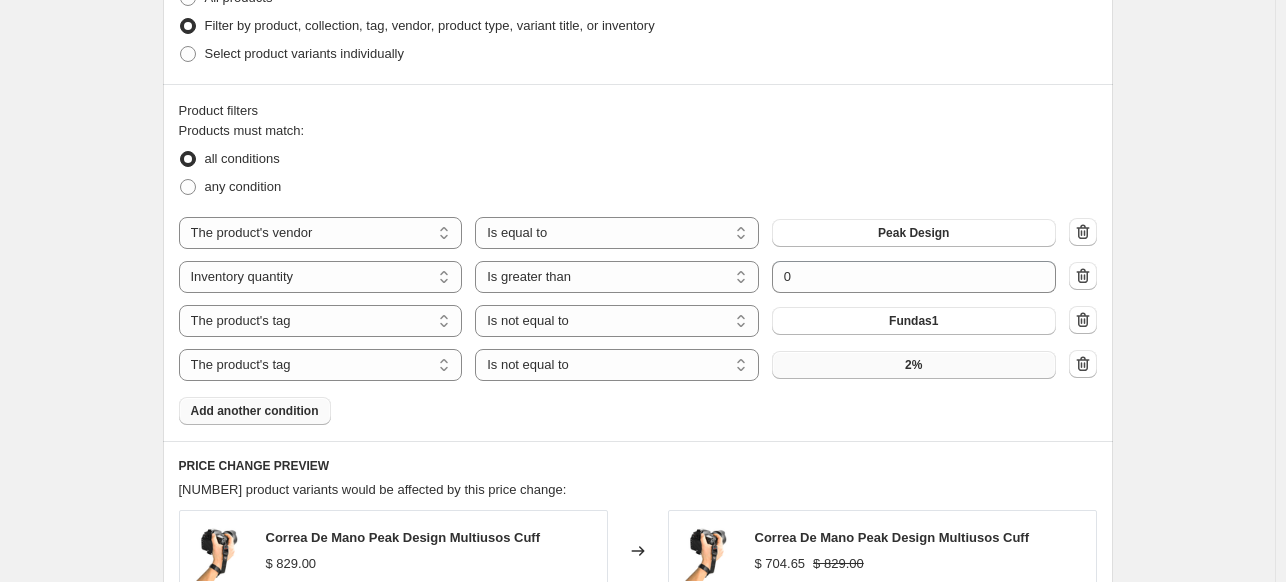 click on "2%" at bounding box center [914, 365] 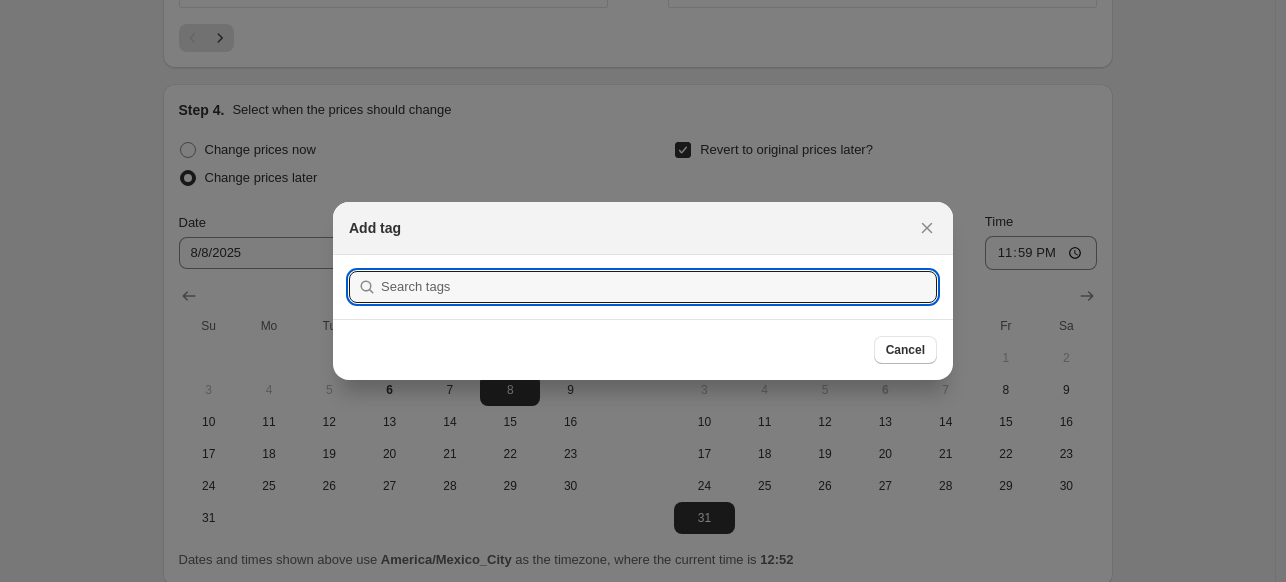 scroll, scrollTop: 1168, scrollLeft: 0, axis: vertical 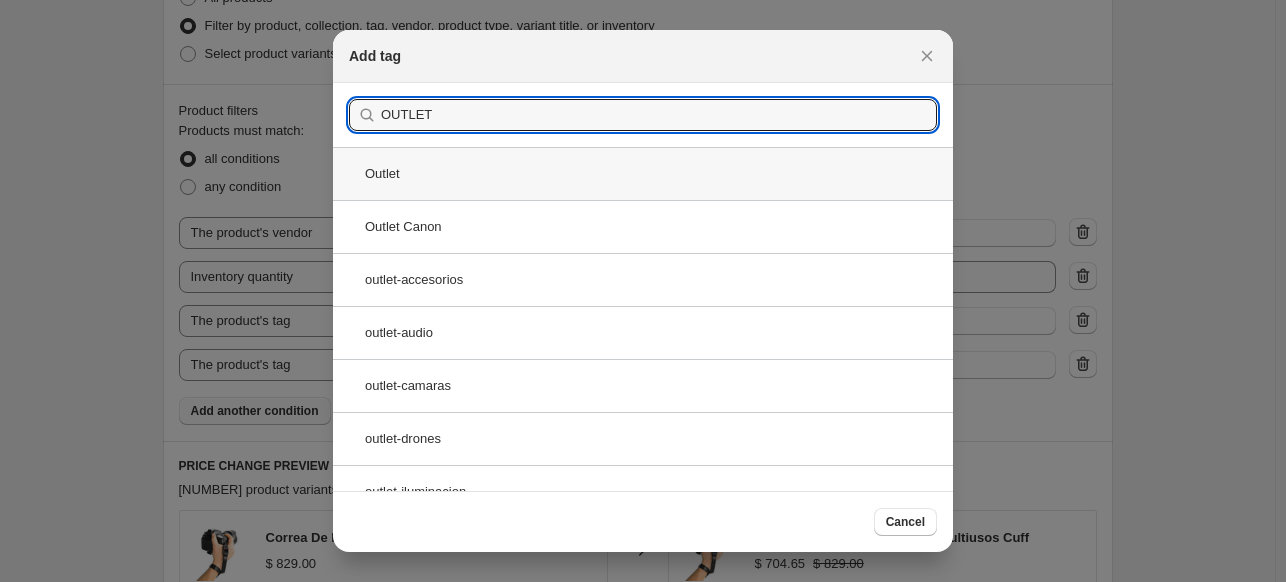 type on "OUTLET" 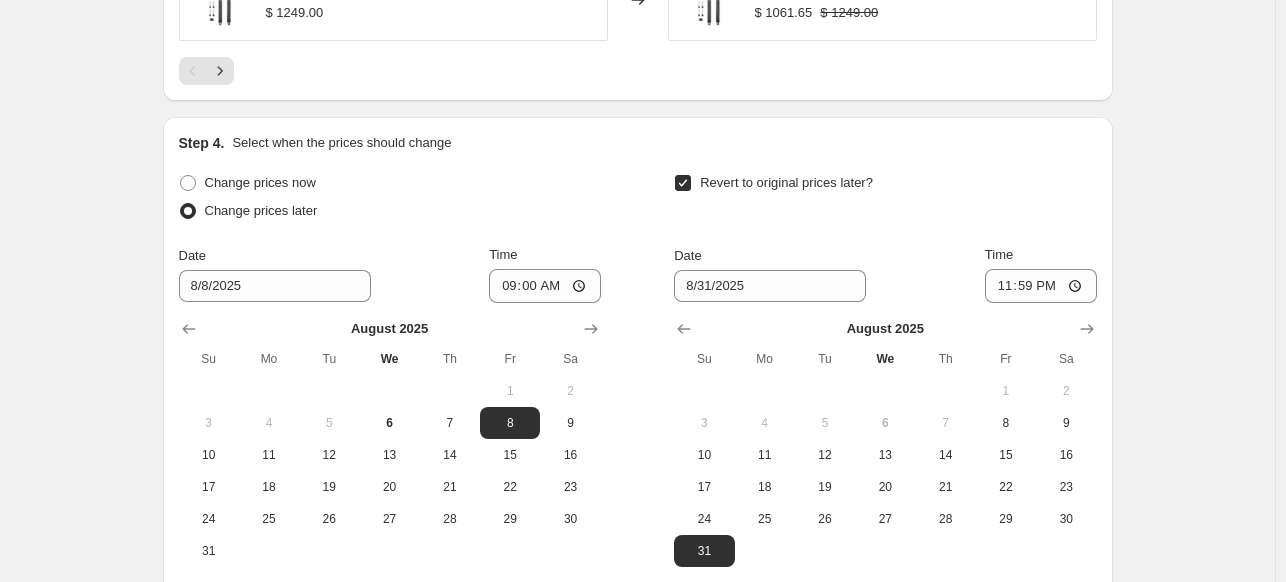 scroll, scrollTop: 2280, scrollLeft: 0, axis: vertical 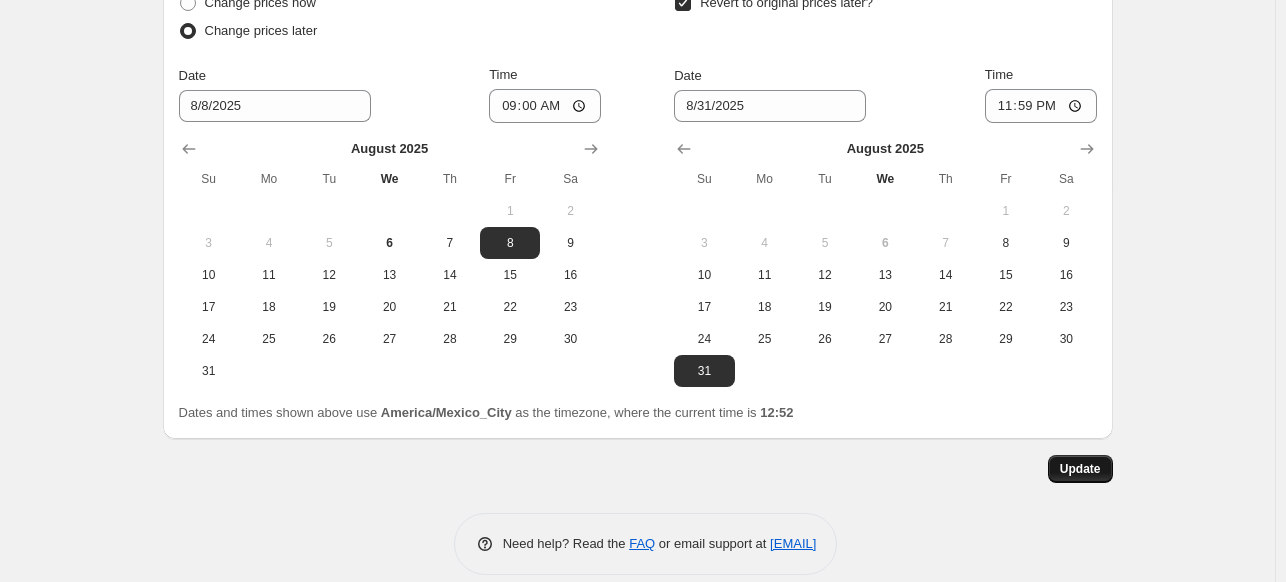 drag, startPoint x: 1059, startPoint y: 449, endPoint x: 1103, endPoint y: 439, distance: 45.122055 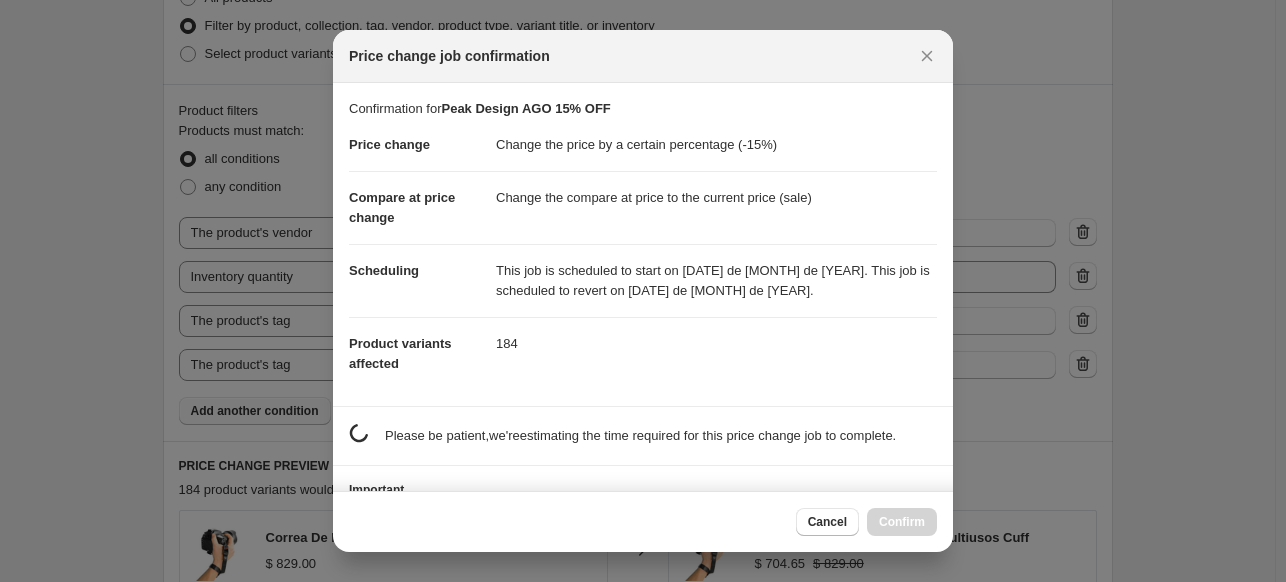 scroll, scrollTop: 2280, scrollLeft: 0, axis: vertical 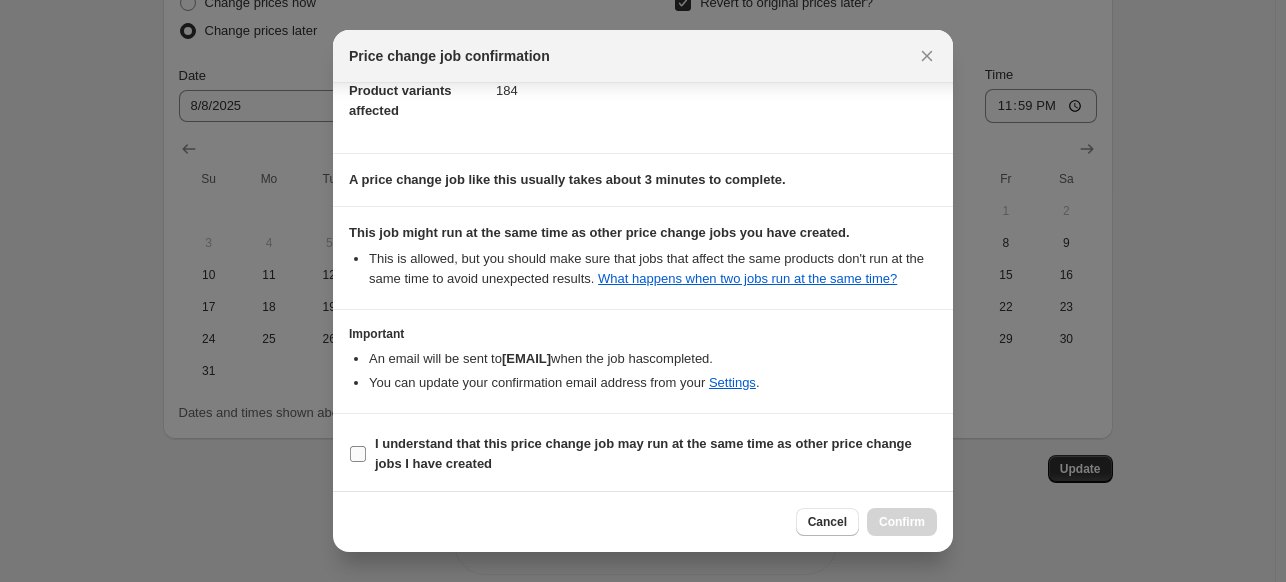 click on "I understand that this price change job may run at the same time as other price change jobs I have created" at bounding box center [656, 454] 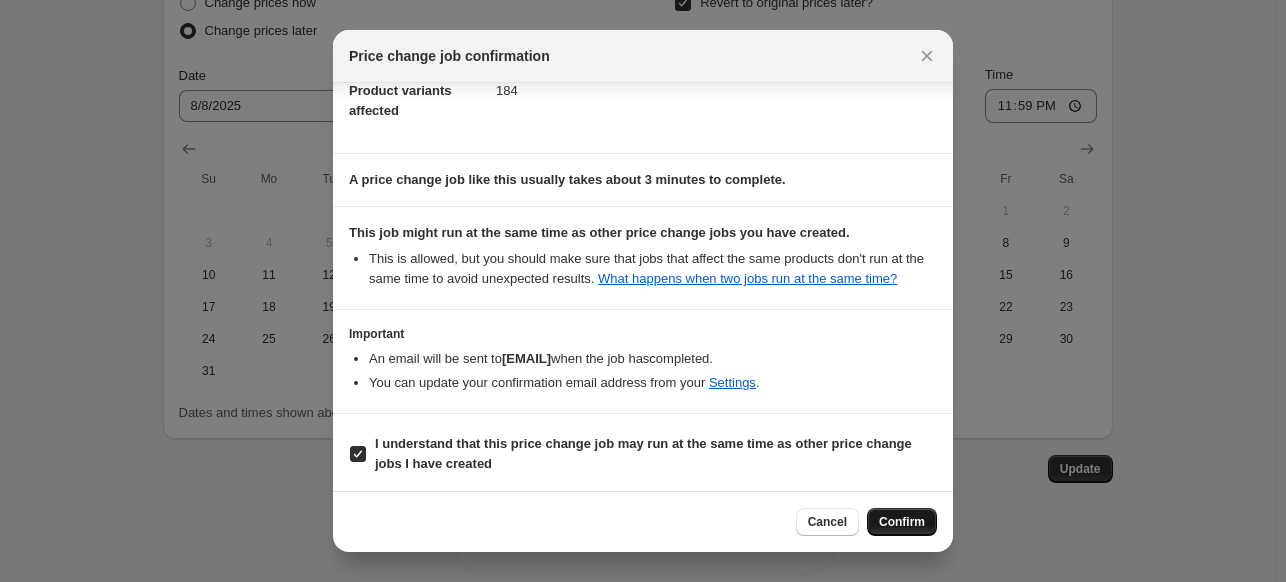 click on "Confirm" at bounding box center (902, 522) 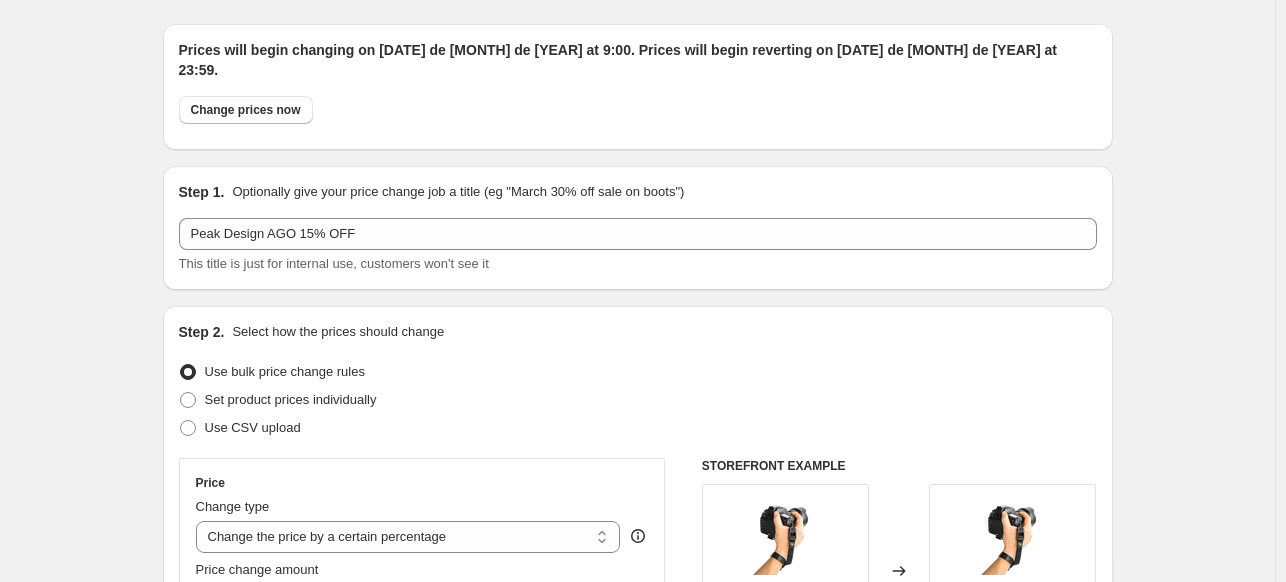 scroll, scrollTop: 0, scrollLeft: 0, axis: both 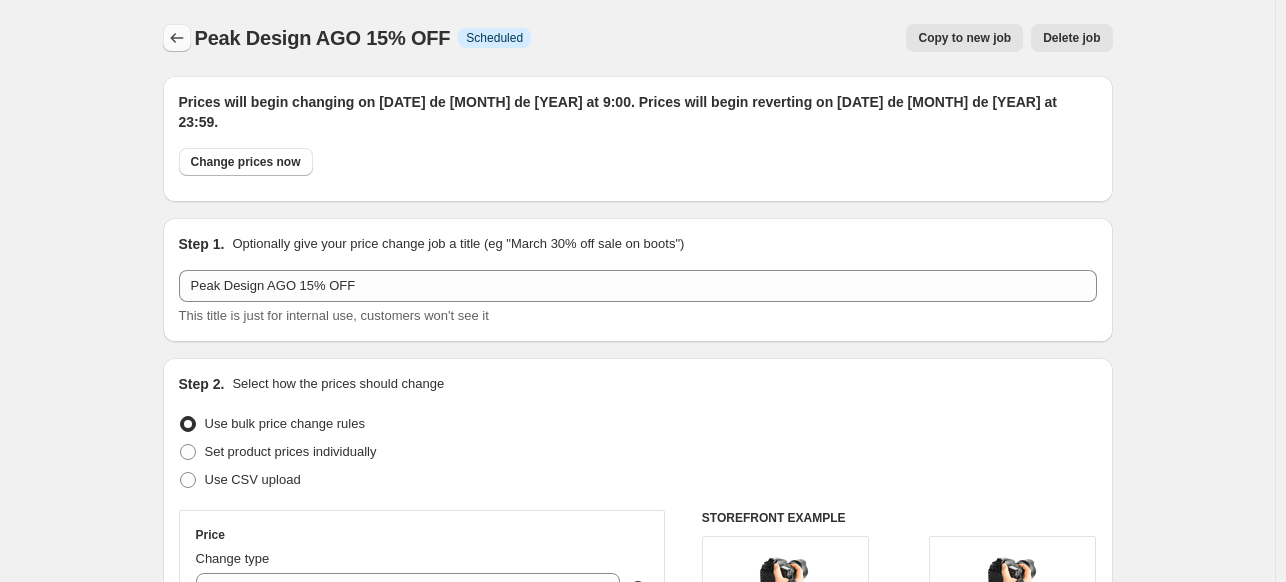 click 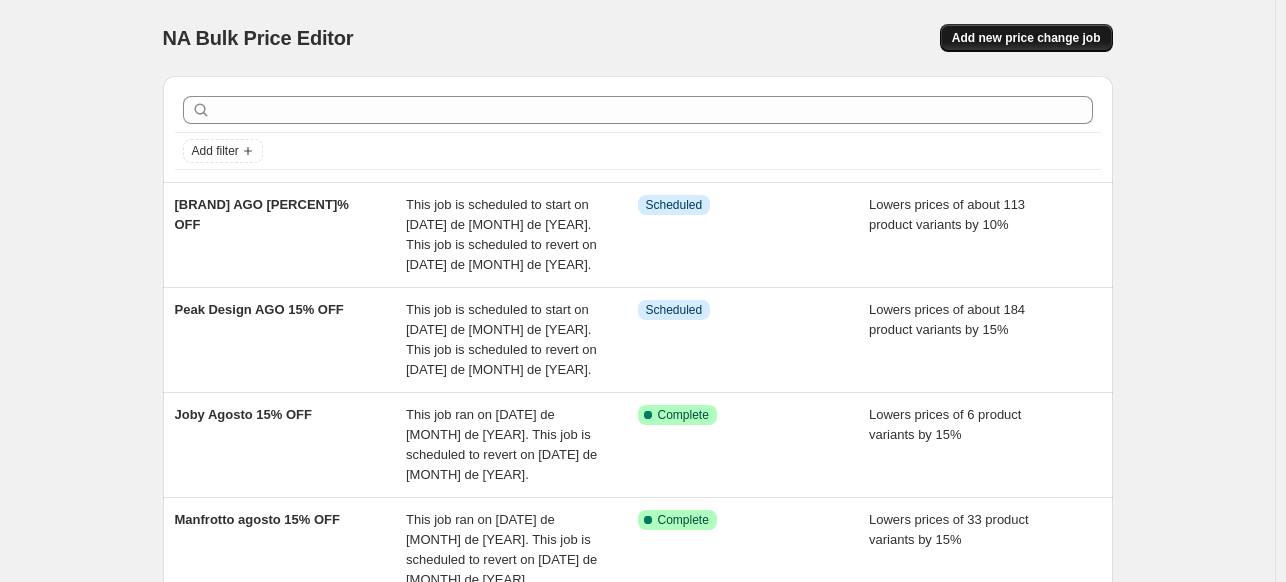 click on "Add new price change job" at bounding box center (1026, 38) 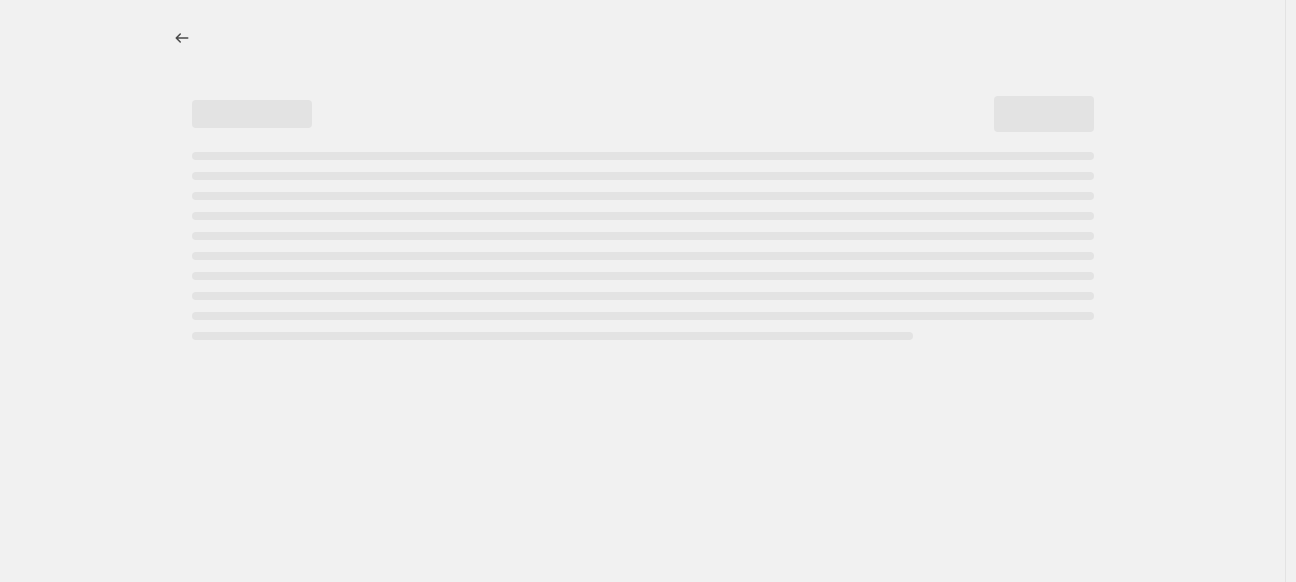 select on "percentage" 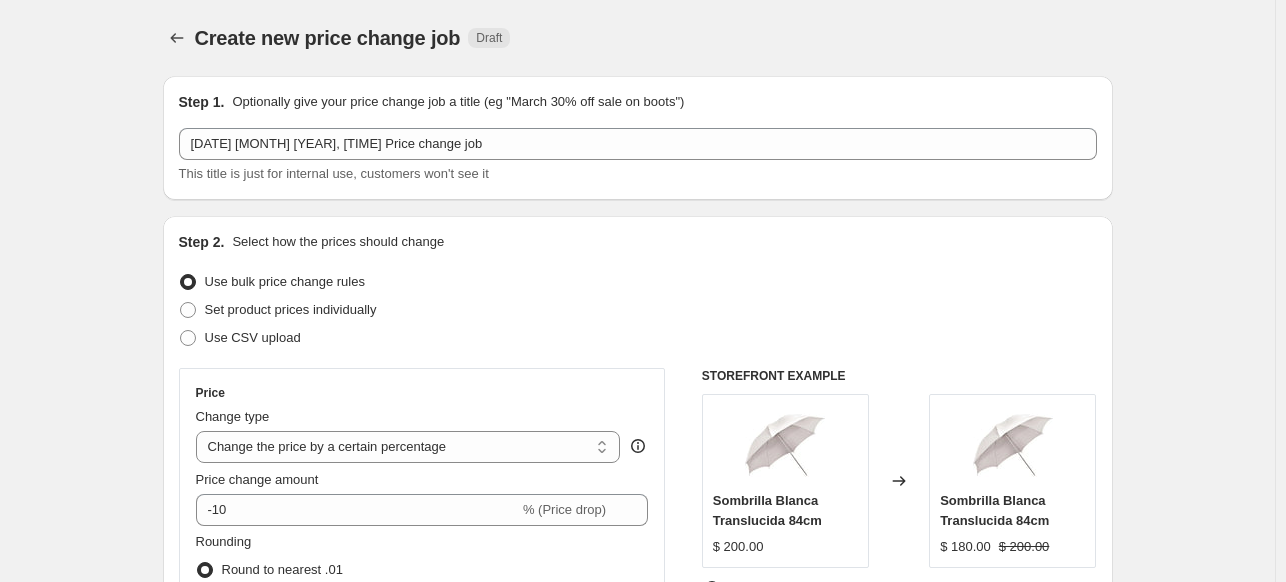 click on "This title is just for internal use, customers won't see it" at bounding box center (334, 173) 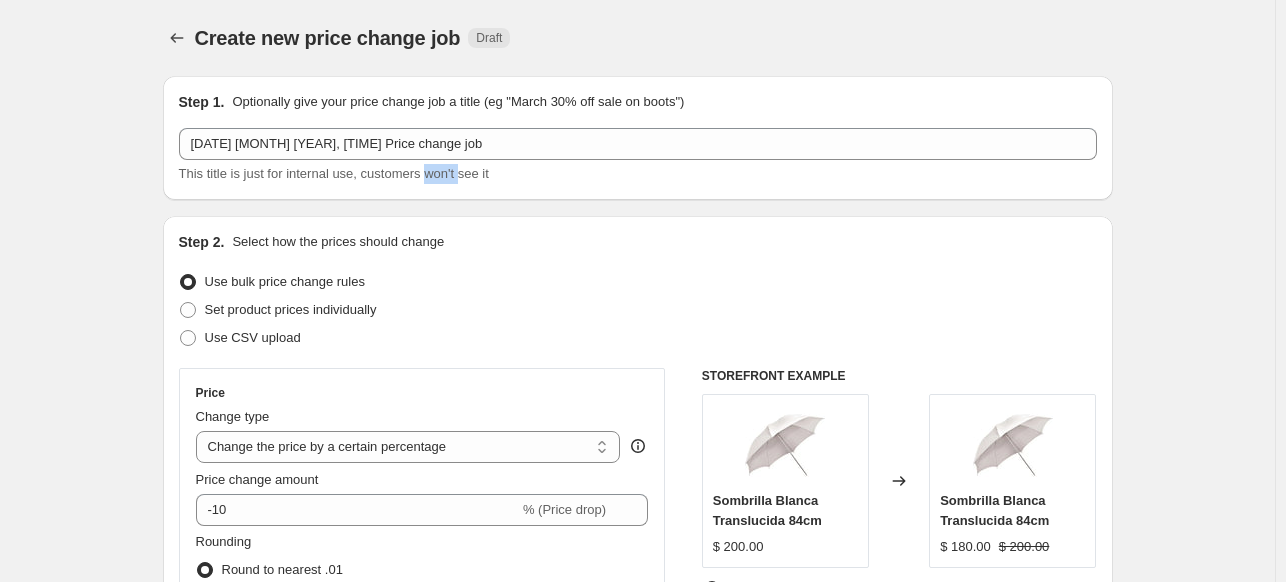 click on "This title is just for internal use, customers won't see it" at bounding box center (334, 173) 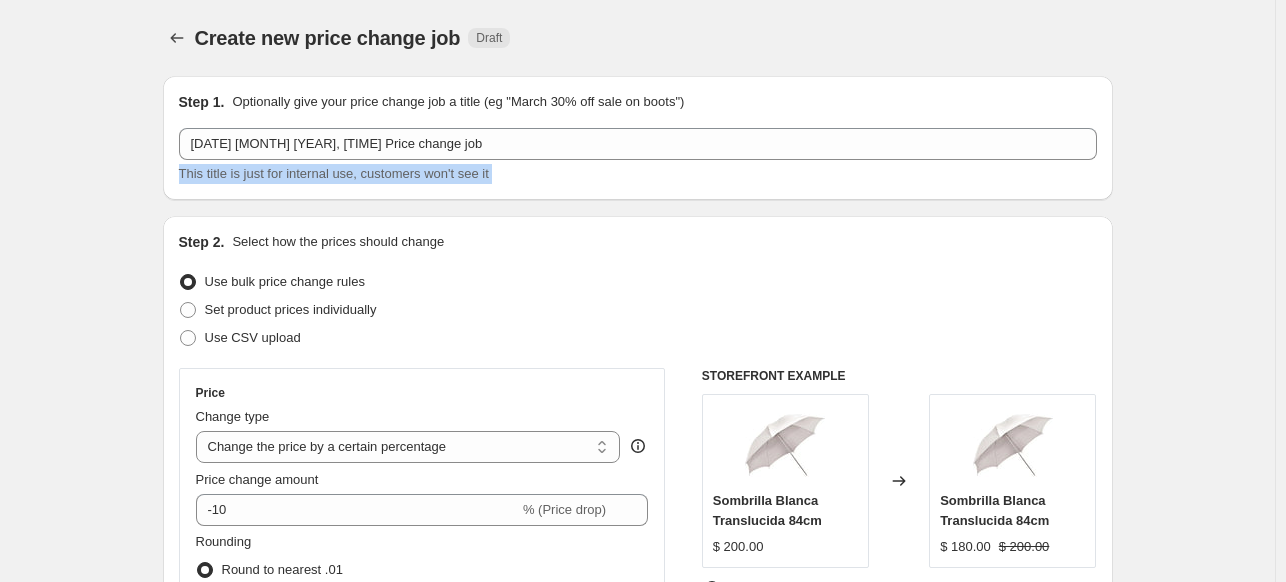 click on "This title is just for internal use, customers won't see it" at bounding box center [334, 173] 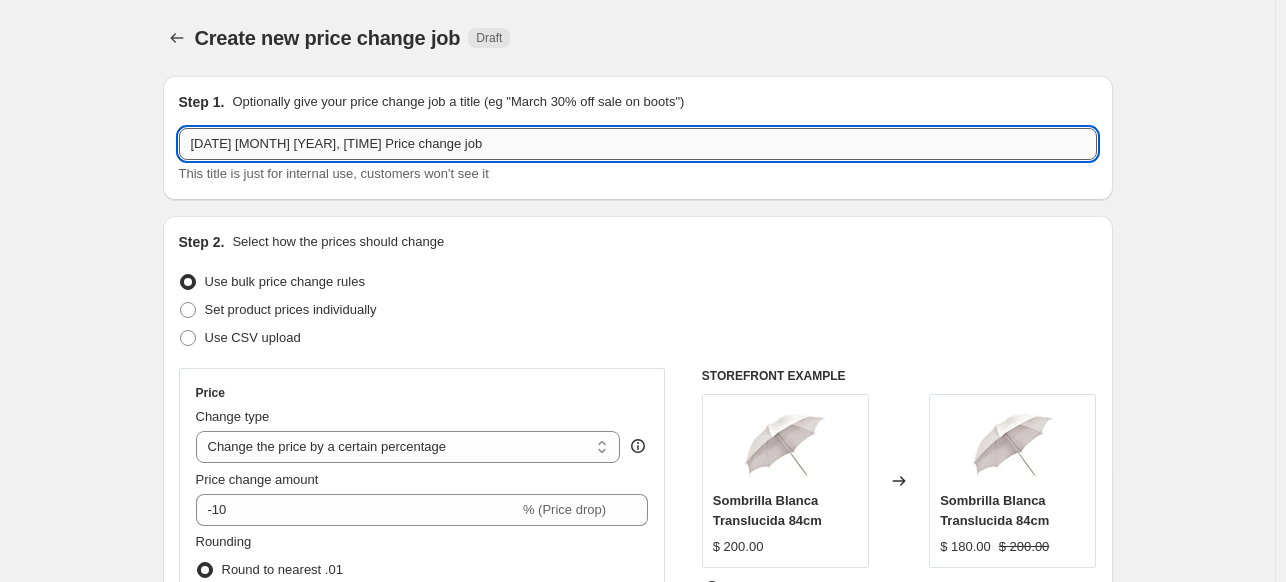 click on "[DATE] [MONTH] [YEAR], [TIME] Price change job" at bounding box center (638, 144) 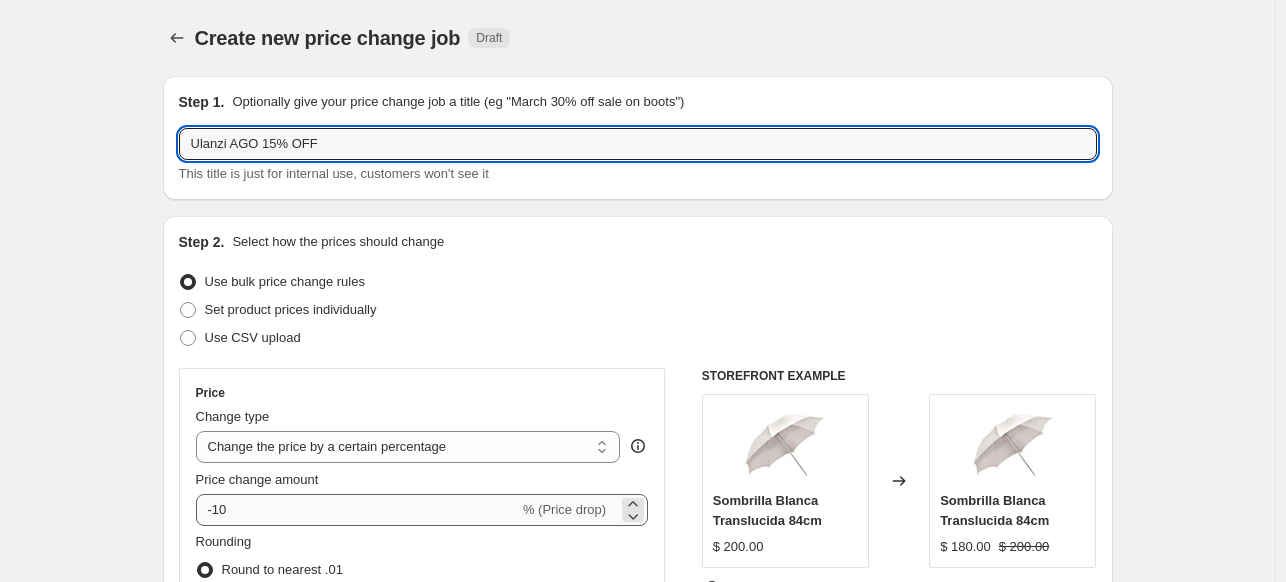 type on "Ulanzi AGO 15% OFF" 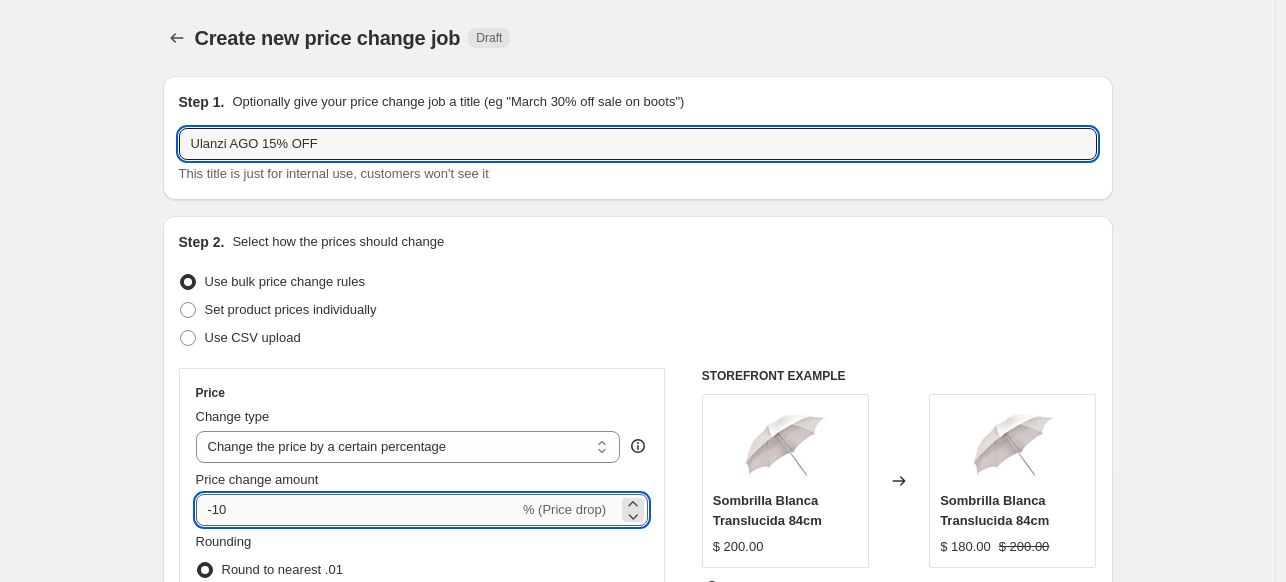click on "-10" at bounding box center (357, 510) 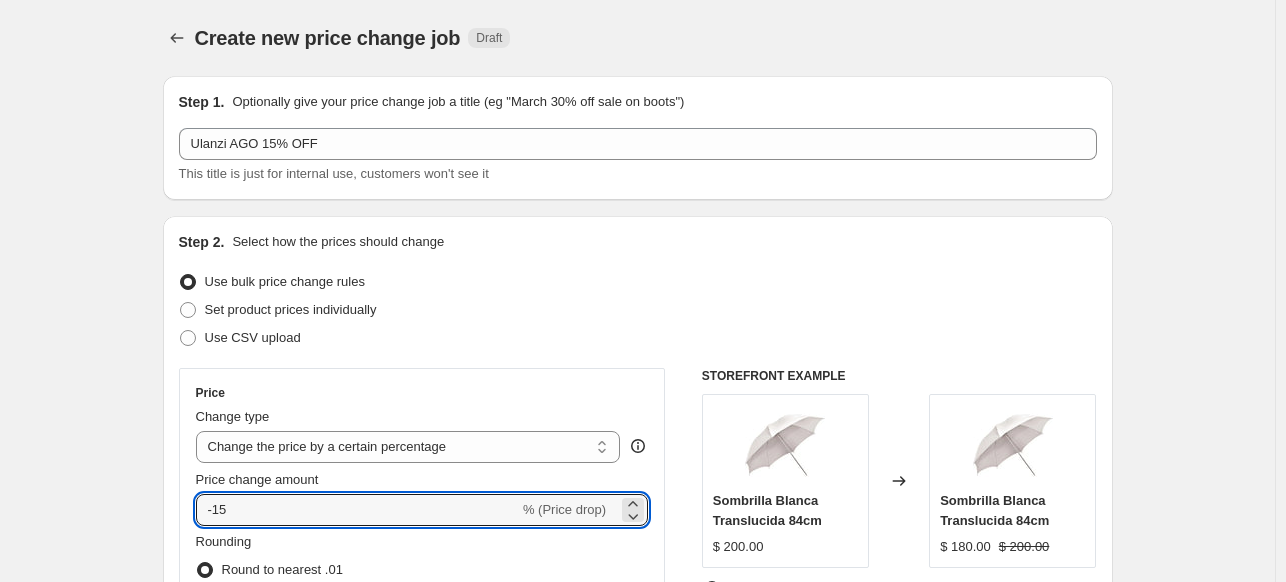 type on "-15" 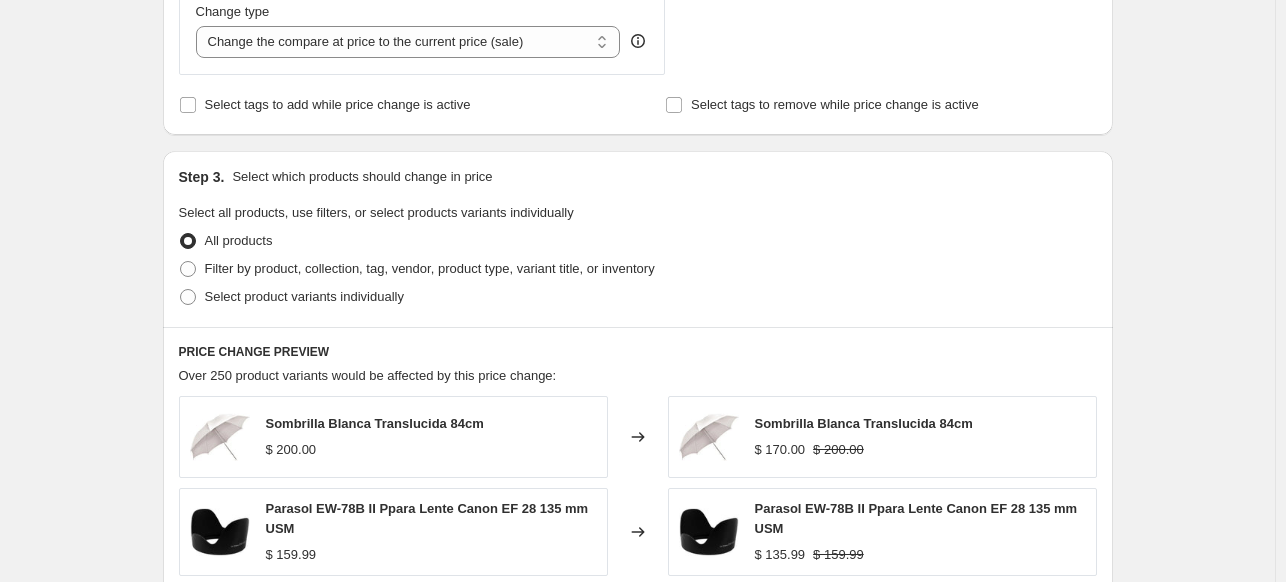 scroll, scrollTop: 784, scrollLeft: 0, axis: vertical 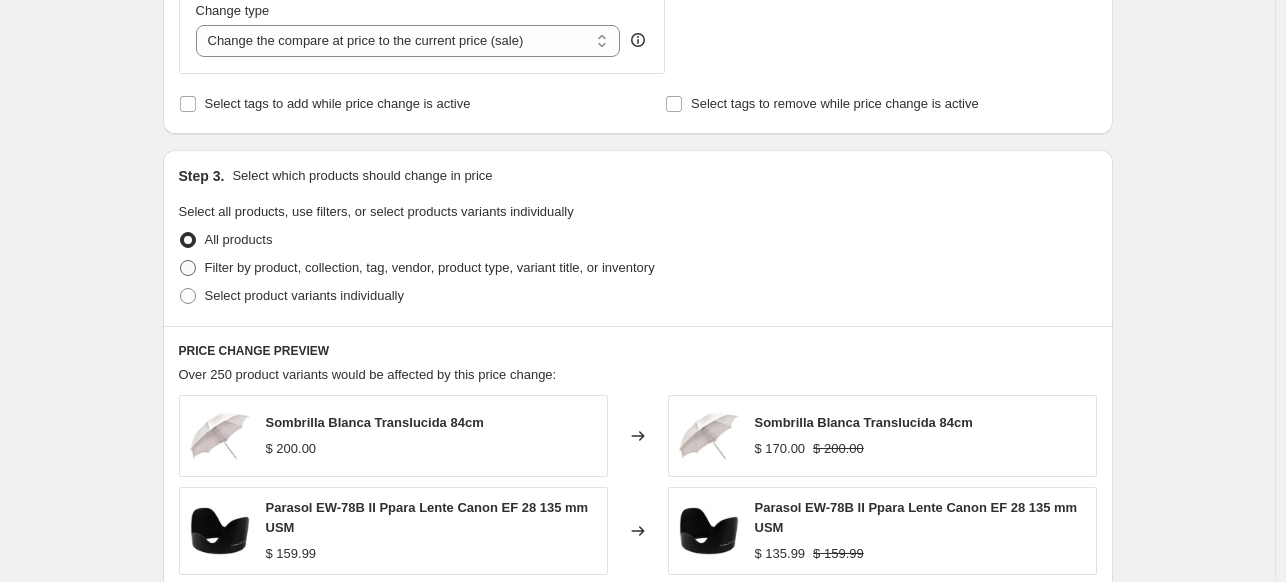 click on "Filter by product, collection, tag, vendor, product type, variant title, or inventory" at bounding box center (417, 268) 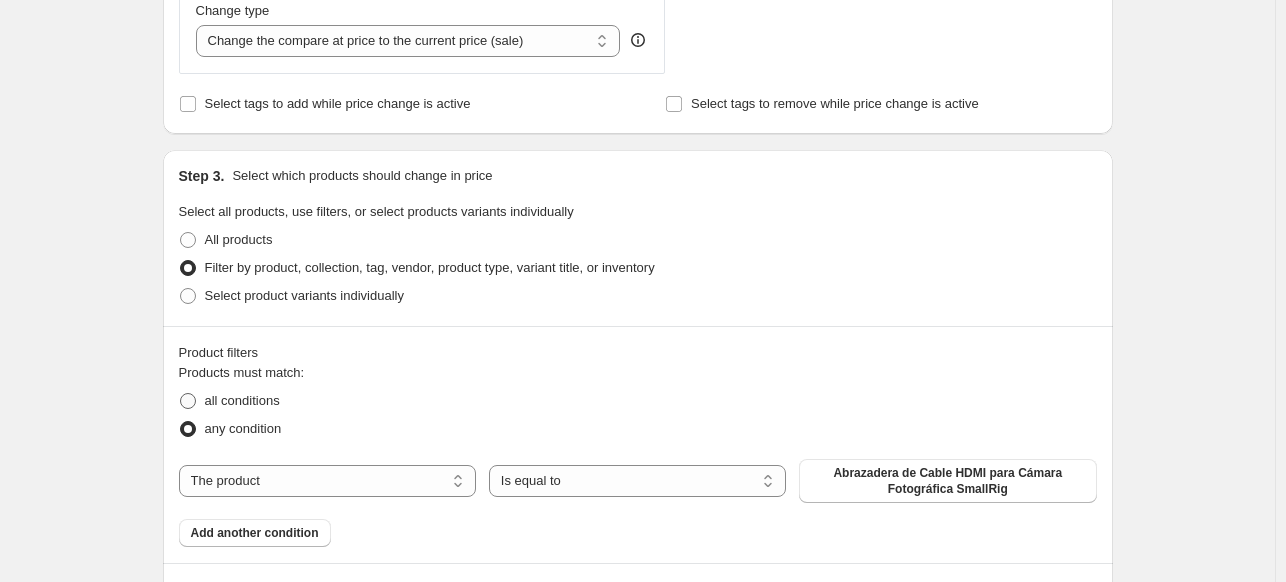 click on "all conditions" at bounding box center [242, 400] 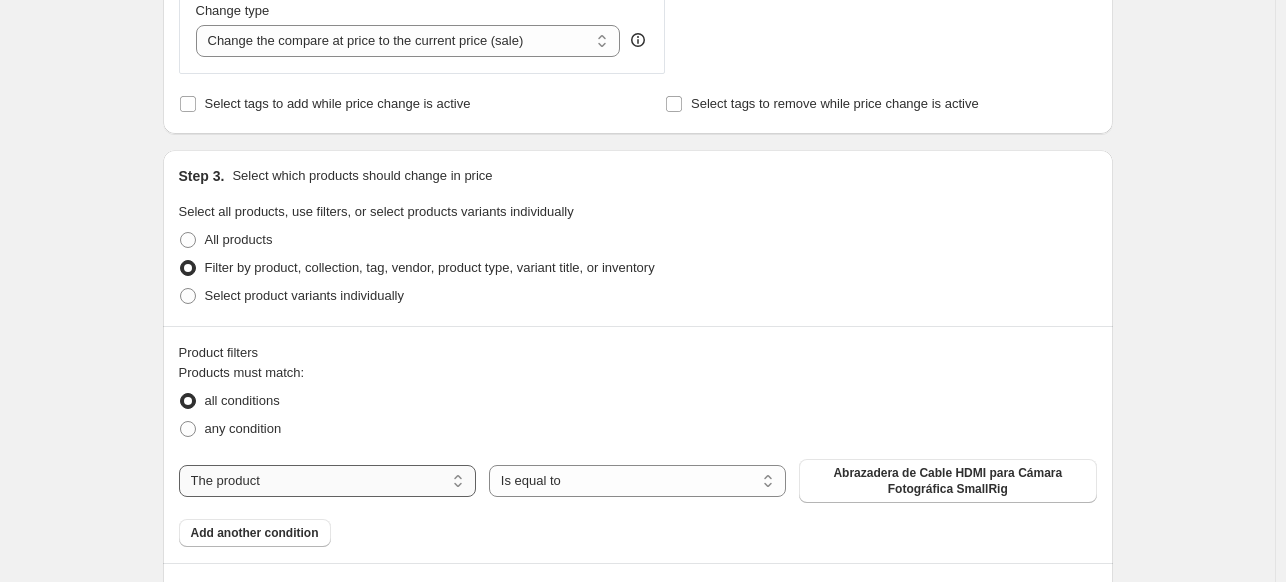 click on "The product The product's collection The product's tag The product's vendor The product's type The product's status The variant's title Inventory quantity" at bounding box center (327, 481) 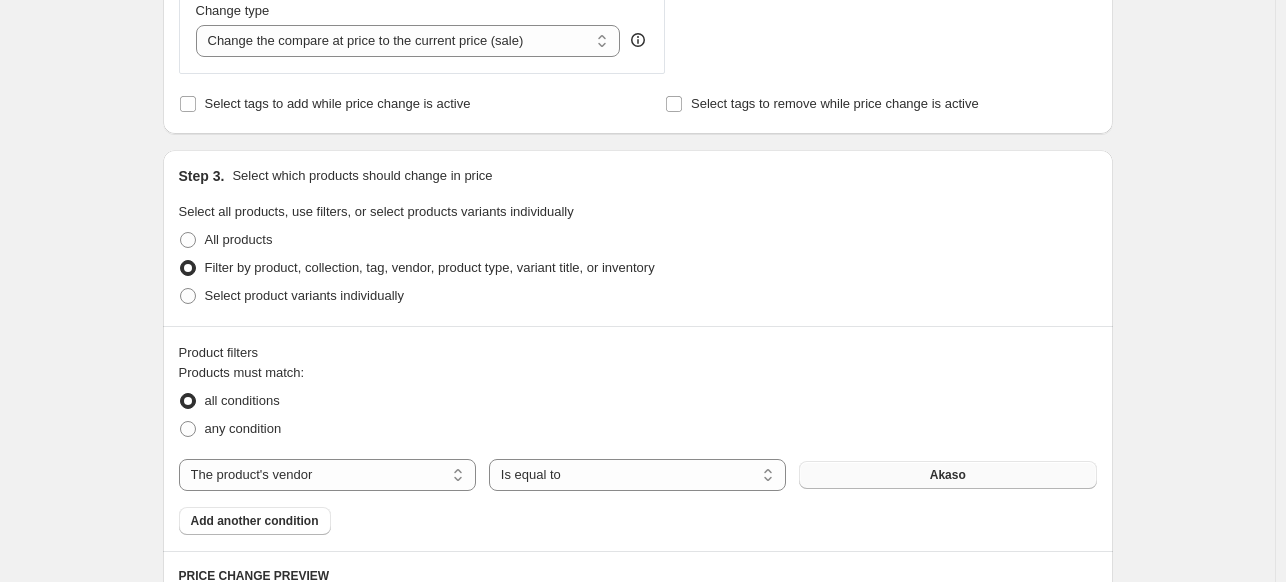 click on "Akaso" at bounding box center [947, 475] 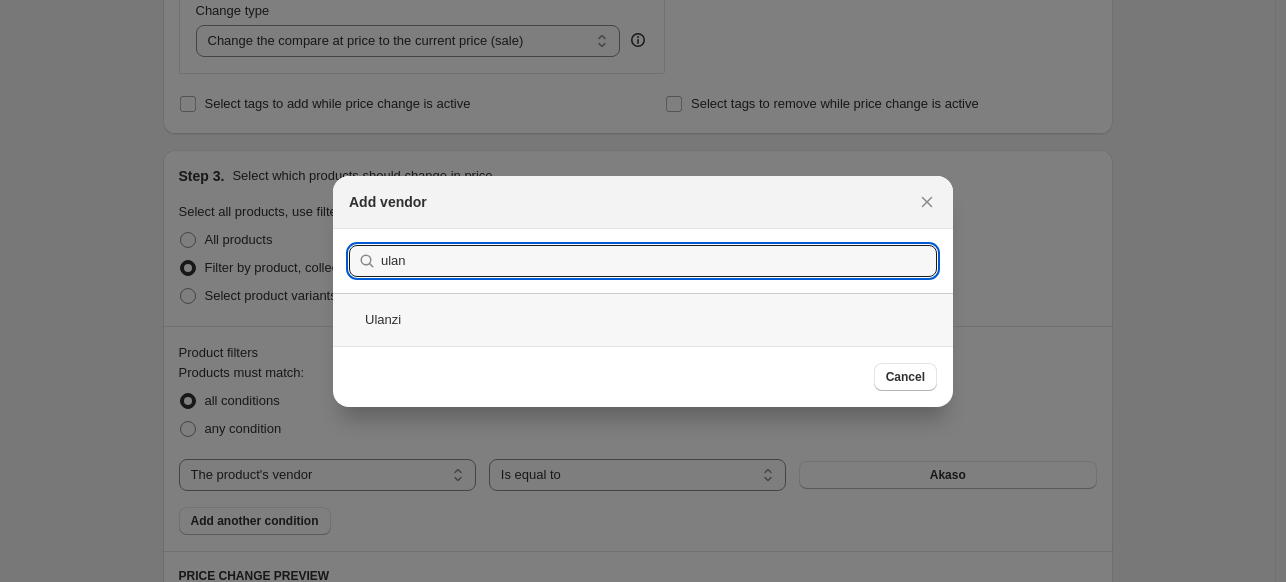 type on "ulan" 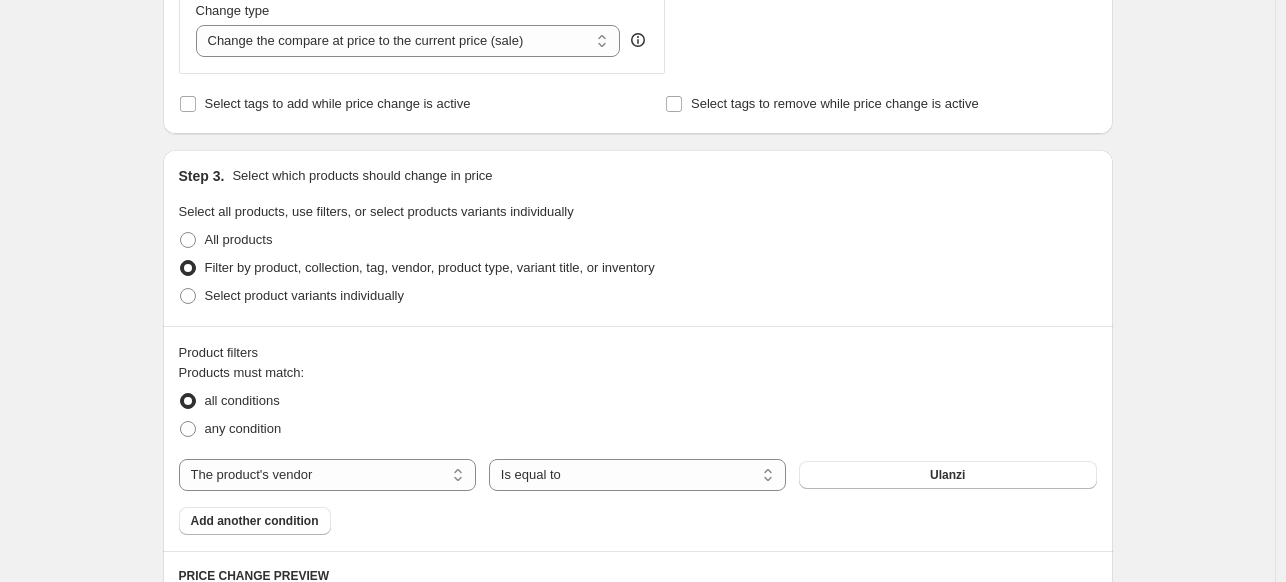 scroll, scrollTop: 986, scrollLeft: 0, axis: vertical 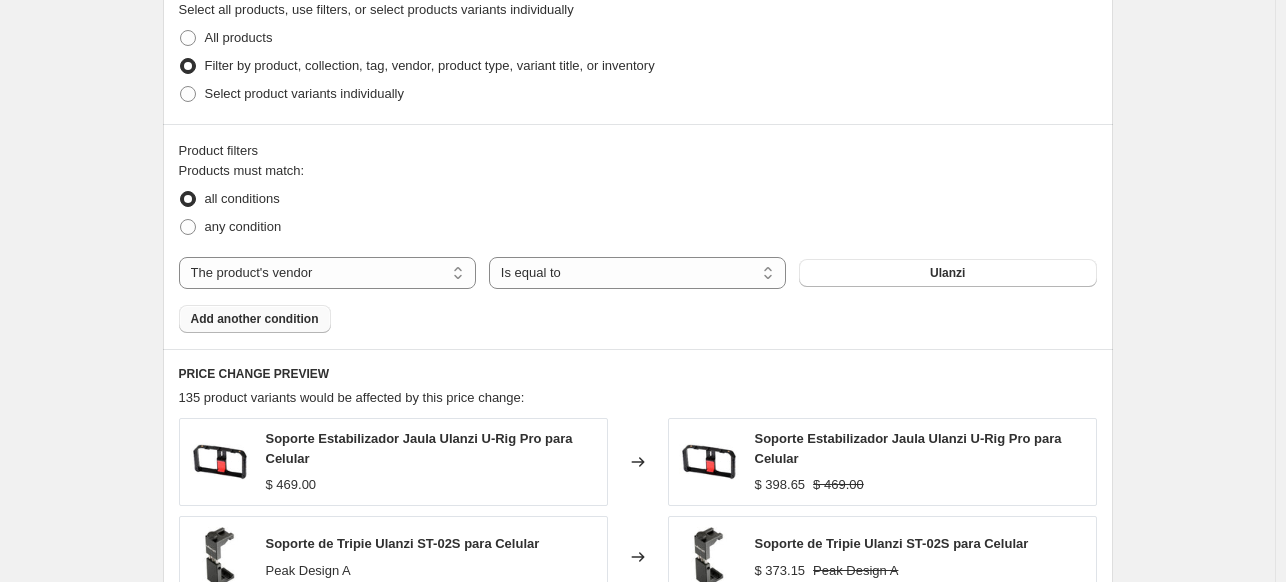 click on "Add another condition" at bounding box center (255, 319) 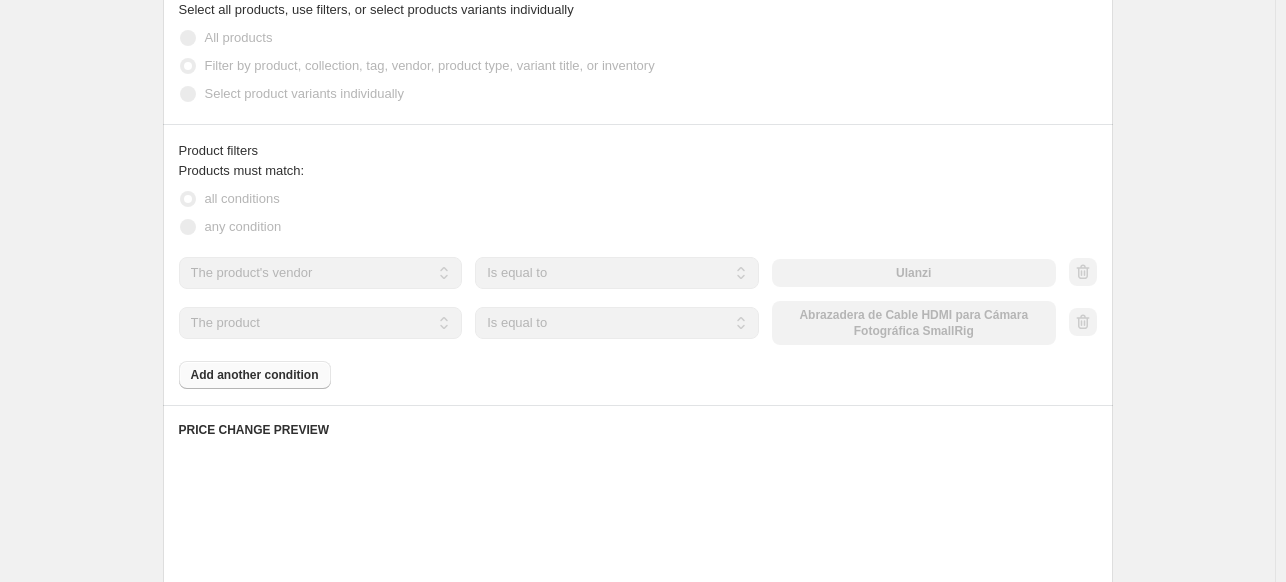 click on "The product The product's collection The product's tag The product's vendor The product's type The product's status The variant's title Inventory quantity" at bounding box center [321, 323] 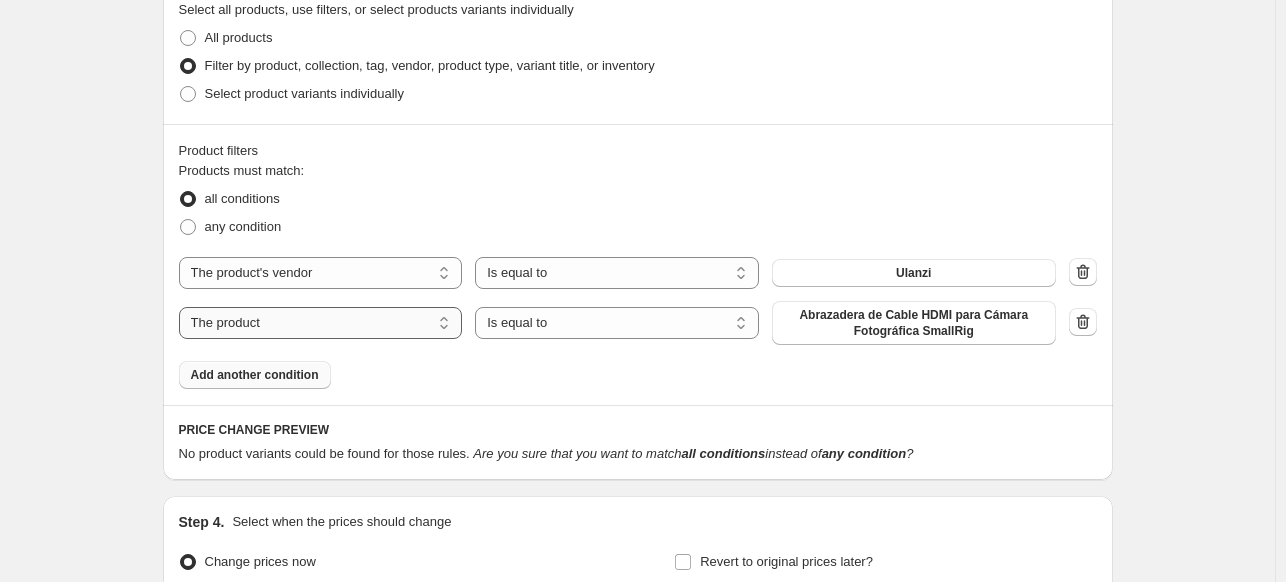 select on "inventory_quantity" 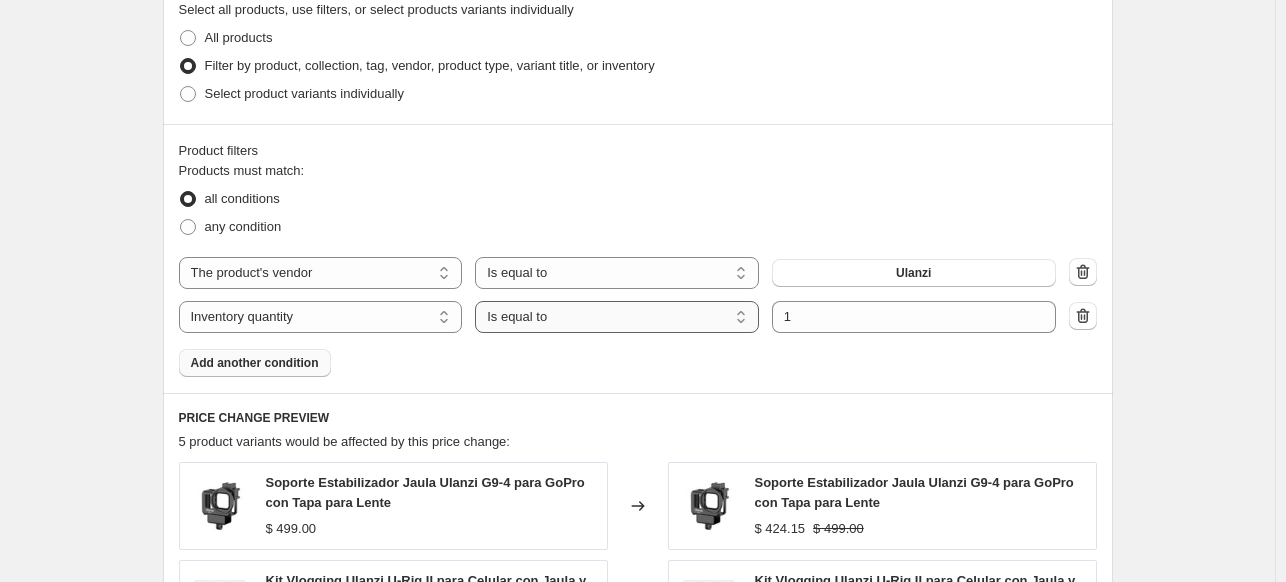 click on "Is equal to Is not equal to Is greater than Is less than" at bounding box center (617, 317) 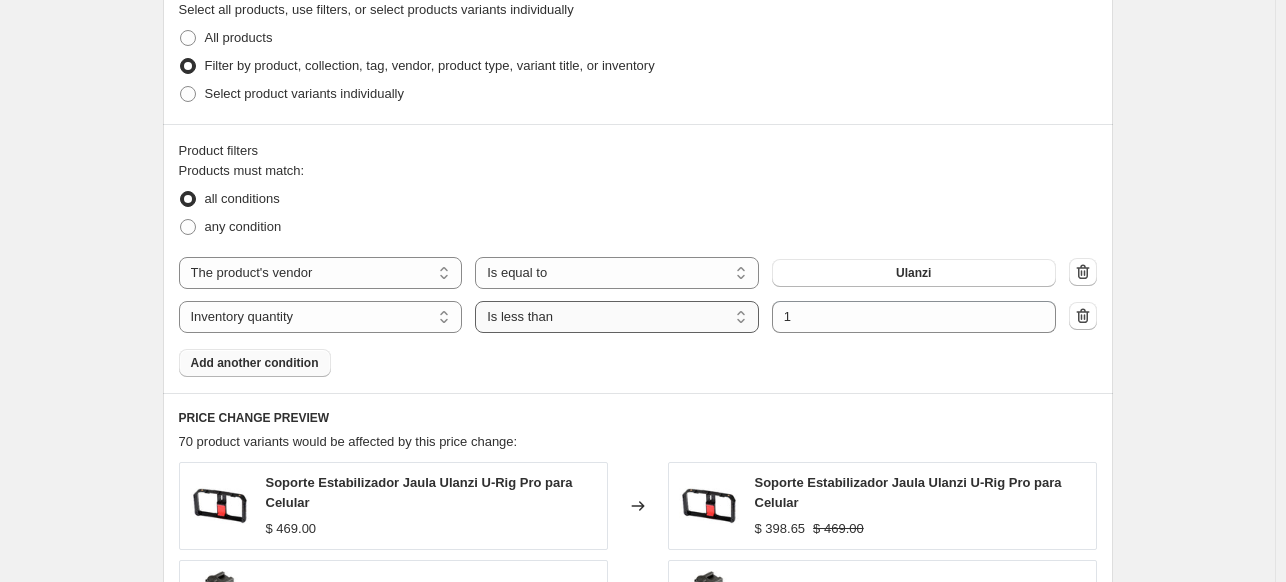 click on "Is equal to Is not equal to Is greater than Is less than" at bounding box center (617, 317) 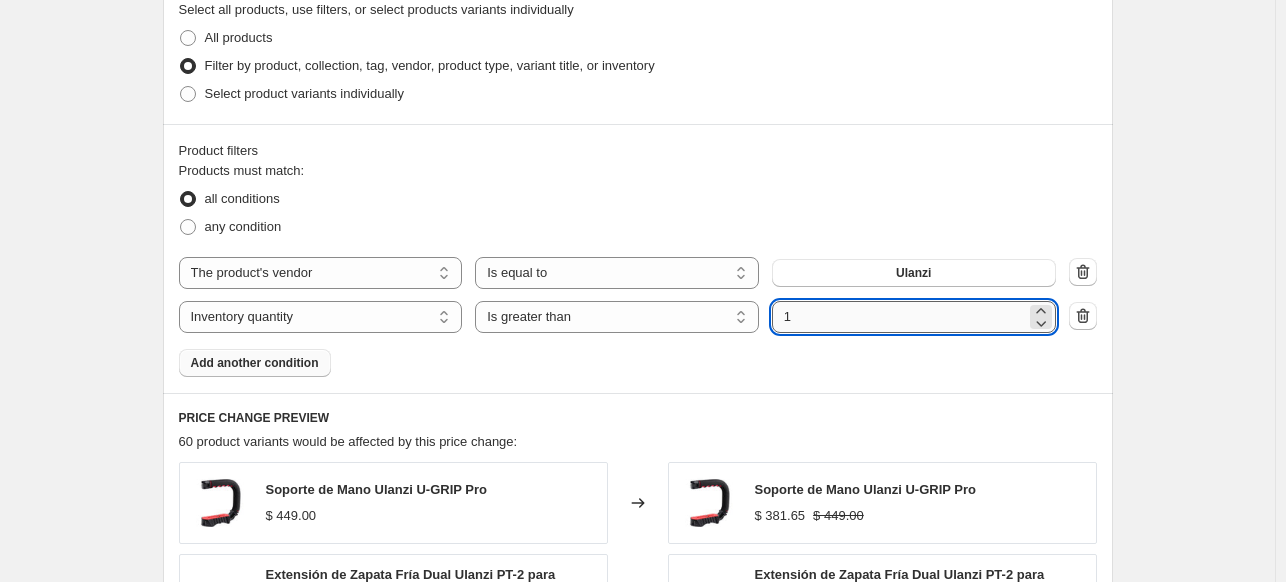 click on "1" at bounding box center (899, 317) 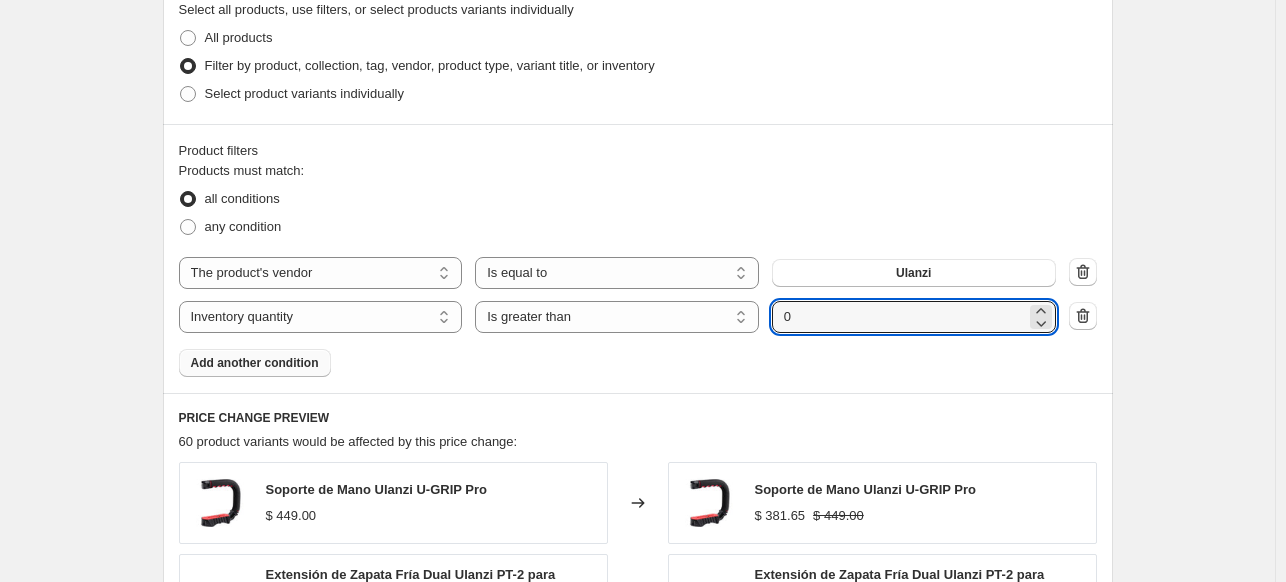 type on "0" 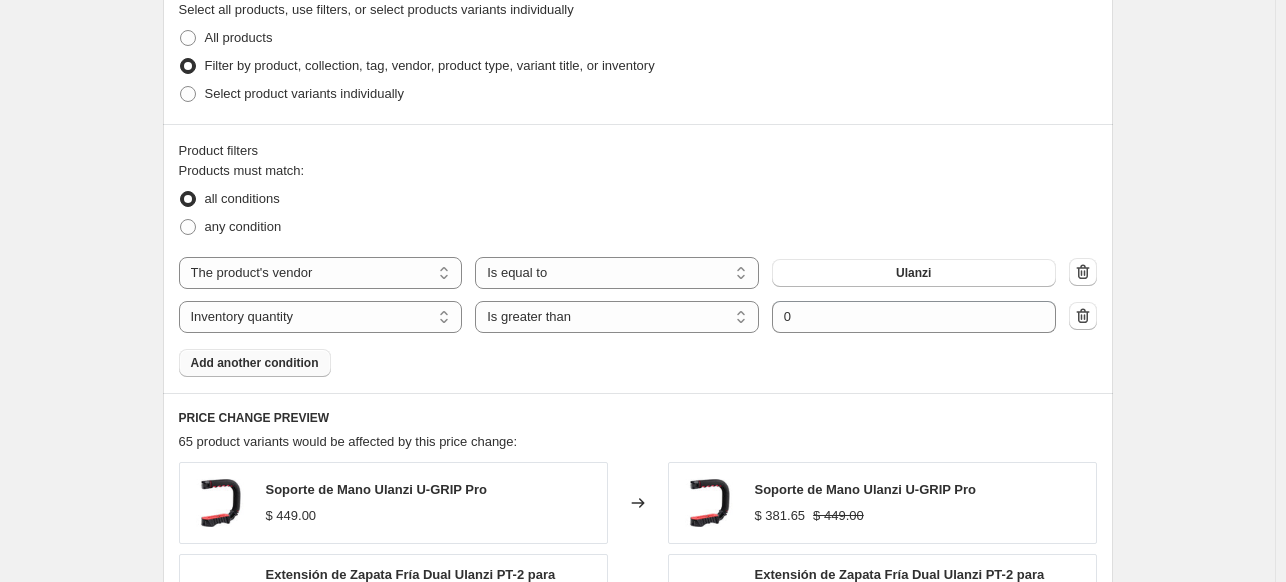 click on "Add another condition" at bounding box center [255, 363] 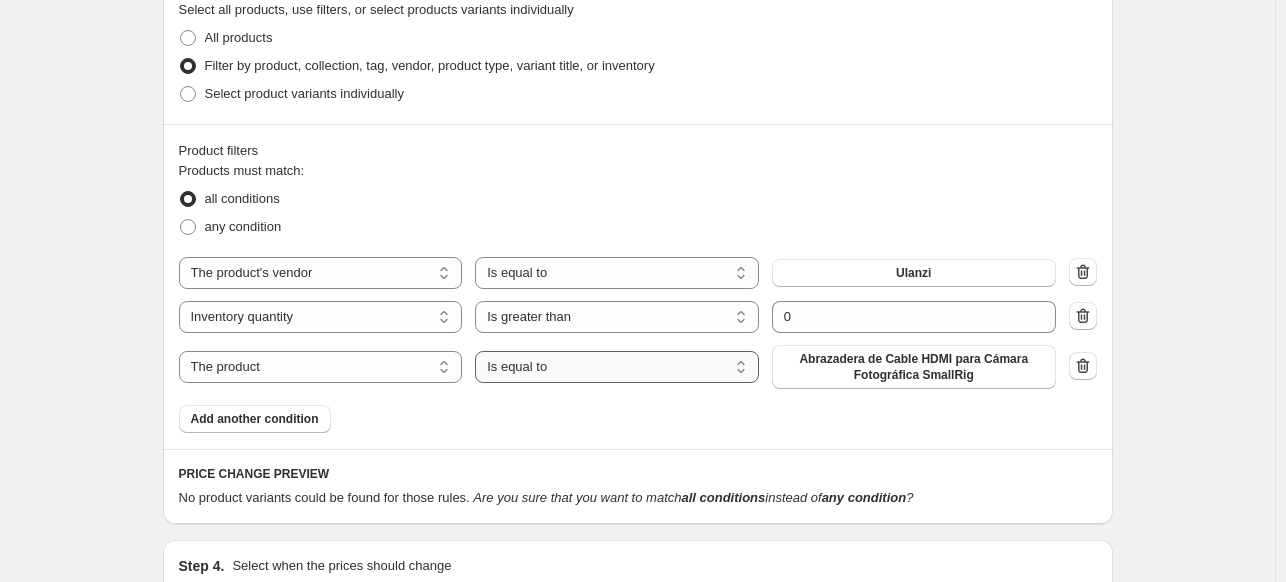 click on "Is equal to Is not equal to" at bounding box center (617, 367) 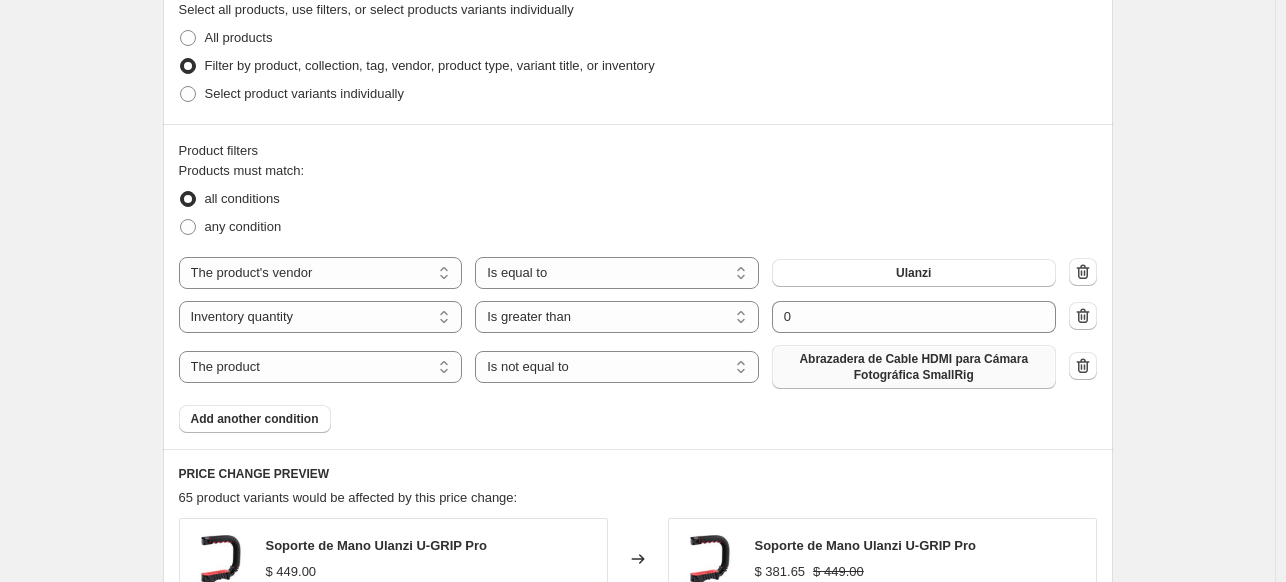 click on "Abrazadera de Cable HDMI para Cámara Fotográfica SmallRig" at bounding box center (914, 367) 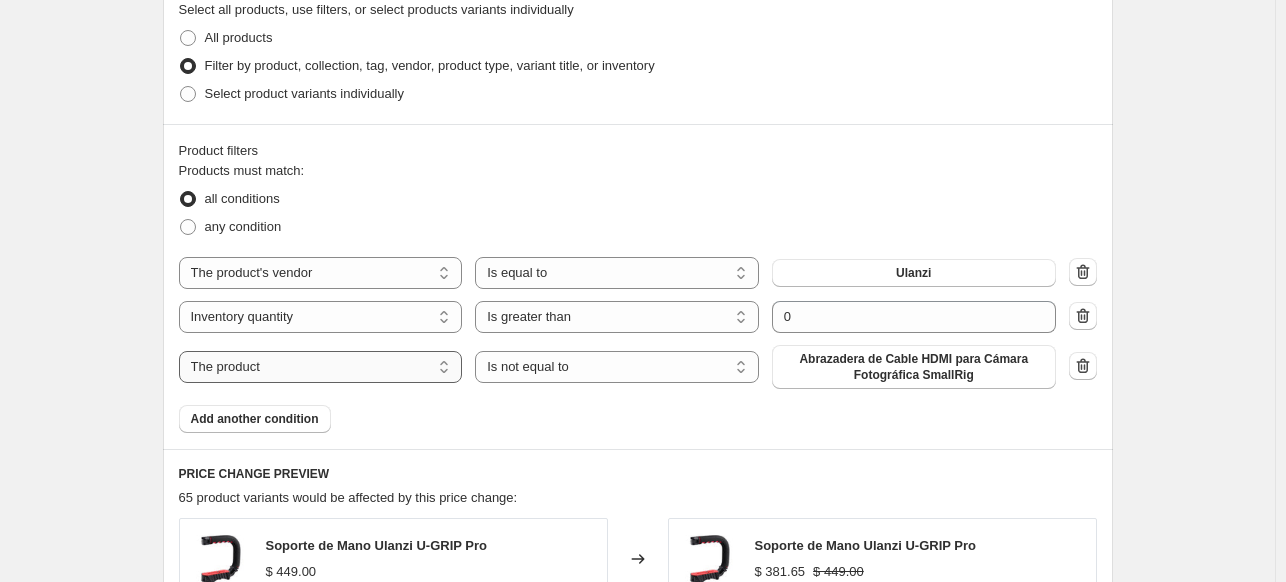 click on "The product The product's collection The product's tag The product's vendor The product's type The product's status The variant's title Inventory quantity" at bounding box center [321, 367] 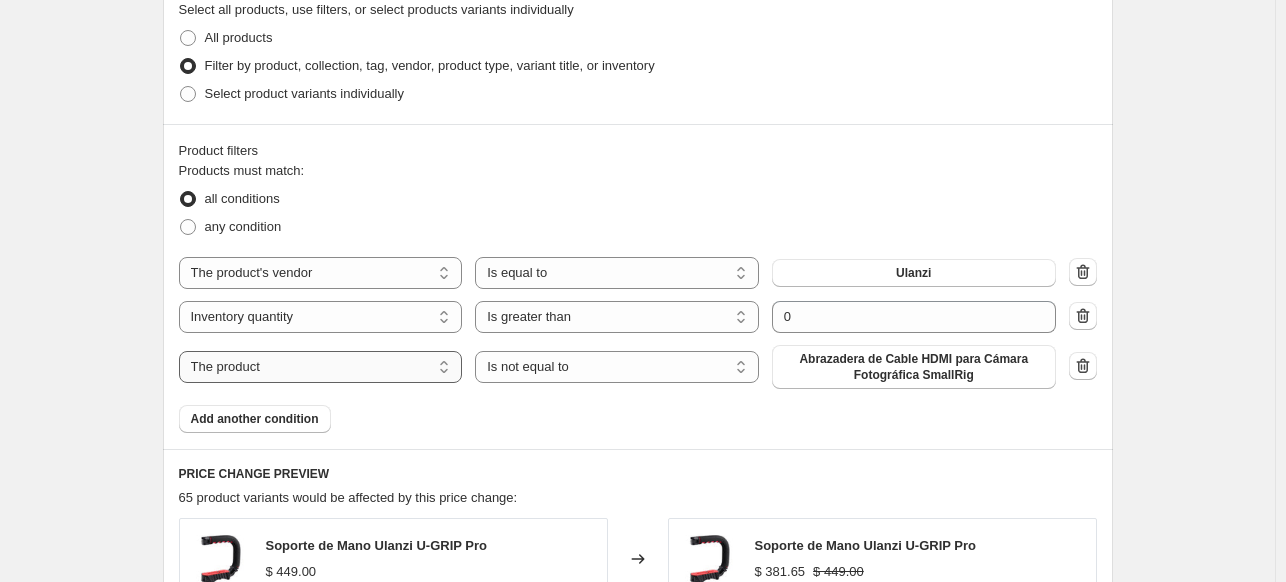 select on "tag" 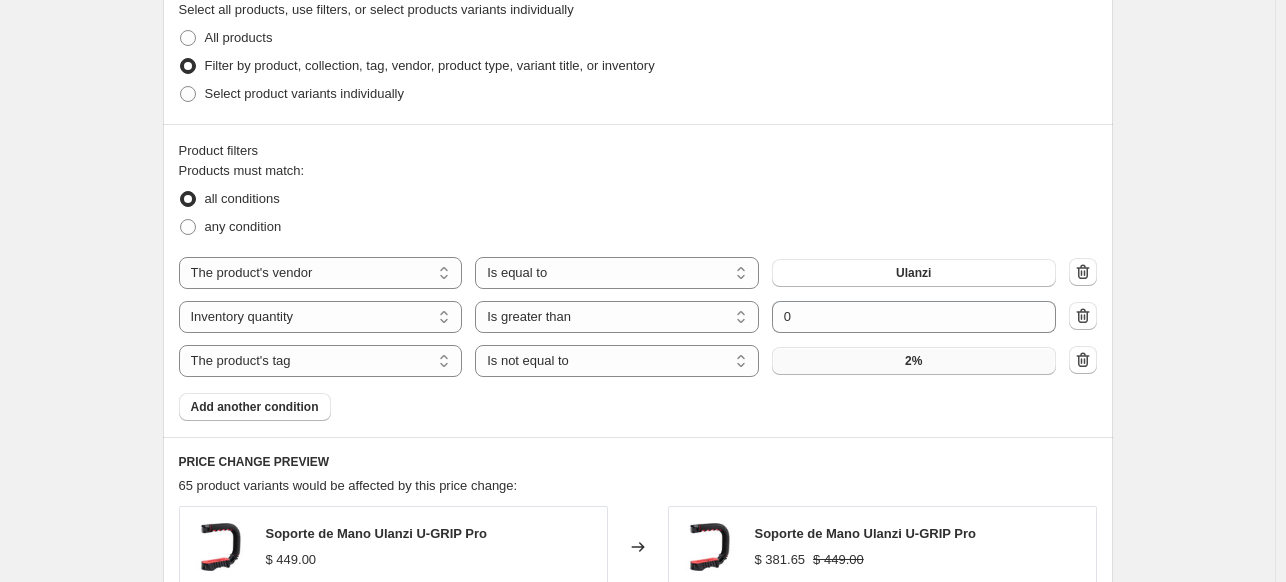 click on "2%" at bounding box center [914, 361] 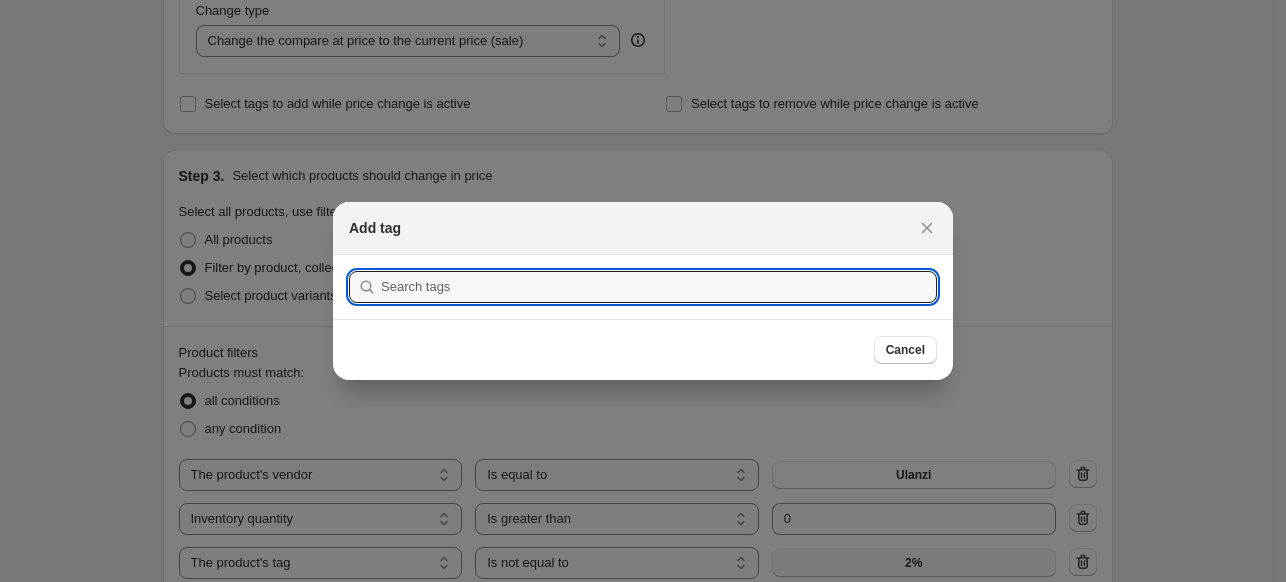 scroll, scrollTop: 986, scrollLeft: 0, axis: vertical 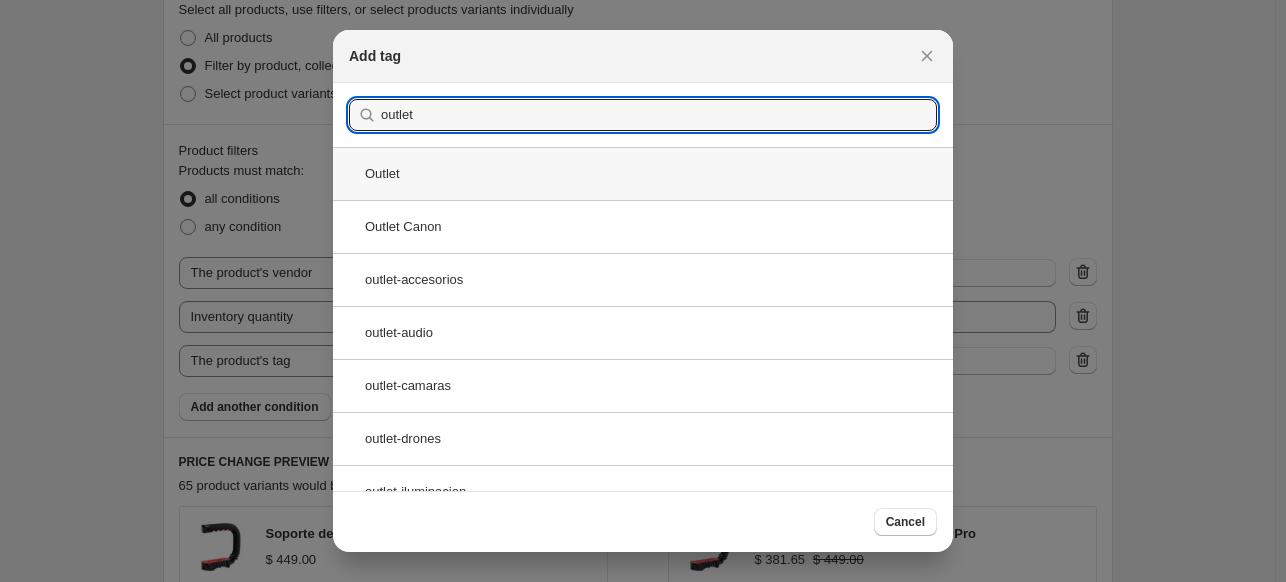 type on "outlet" 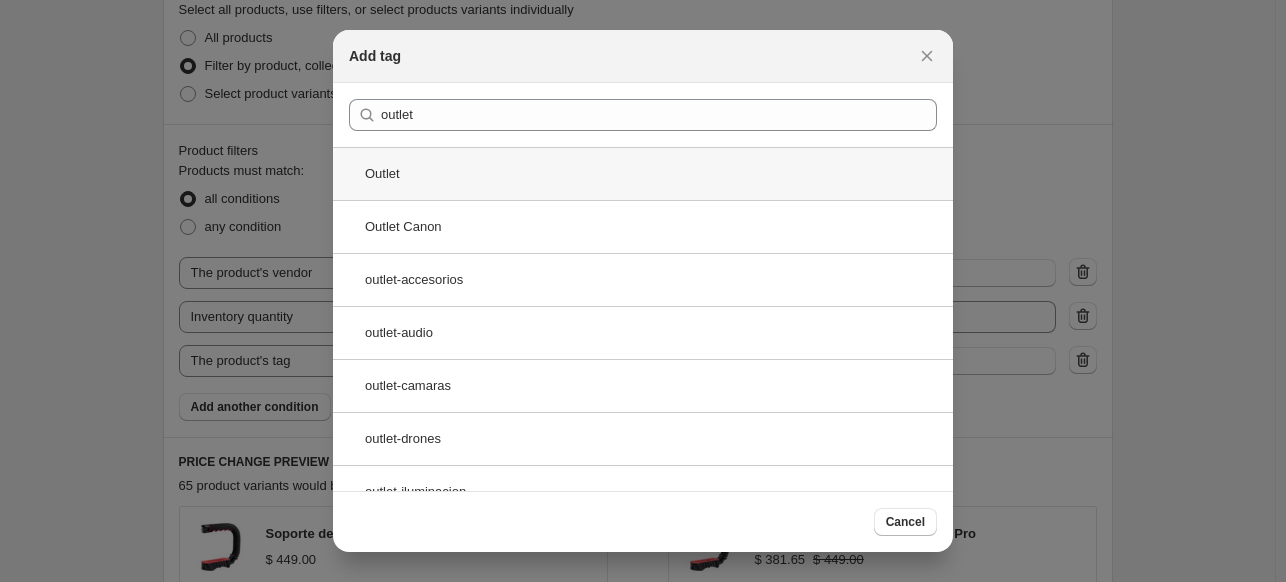 click on "Outlet" at bounding box center (643, 173) 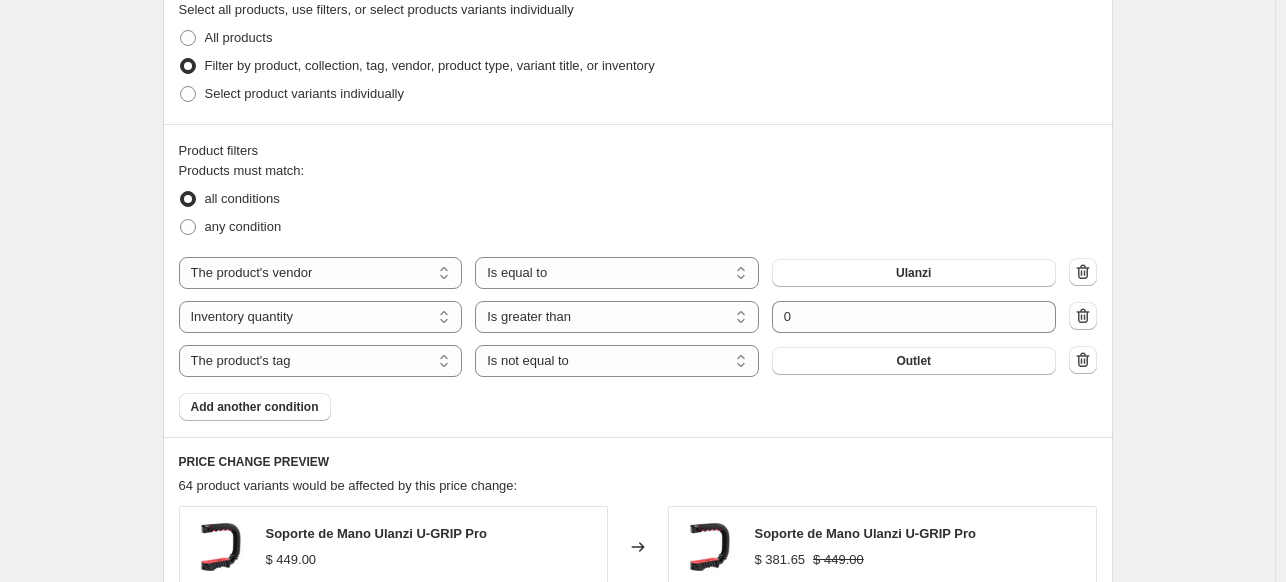click on "Products must match: all conditions any condition The product The product's collection The product's tag The product's vendor The product's type The product's status The variant's title Inventory quantity The product's vendor Is equal to Is not equal to Is equal to Ulanzi The product The product's collection The product's tag The product's vendor The product's type The product's status The variant's title Inventory quantity Inventory quantity Is equal to Is not equal to Is greater than Is less than Is greater than Submit 0 The product The product's collection The product's tag The product's vendor The product's type The product's status The variant's title Inventory quantity The product's tag Is equal to Is not equal to Is not equal to Outlet Add another condition" at bounding box center [638, 291] 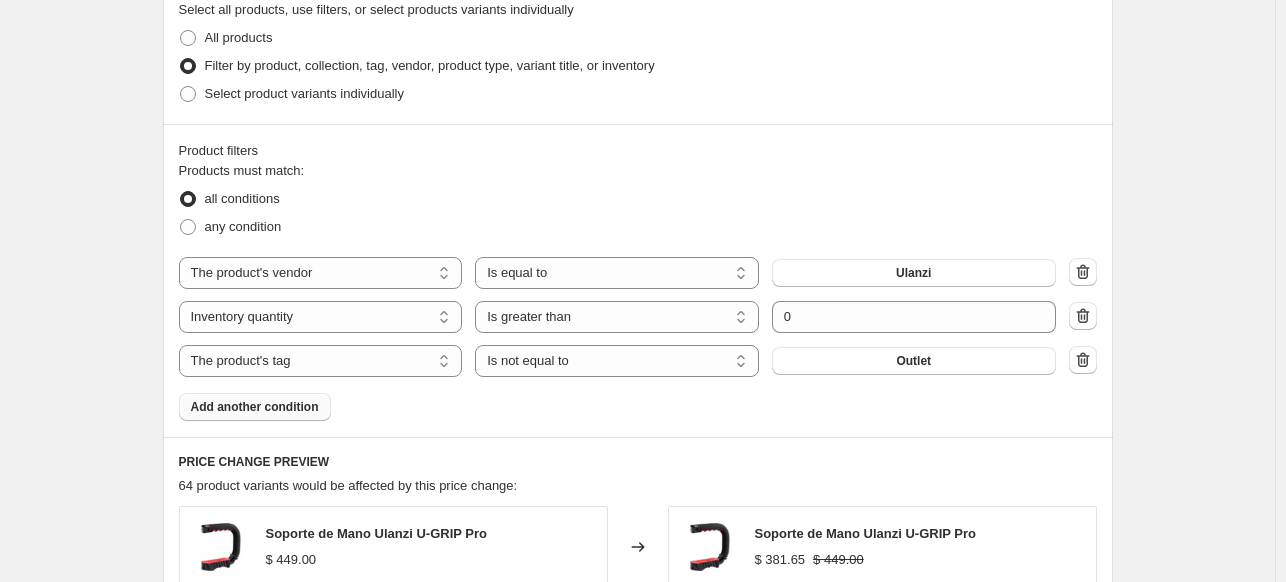 click on "Add another condition" at bounding box center [255, 407] 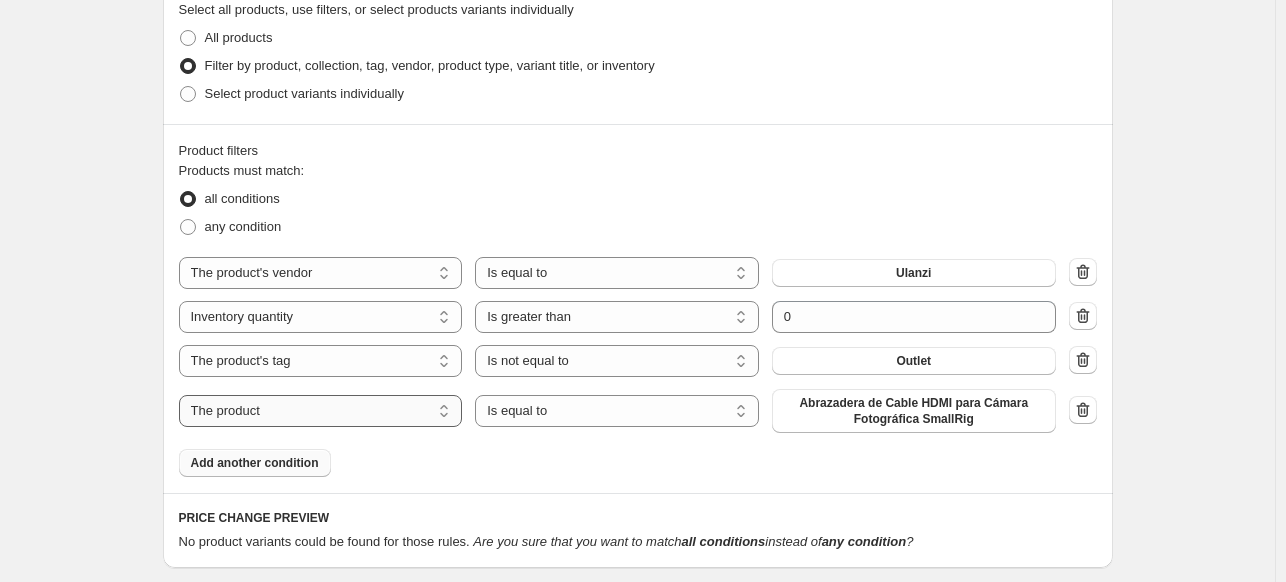 click on "The product The product's collection The product's tag The product's vendor The product's type The product's status The variant's title Inventory quantity" at bounding box center (321, 411) 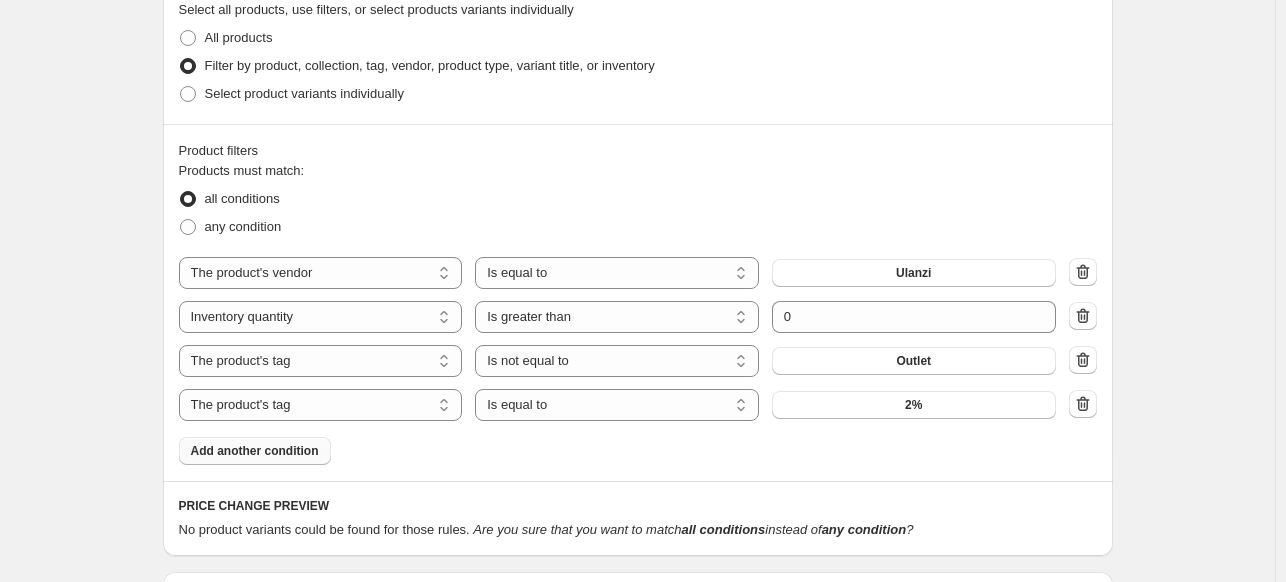 click on "Products must match: all conditions any condition The product The product's collection The product's tag The product's vendor The product's type The product's status The variant's title Inventory quantity The product's vendor Is equal to Is not equal to Is equal to Ulanzi The product The product's collection The product's tag The product's vendor The product's type The product's status The variant's title Inventory quantity Inventory quantity Is equal to Is not equal to Is greater than Is less than Is greater than Submit 0 The product The product's collection The product's tag The product's vendor The product's type The product's status The variant's title Inventory quantity The product's tag Is equal to Is not equal to Is not equal to Outlet The product The product's collection The product's tag The product's vendor The product's type The product's status The variant's title Inventory quantity The product's tag Is equal to Is not equal to Is equal to 2% Add another condition" at bounding box center [638, 313] 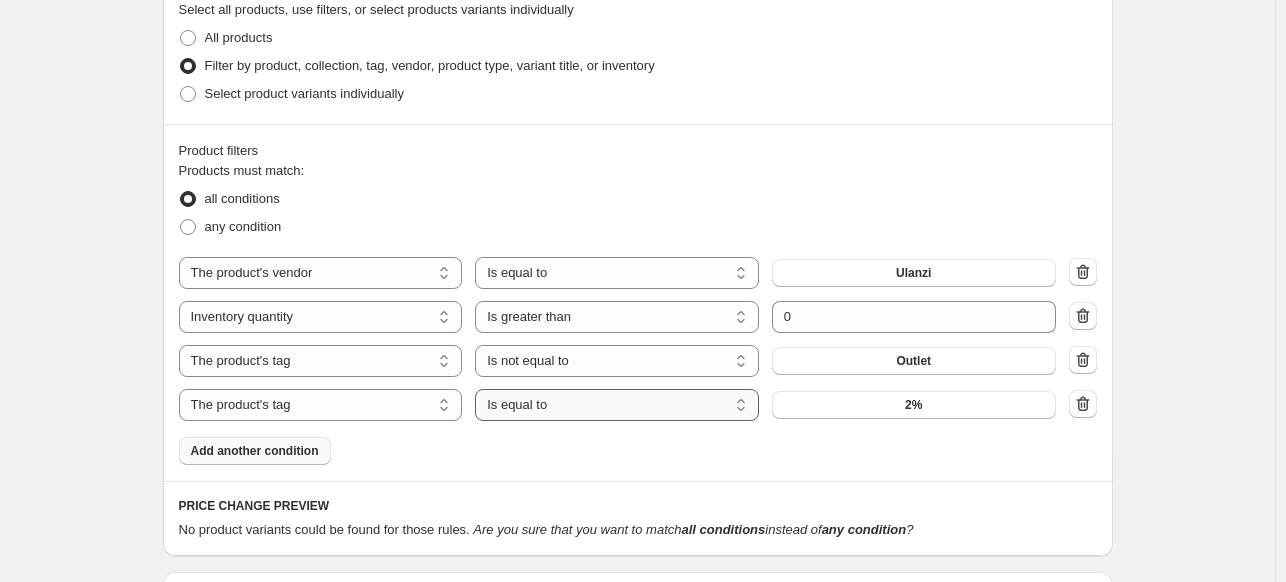 click on "Is equal to Is not equal to" at bounding box center (617, 405) 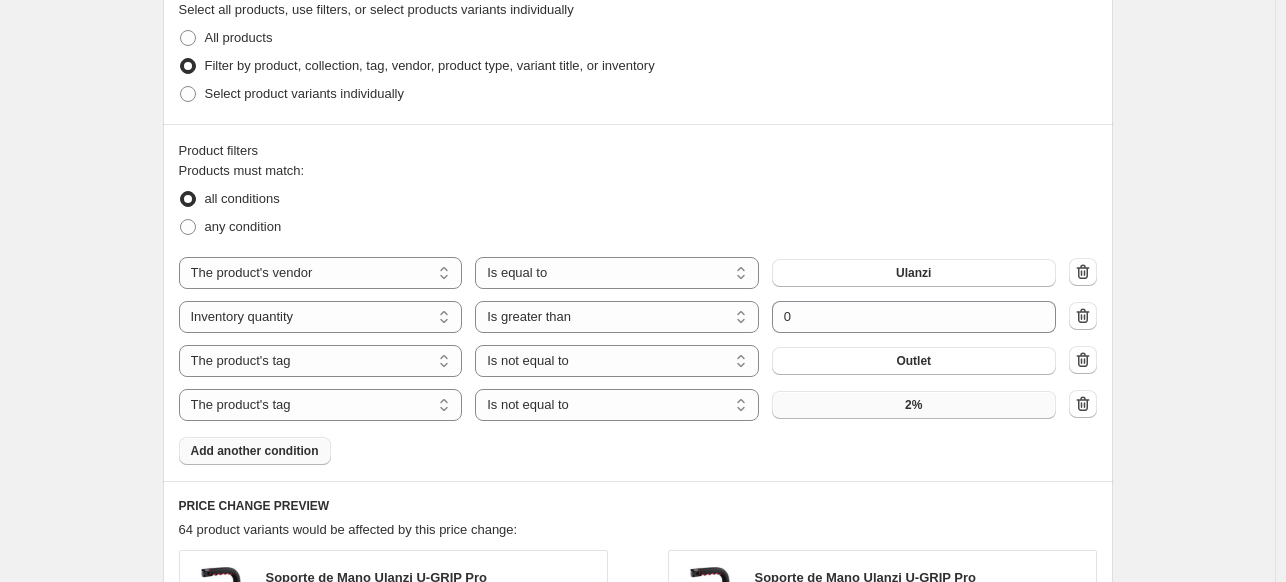 click on "2%" at bounding box center [914, 405] 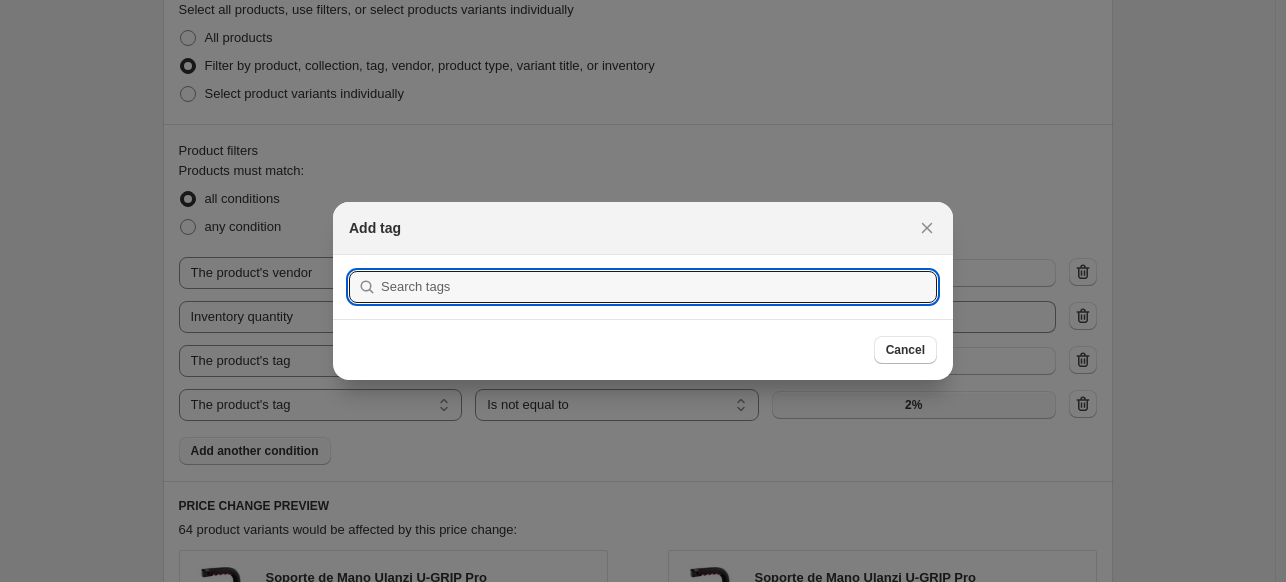 scroll, scrollTop: 0, scrollLeft: 0, axis: both 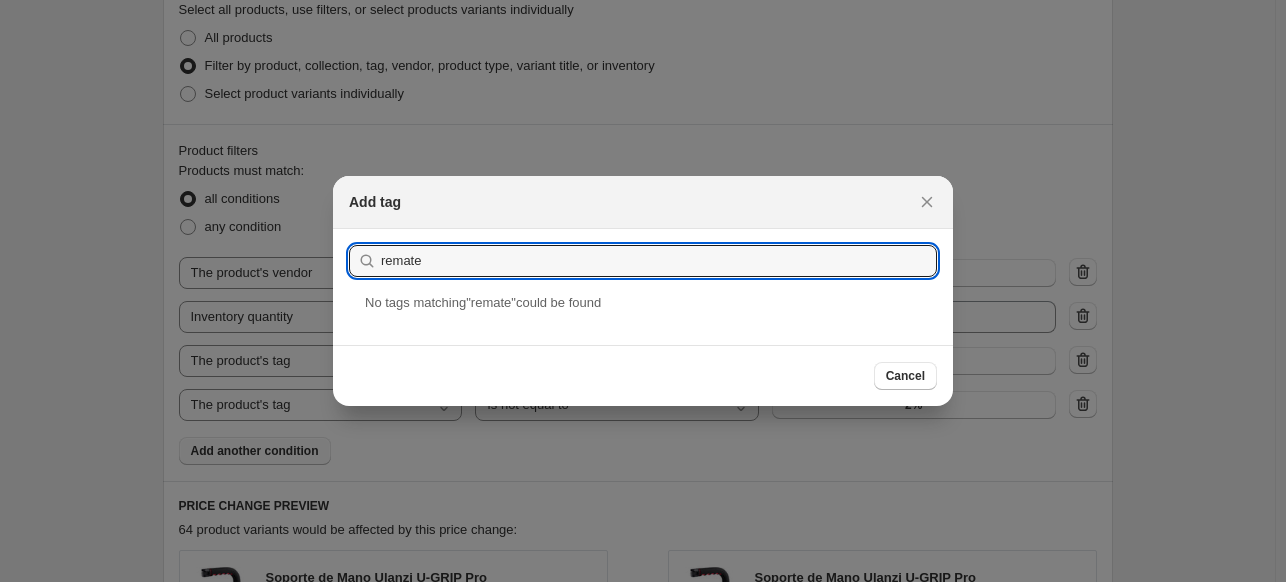 type on "remate" 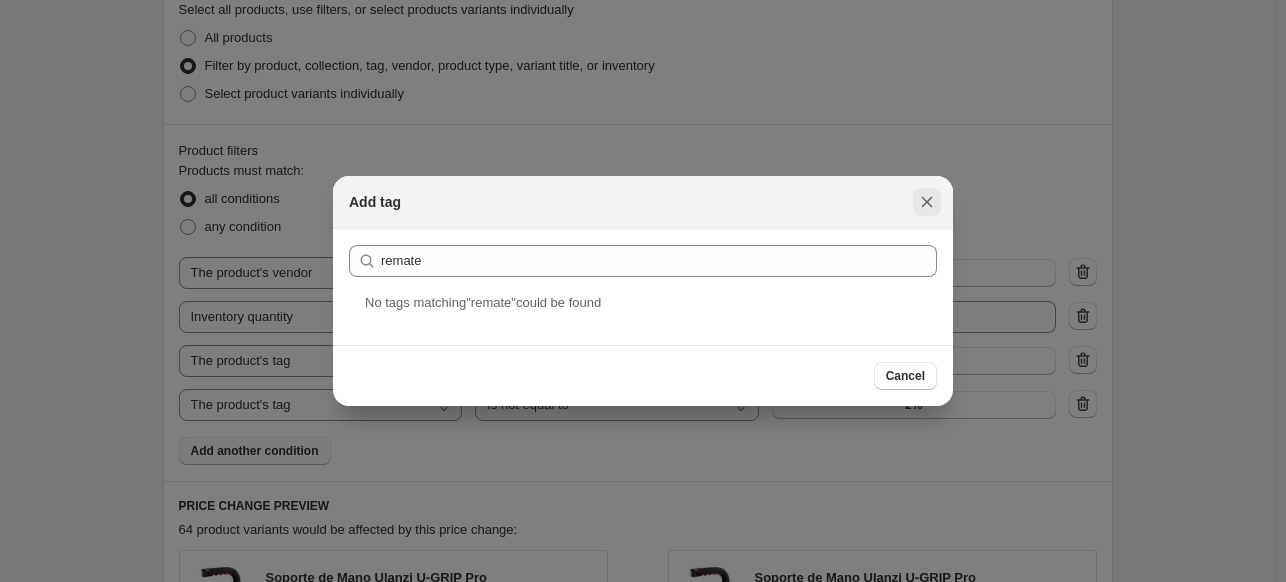click 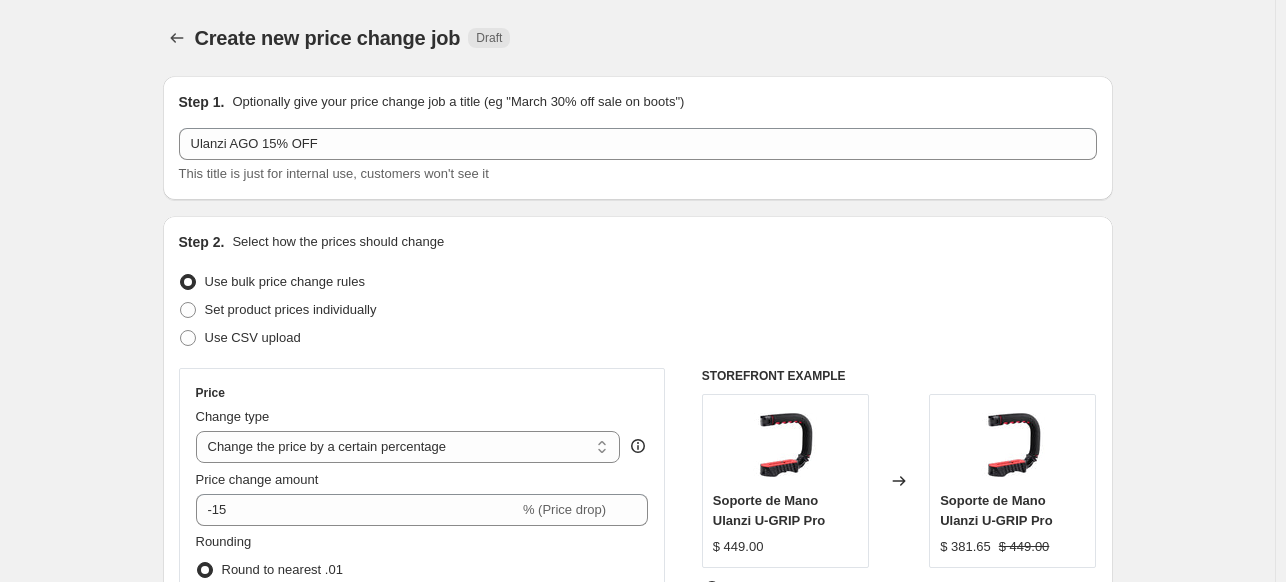 scroll, scrollTop: 986, scrollLeft: 0, axis: vertical 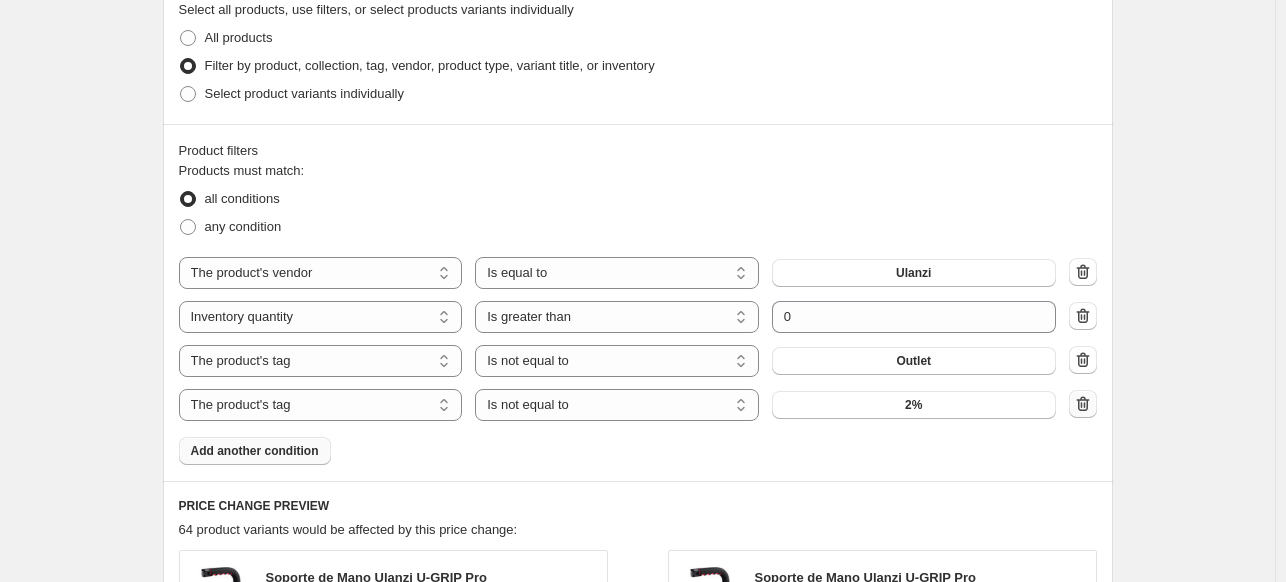 click 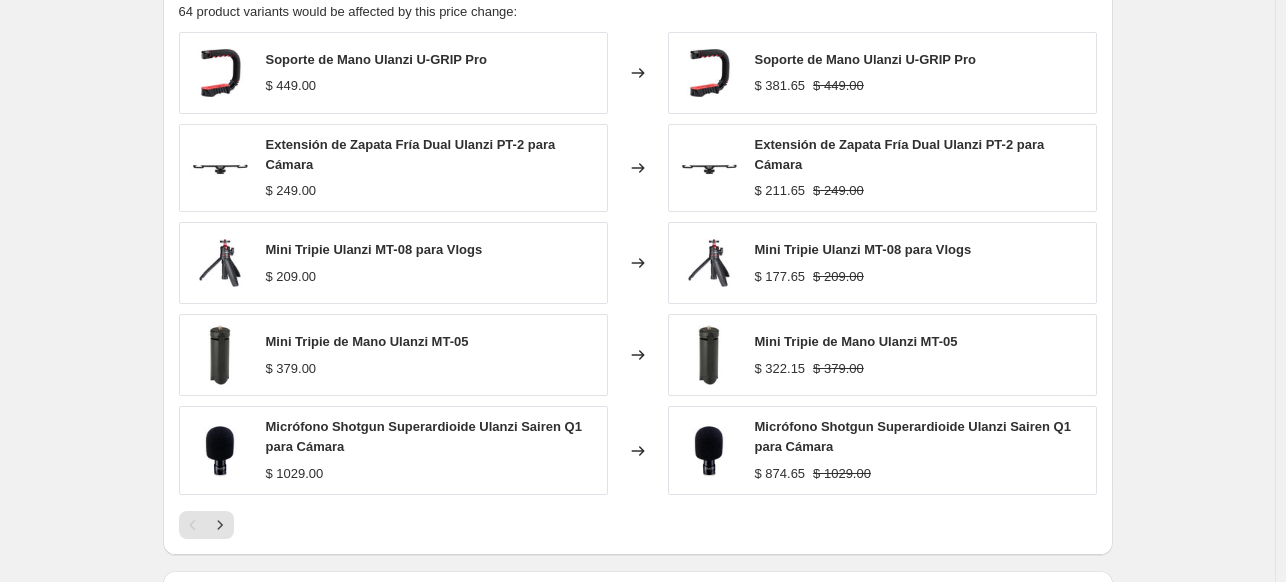 scroll, scrollTop: 1740, scrollLeft: 0, axis: vertical 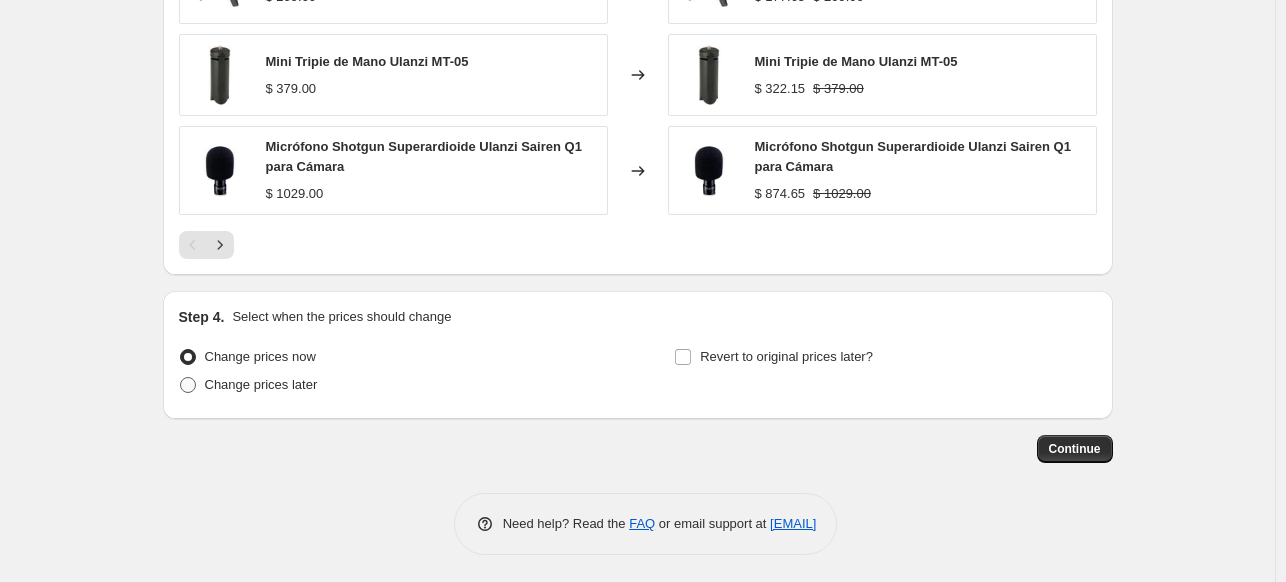 click on "Change prices later" at bounding box center (261, 384) 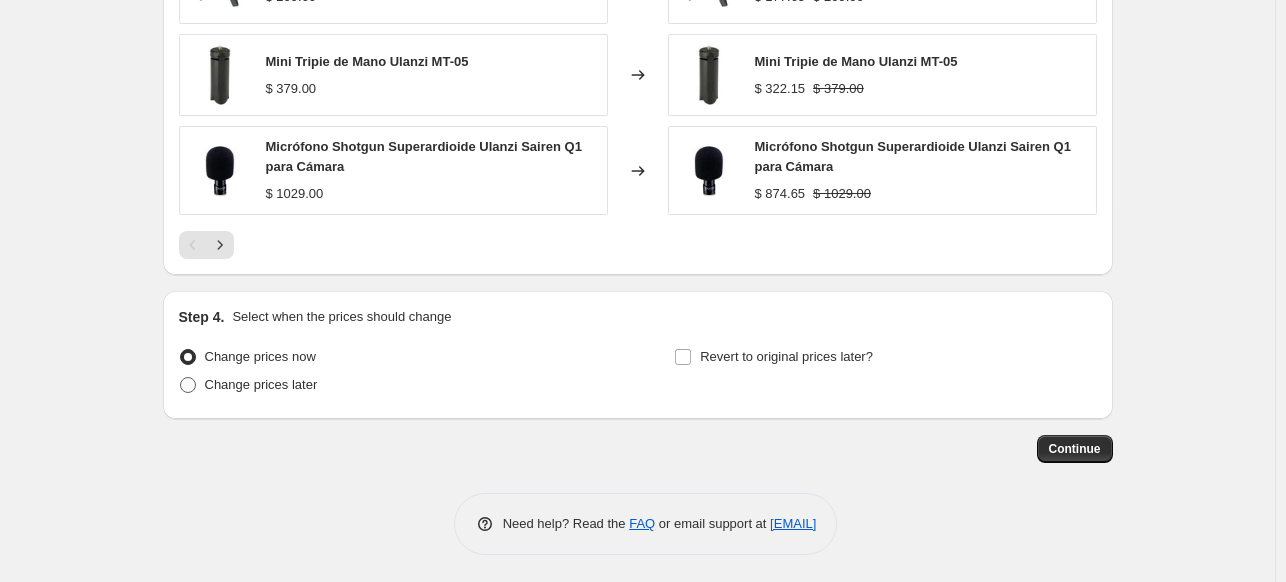 radio on "true" 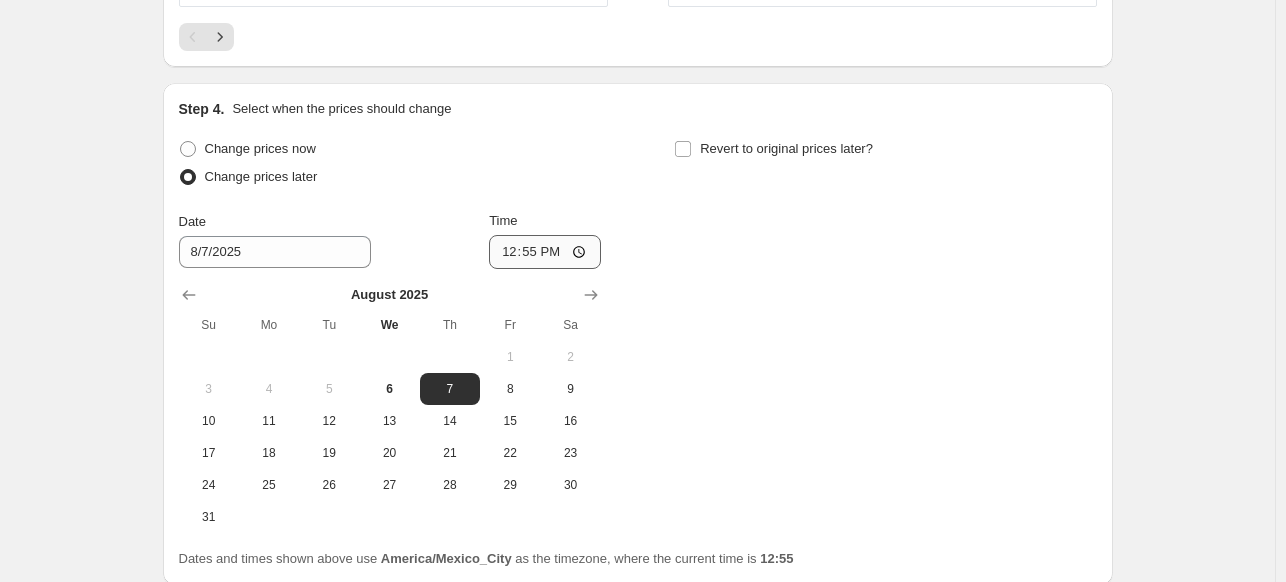 scroll, scrollTop: 1949, scrollLeft: 0, axis: vertical 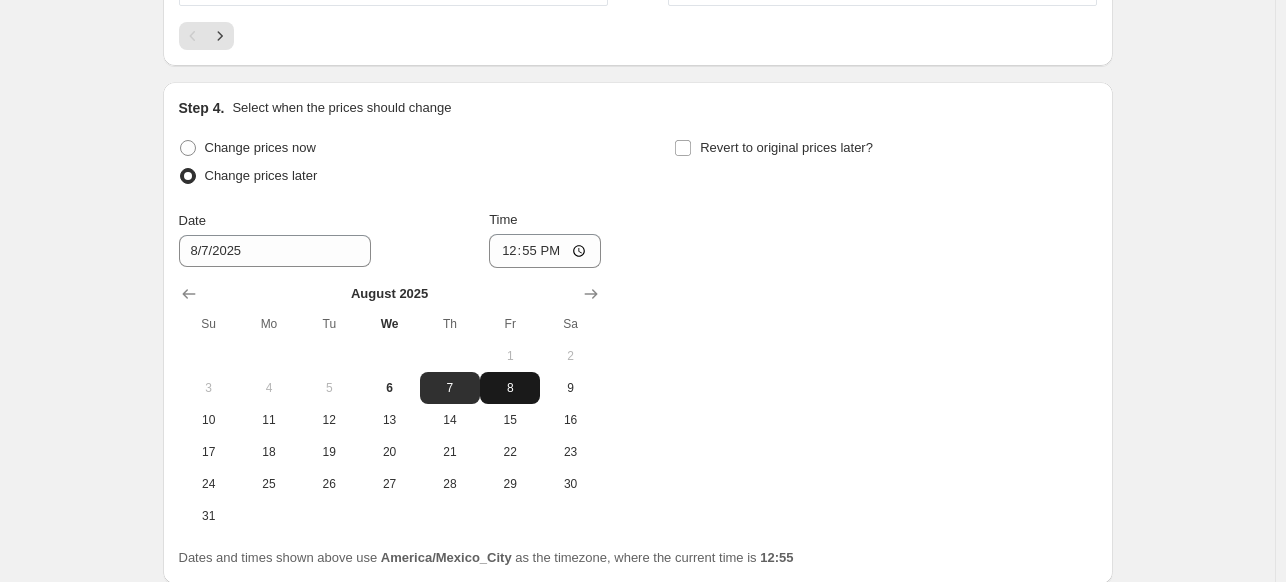 click on "8" at bounding box center [510, 388] 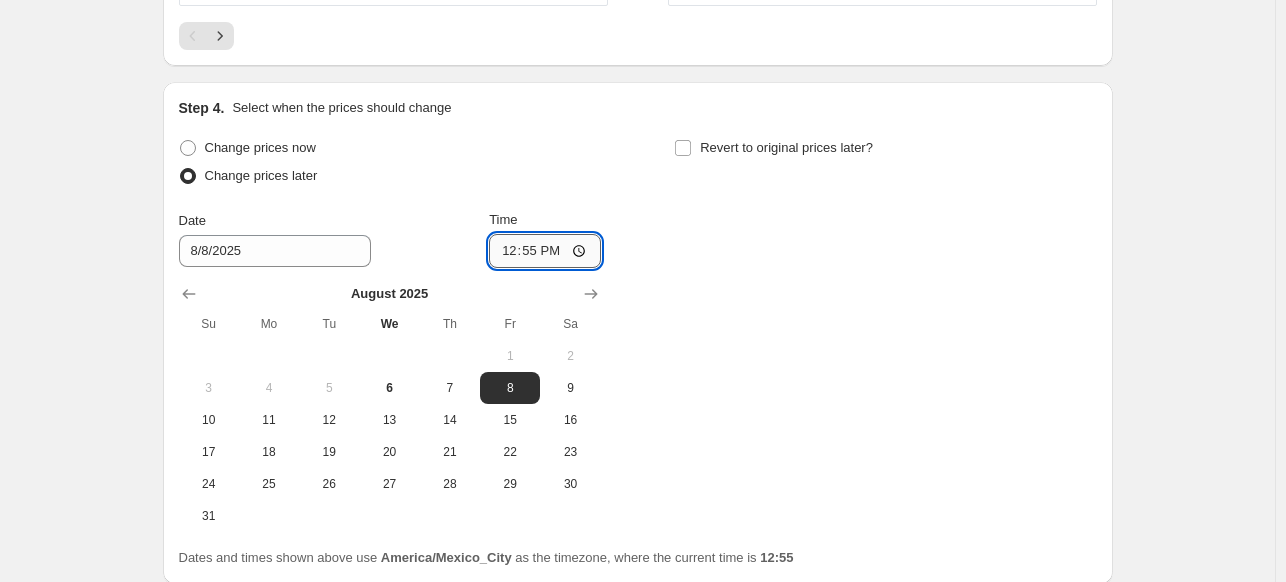 click on "12:55" at bounding box center (545, 251) 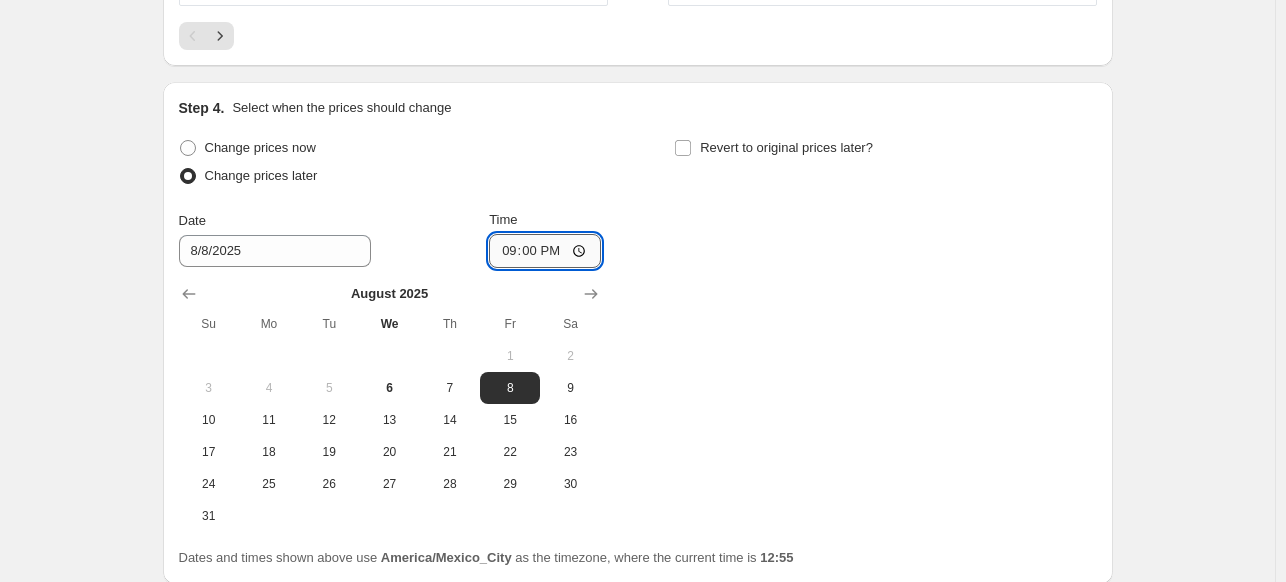 click on "21:00" at bounding box center (545, 251) 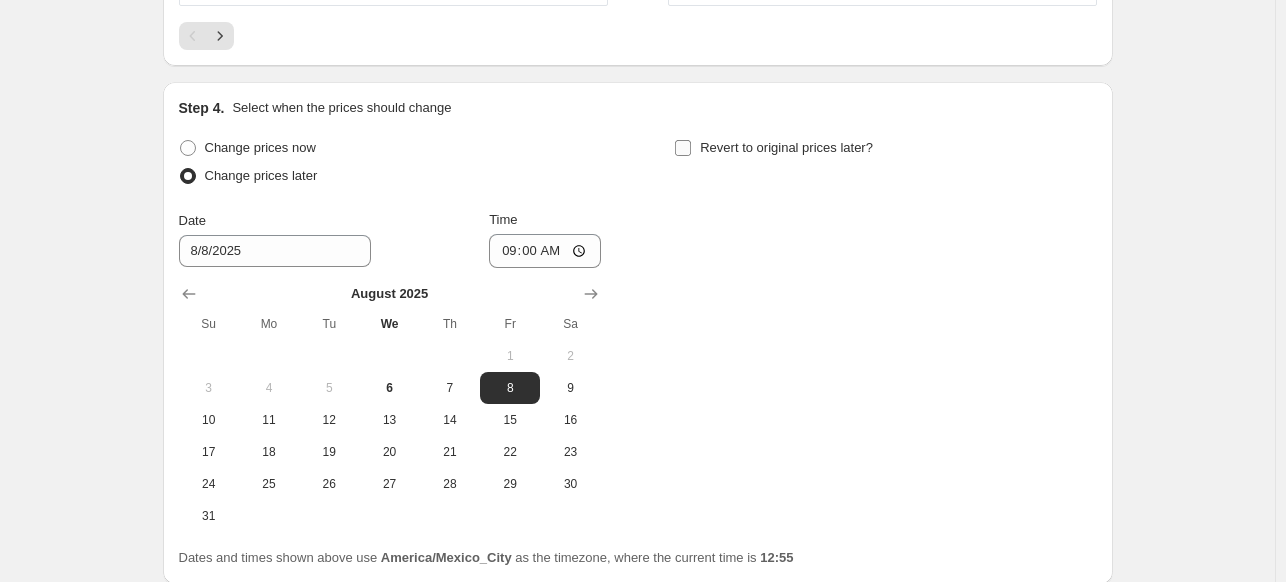 click on "Revert to original prices later?" at bounding box center (786, 147) 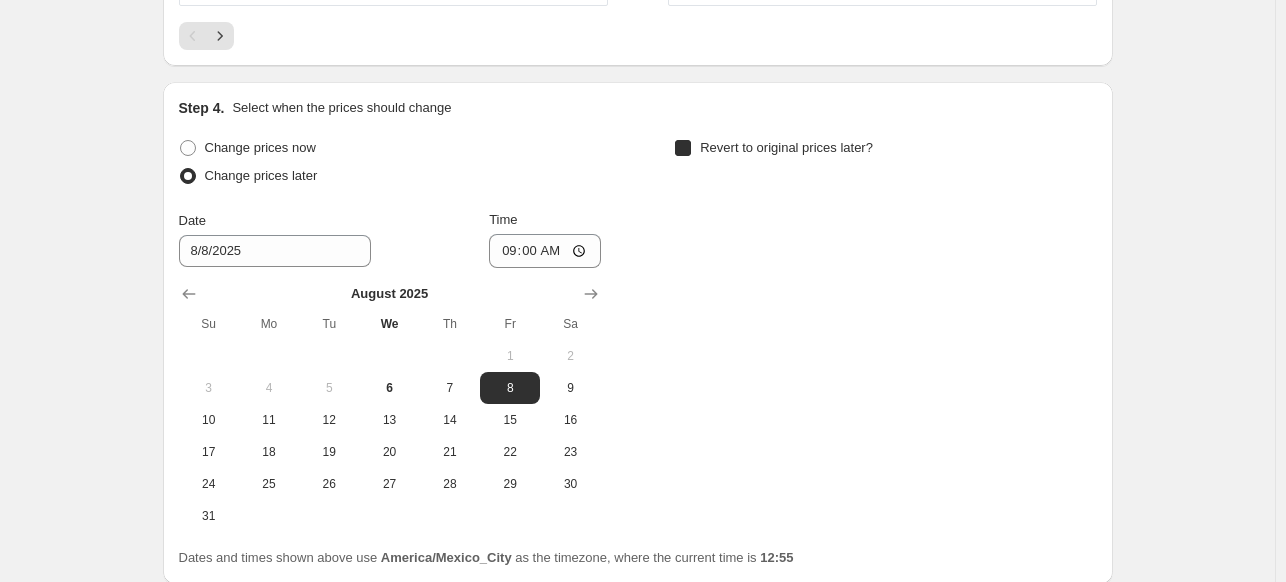 checkbox on "true" 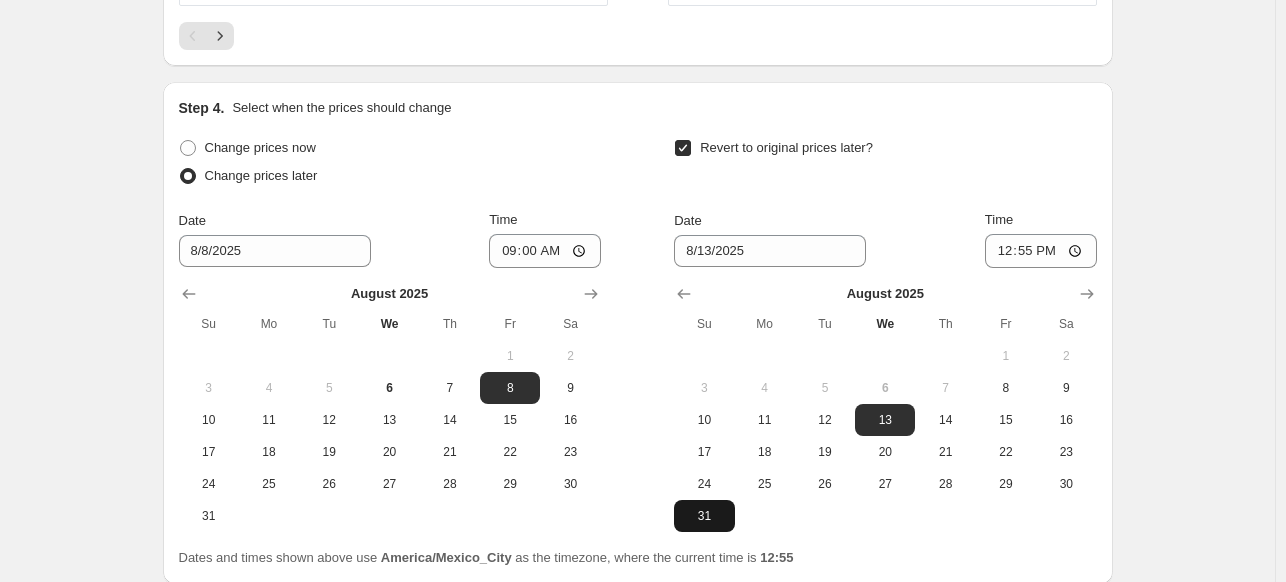 click on "31" at bounding box center (704, 516) 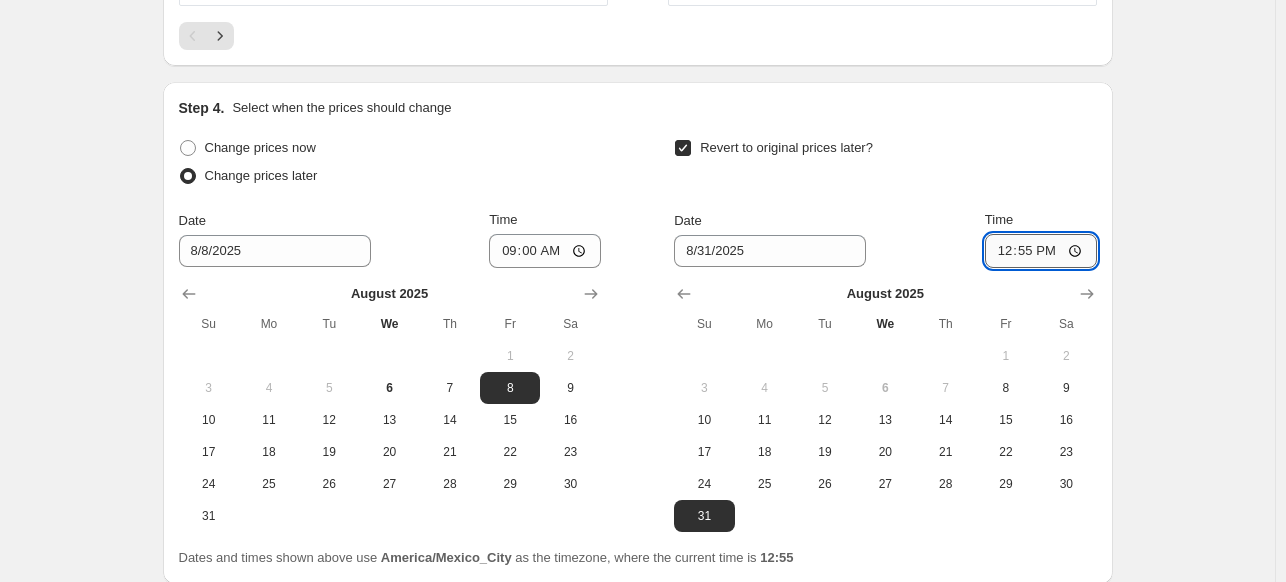 click on "12:55" at bounding box center (1041, 251) 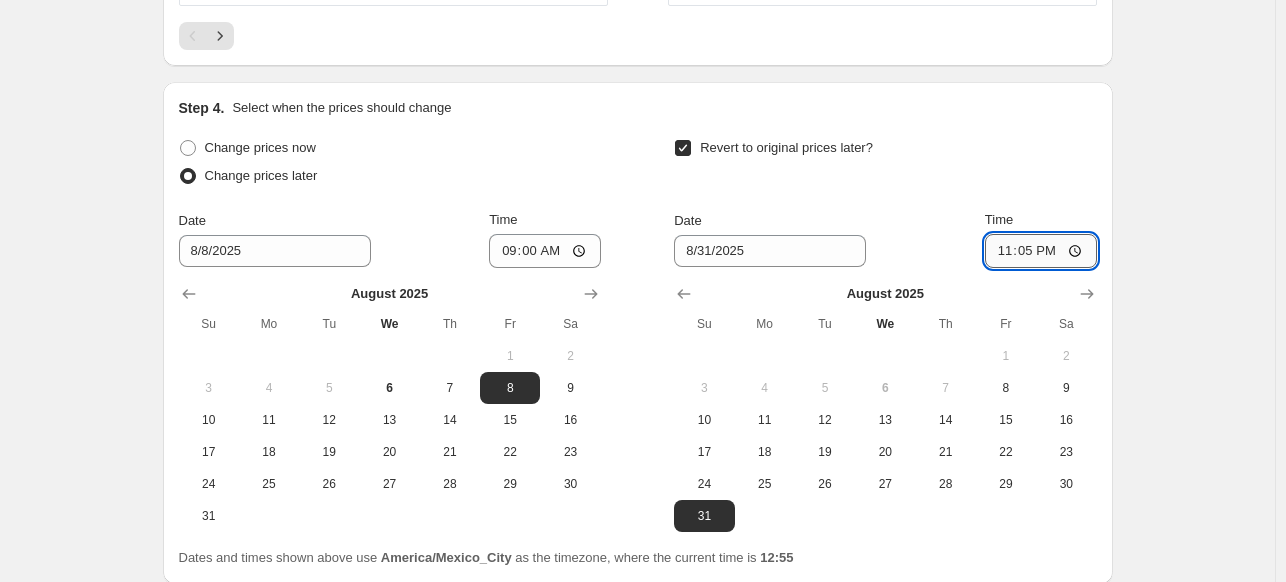 type on "23:59" 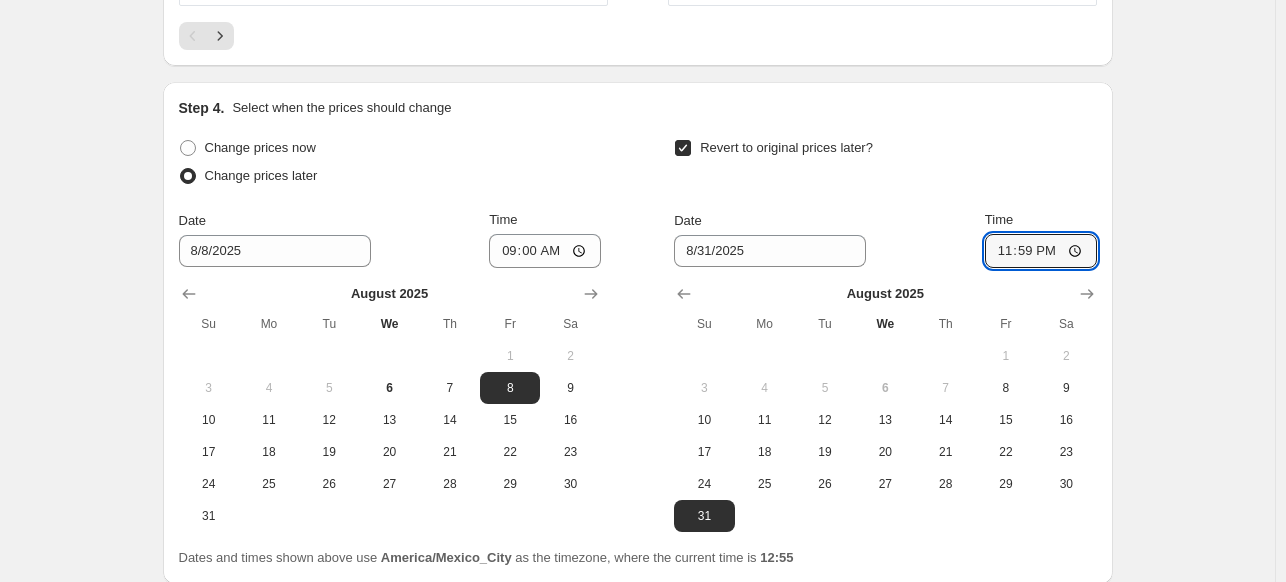 click on "Create new price change job. This page is ready Create new price change job Draft Step 1. Optionally give your price change job a title (eg "March 30% off sale on boots") Ulanzi AGO 15% OFF This title is just for internal use, customers won't see it Step 2. Select how the prices should change Use bulk price change rules Set product prices individually Use CSV upload Price Change type Change the price to a certain amount Change the price by a certain amount Change the price by a certain percentage Change the price to the current compare at price (price before sale) Change the price by a certain amount relative to the compare at price Change the price by a certain percentage relative to the compare at price Don't change the price Change the price by a certain percentage relative to the cost per item Change price to certain cost margin Change the price by a certain percentage Price change amount -15 % (Price drop) Rounding Round to nearest .01 Round to nearest whole number End prices in .99 Compare at price 0" at bounding box center (637, -600) 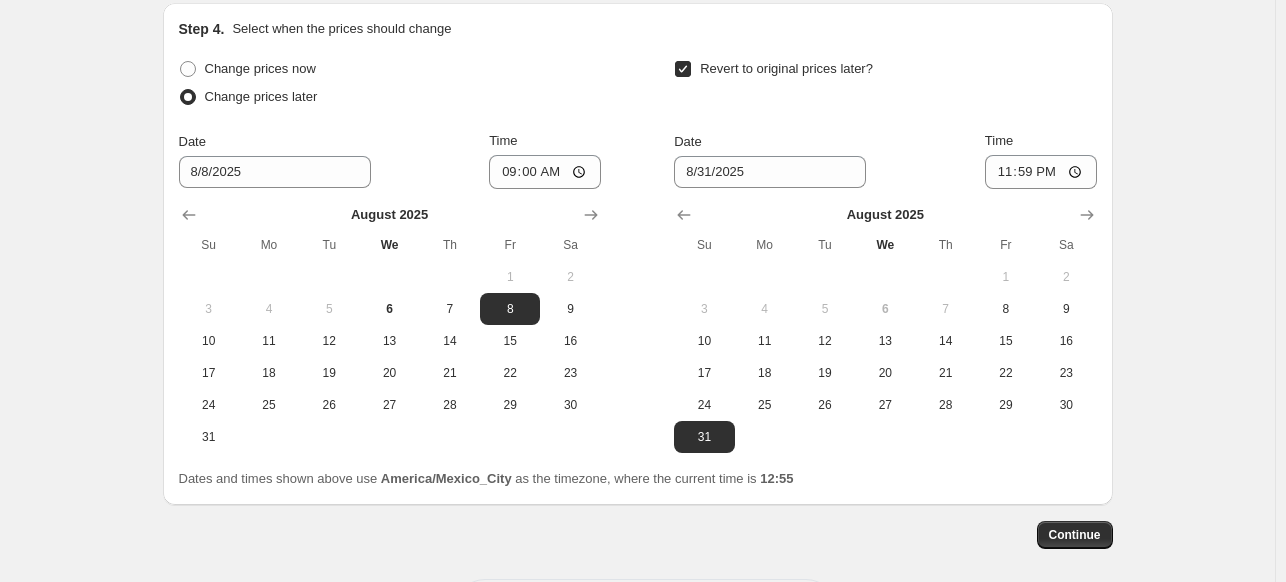 scroll, scrollTop: 2104, scrollLeft: 0, axis: vertical 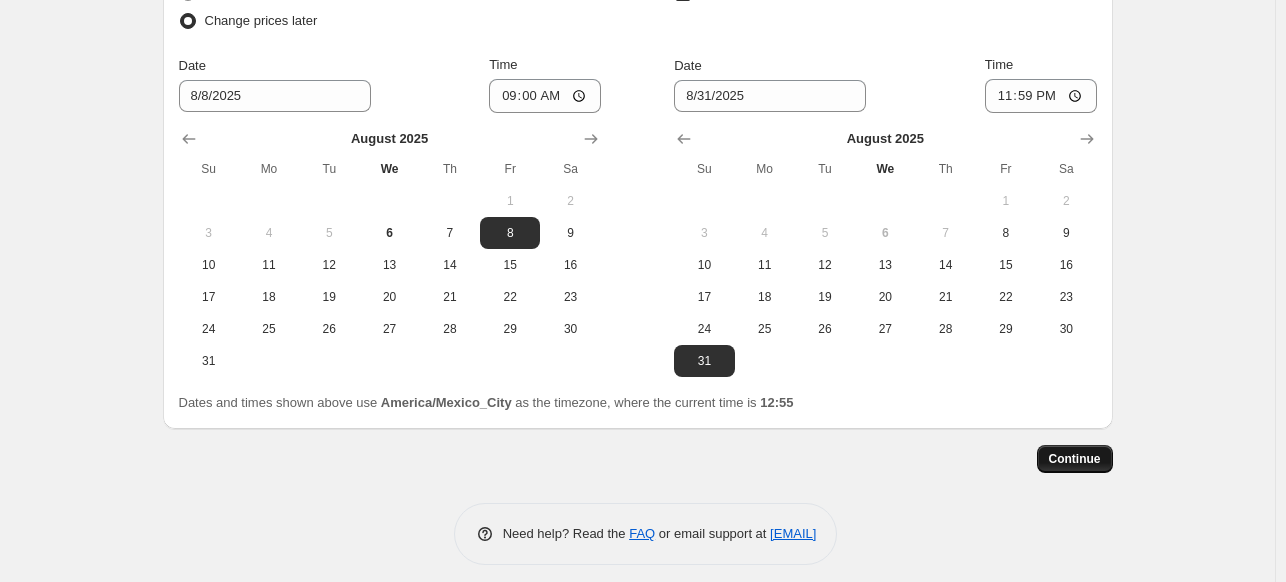 click on "Continue" at bounding box center (1075, 459) 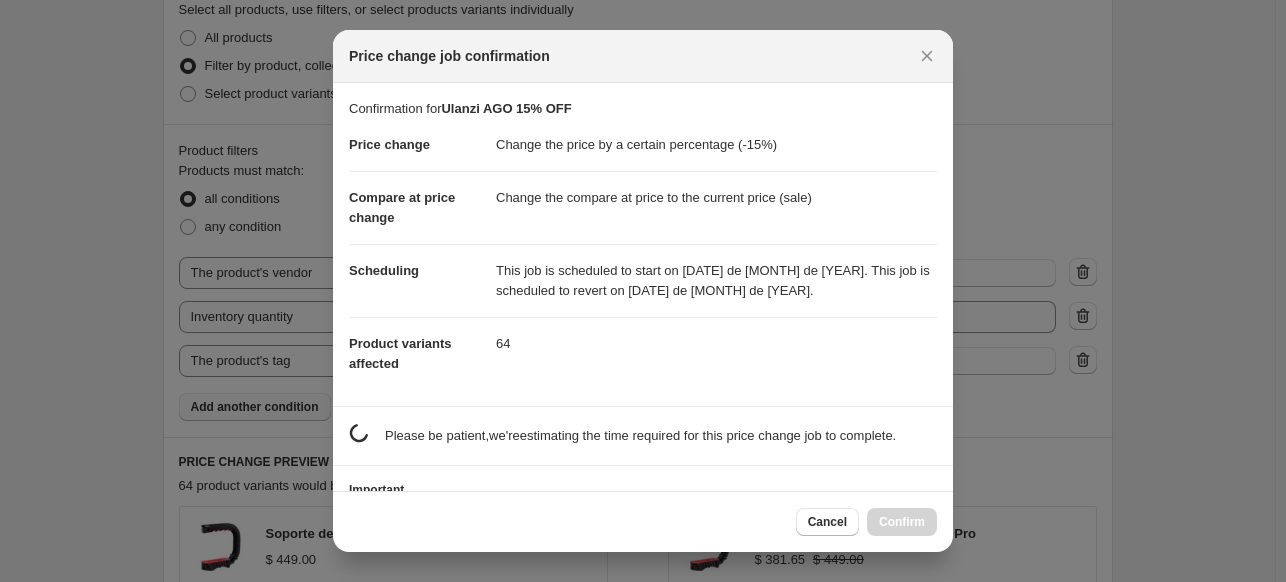 scroll, scrollTop: 0, scrollLeft: 0, axis: both 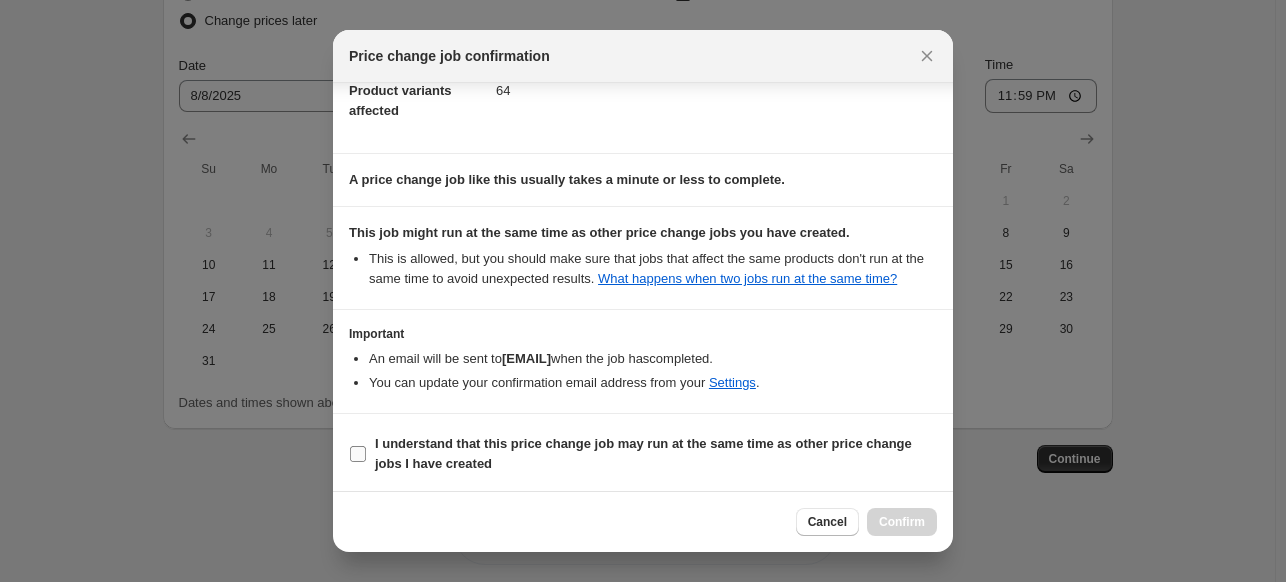 click on "I understand that this price change job may run at the same time as other price change jobs I have created" at bounding box center (656, 454) 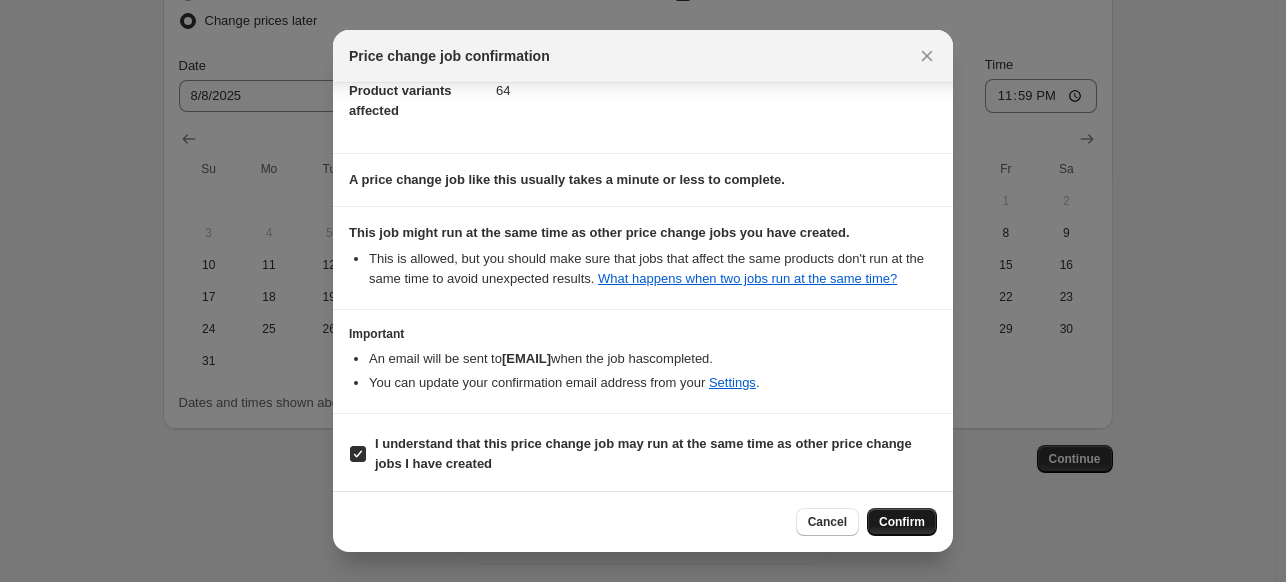 click on "Confirm" at bounding box center [902, 522] 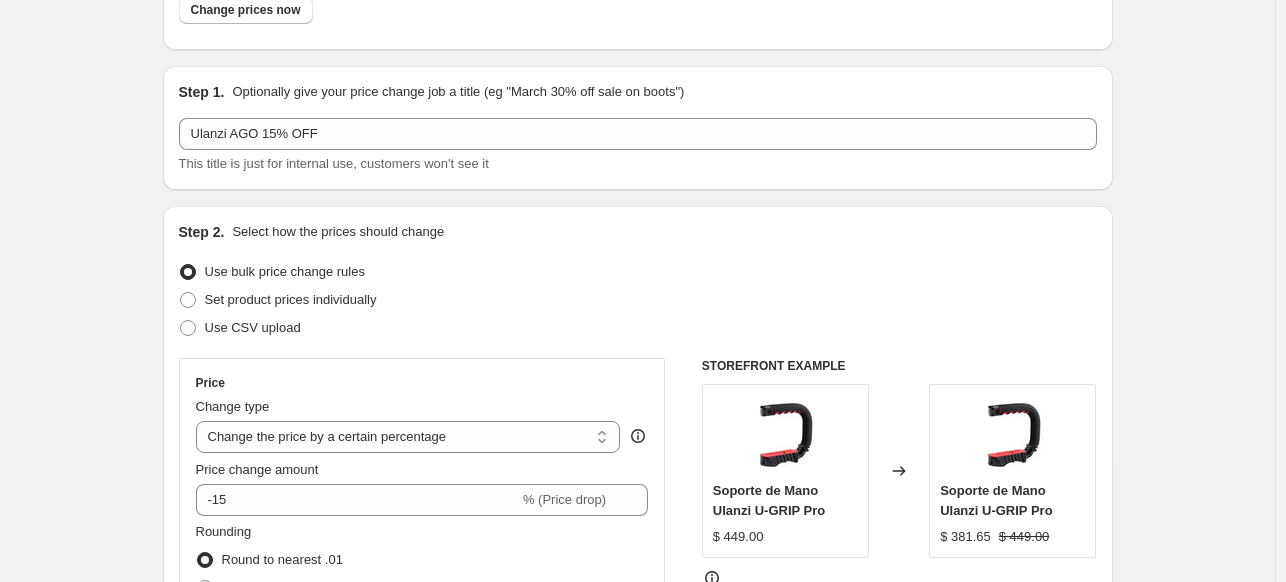 scroll, scrollTop: 0, scrollLeft: 0, axis: both 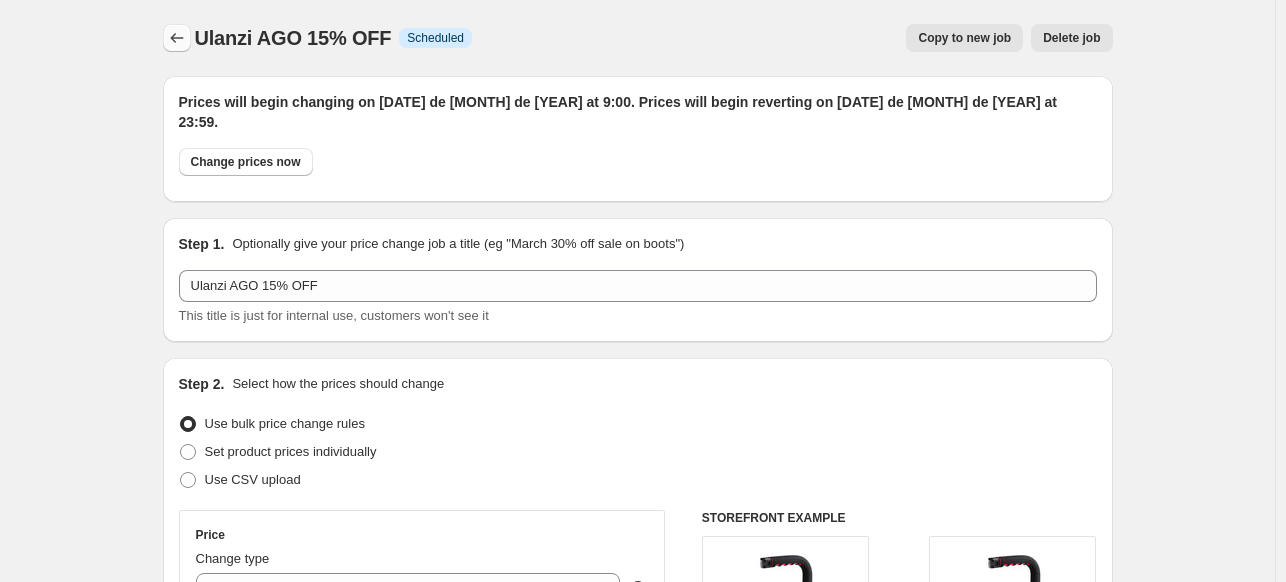 click at bounding box center [177, 38] 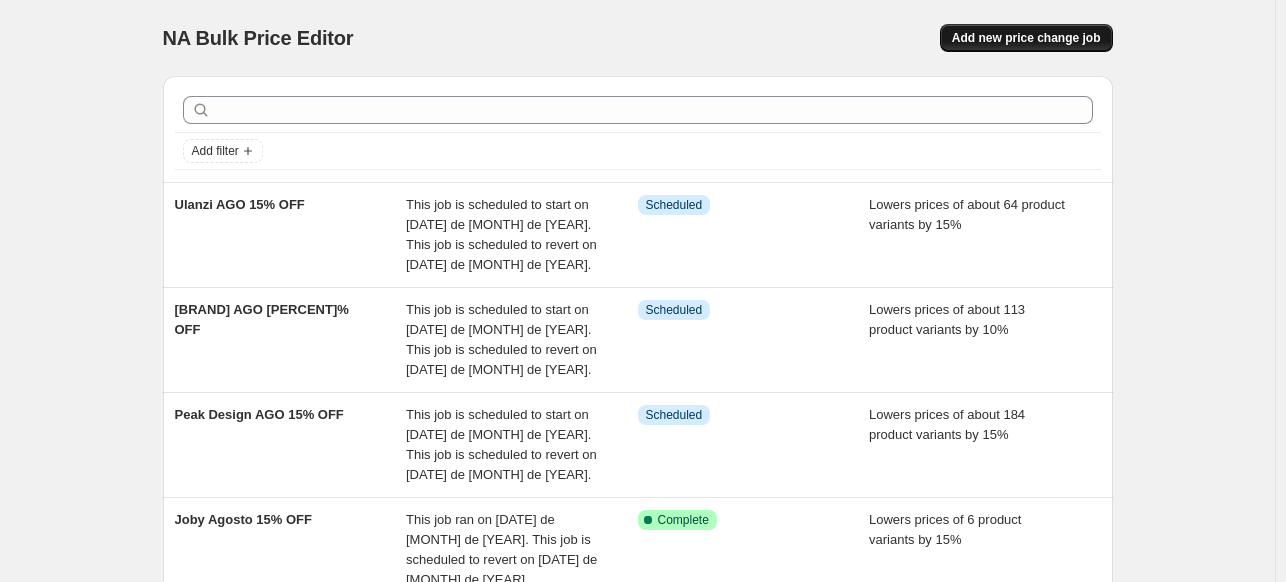 click on "Add new price change job" at bounding box center [1026, 38] 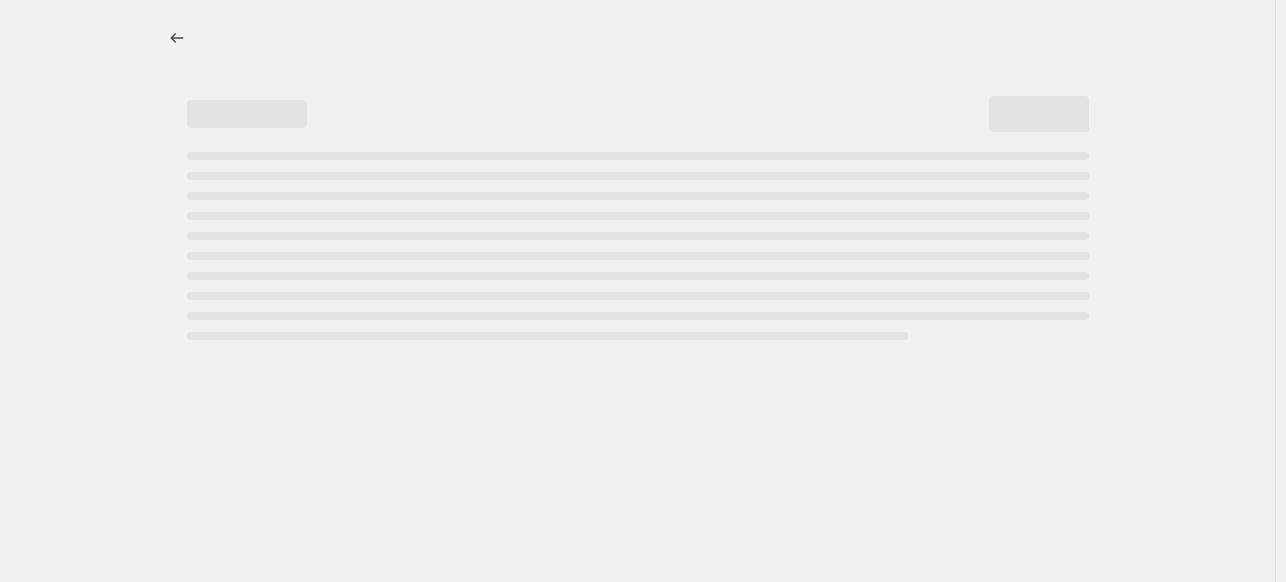 select on "percentage" 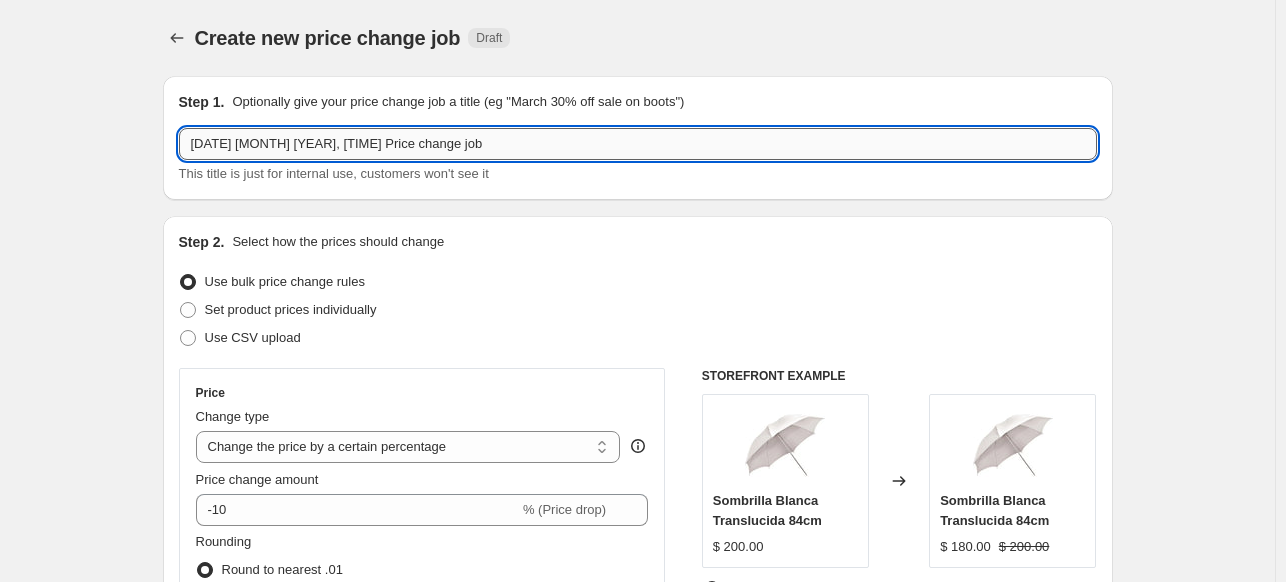 click on "[DATE] [MONTH] [YEAR], [TIME] Price change job" at bounding box center (638, 144) 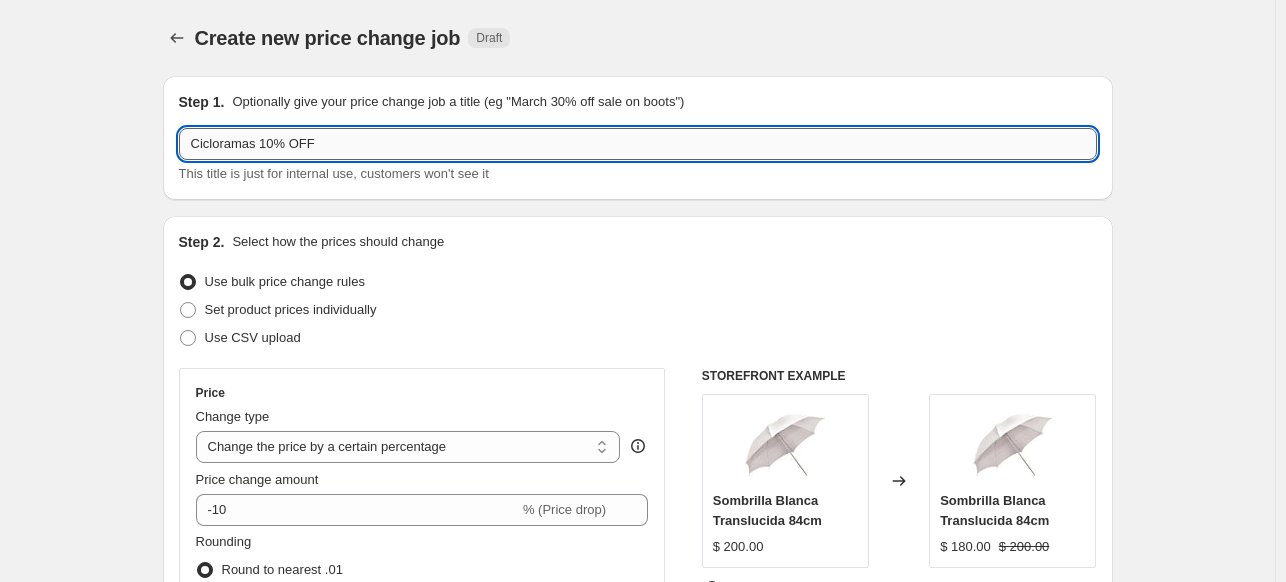 click on "Cicloramas 10% OFF" at bounding box center [638, 144] 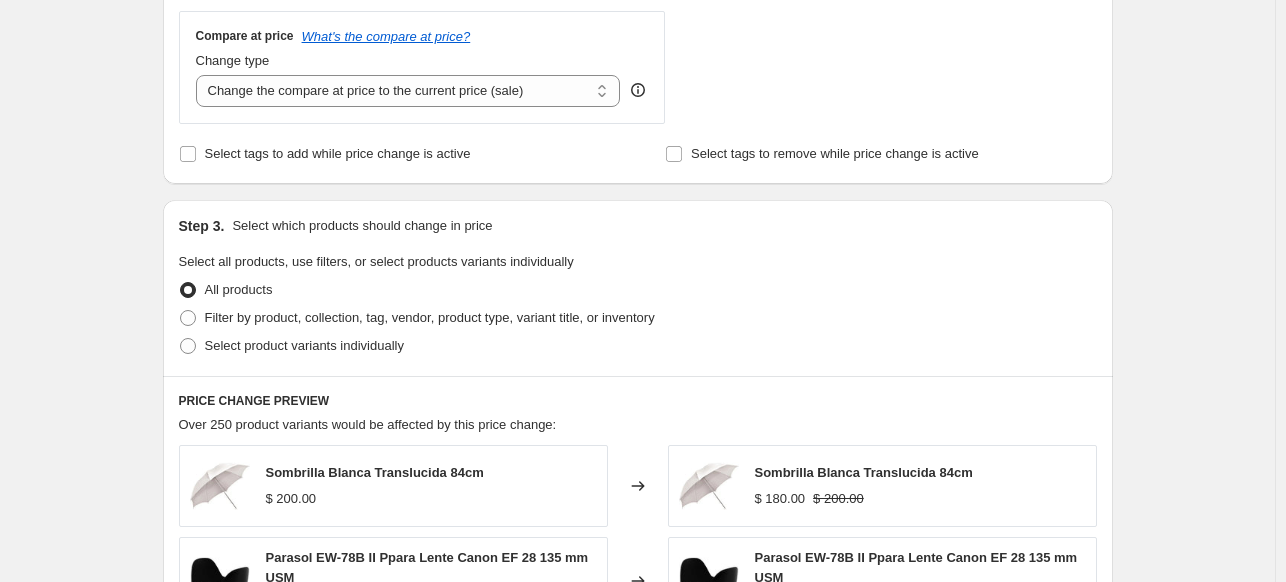 scroll, scrollTop: 739, scrollLeft: 0, axis: vertical 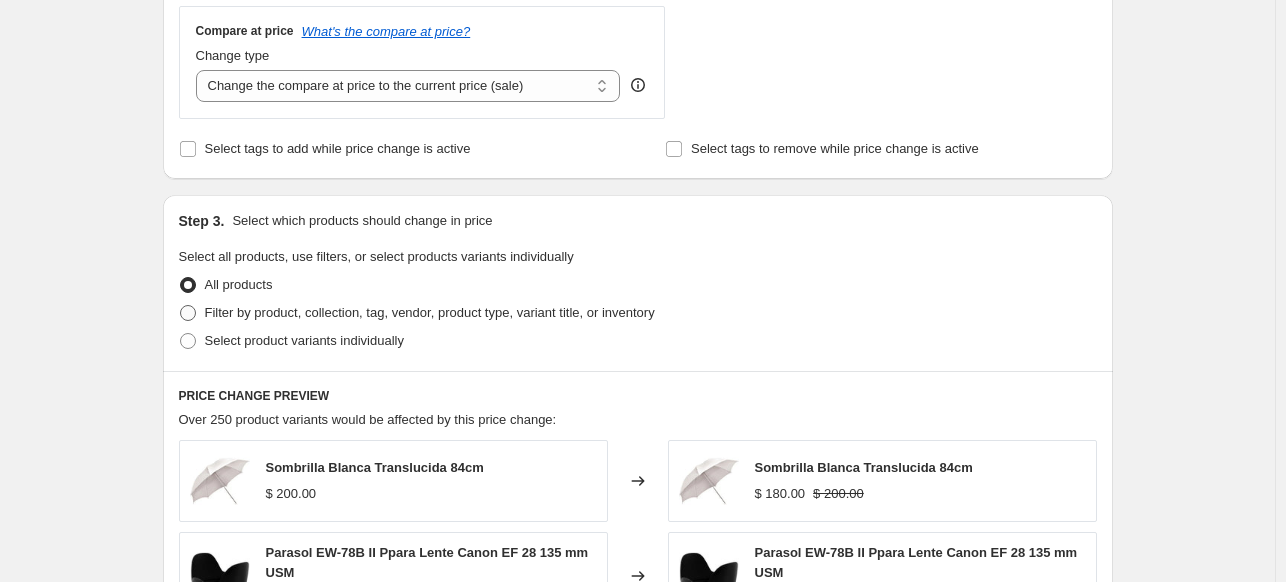 type on "Cicloramas AGO 10% OFF" 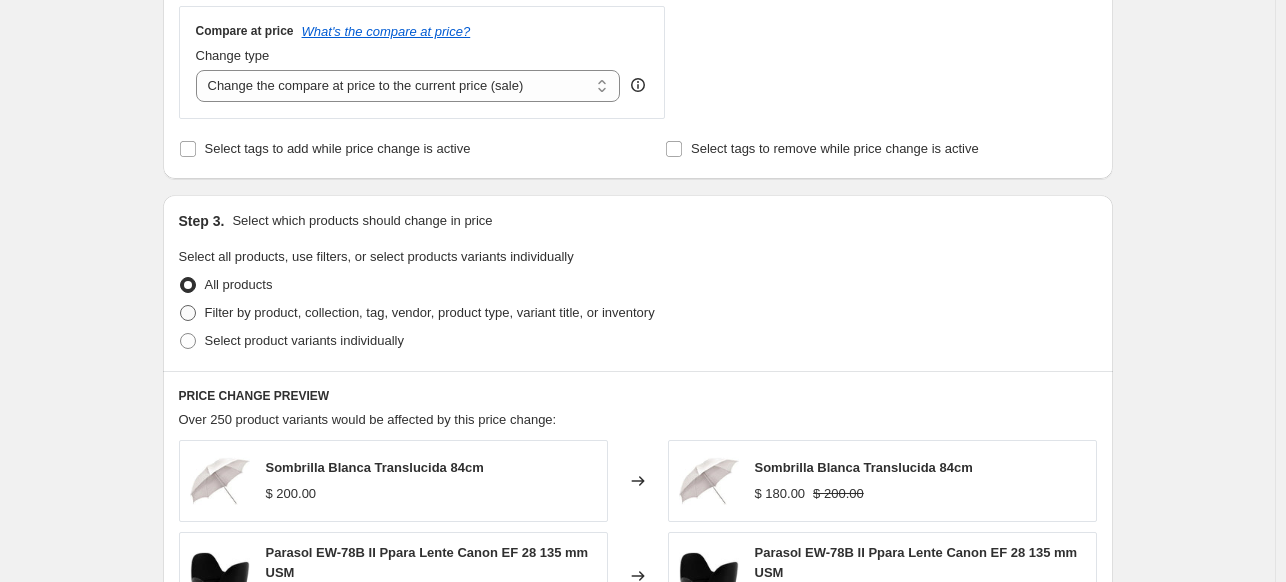 radio on "true" 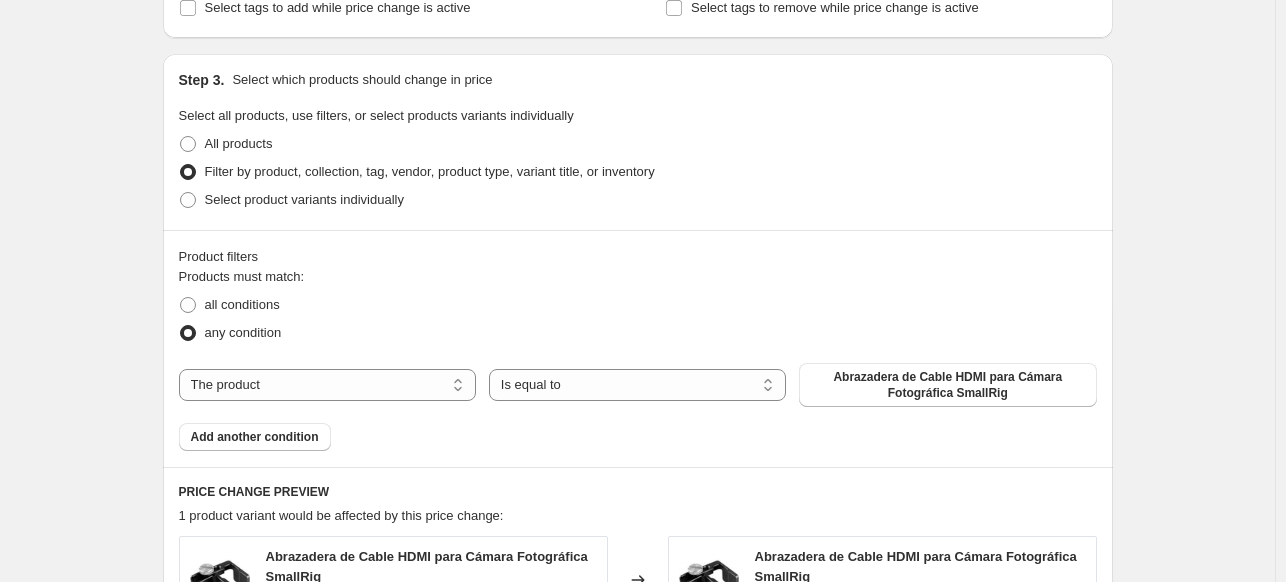 scroll, scrollTop: 880, scrollLeft: 0, axis: vertical 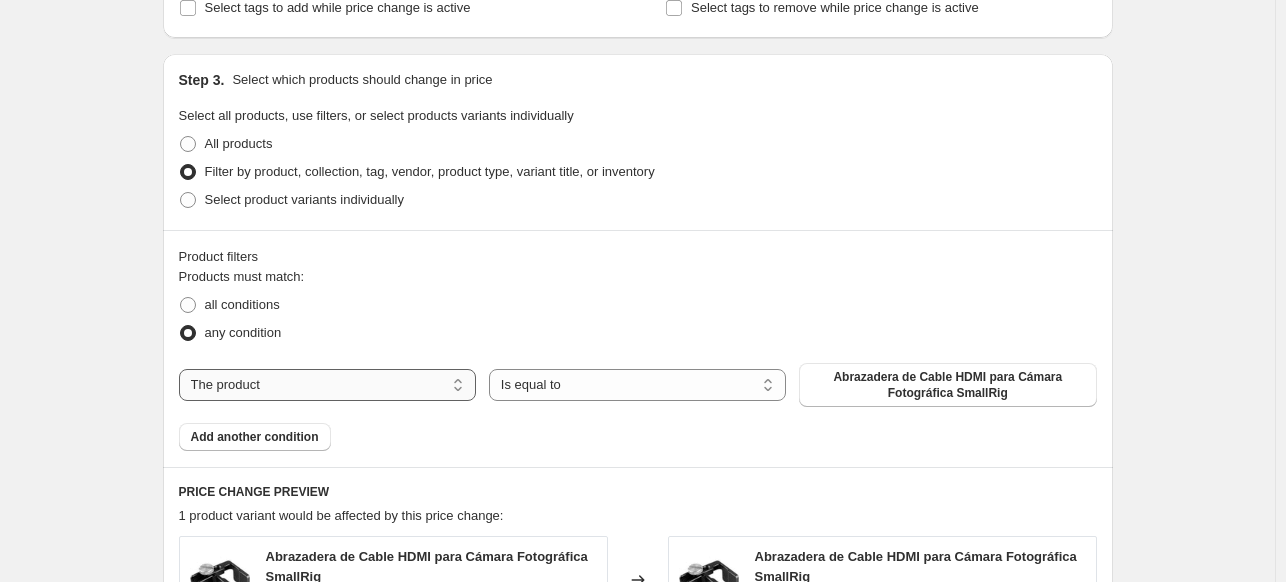 click on "The product The product's collection The product's tag The product's vendor The product's type The product's status The variant's title Inventory quantity" at bounding box center (327, 385) 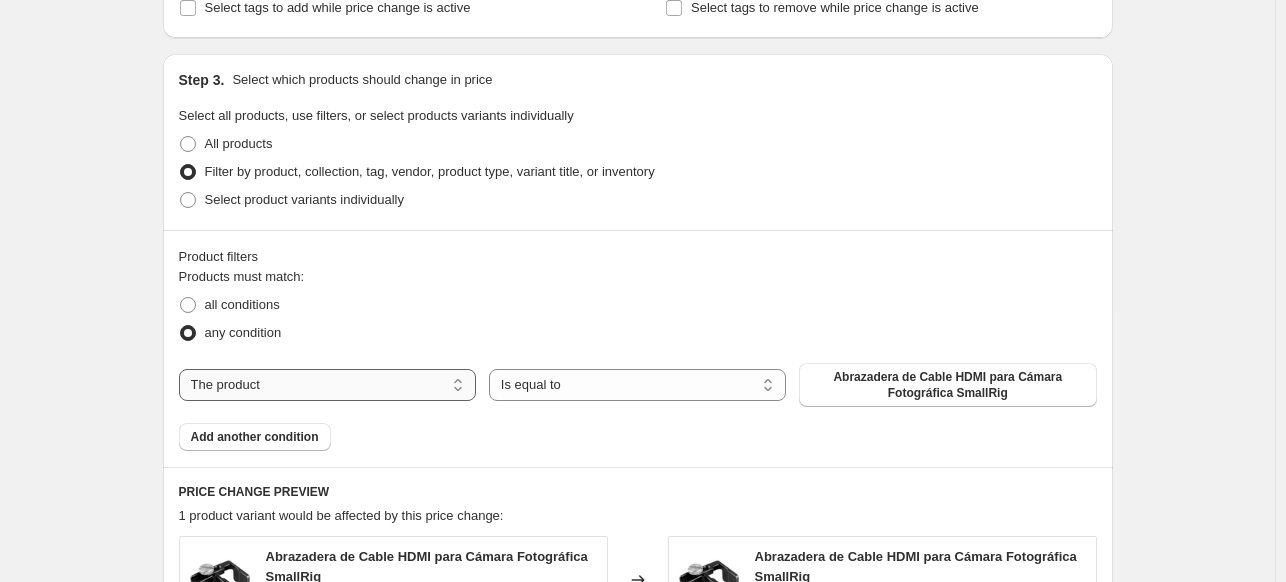 select on "vendor" 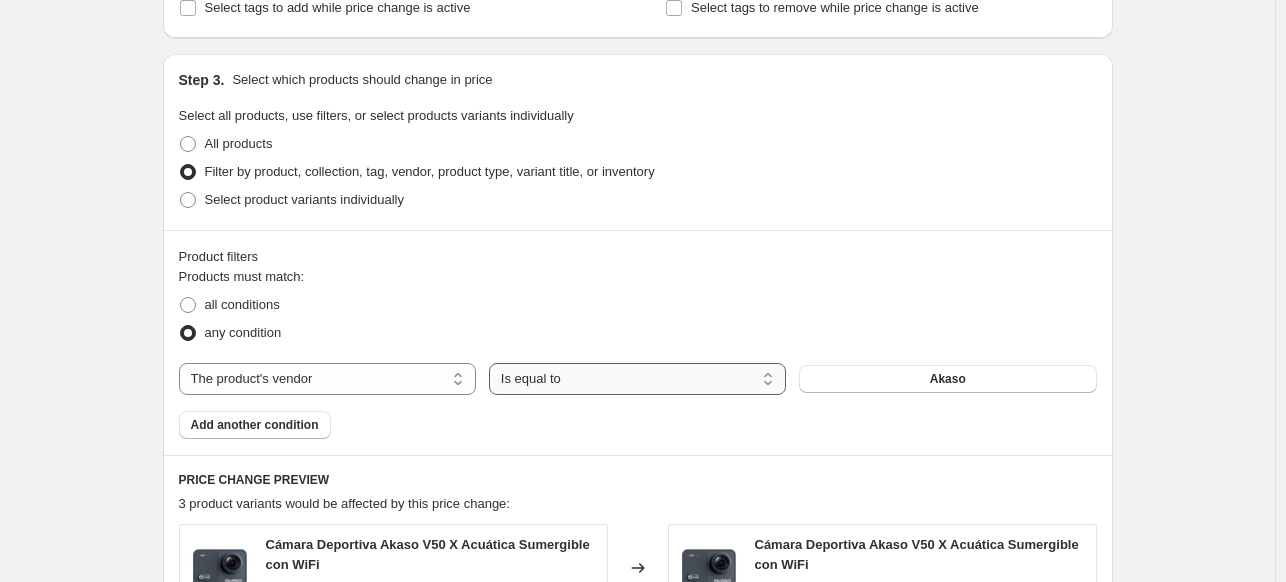 click on "Is equal to Is not equal to" at bounding box center [637, 379] 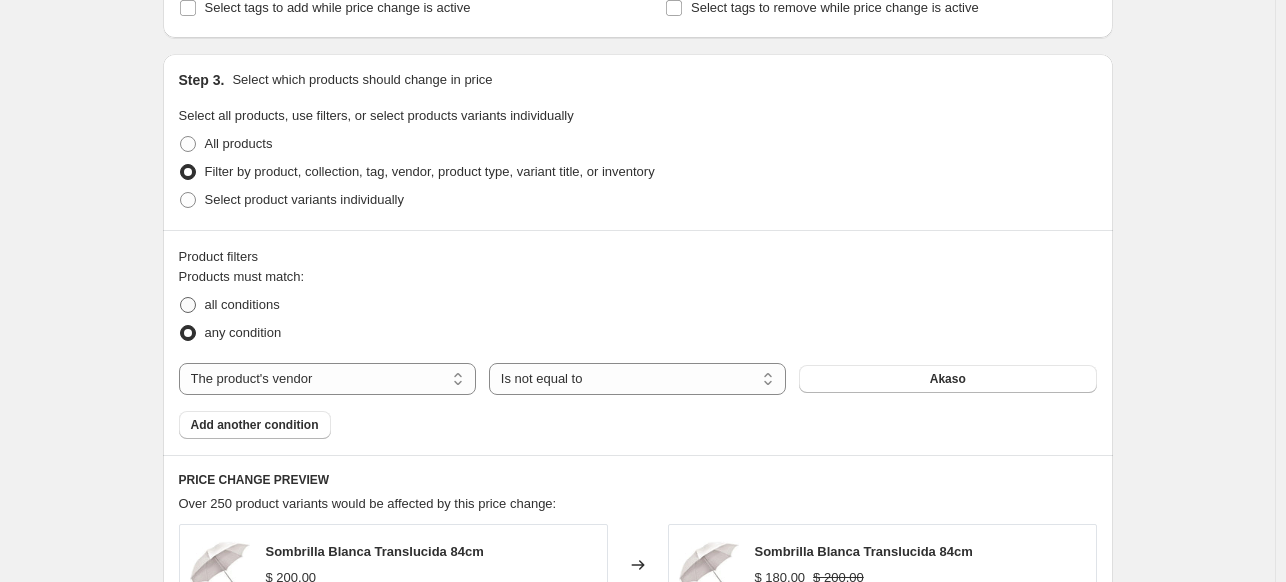 click on "all conditions" at bounding box center (242, 304) 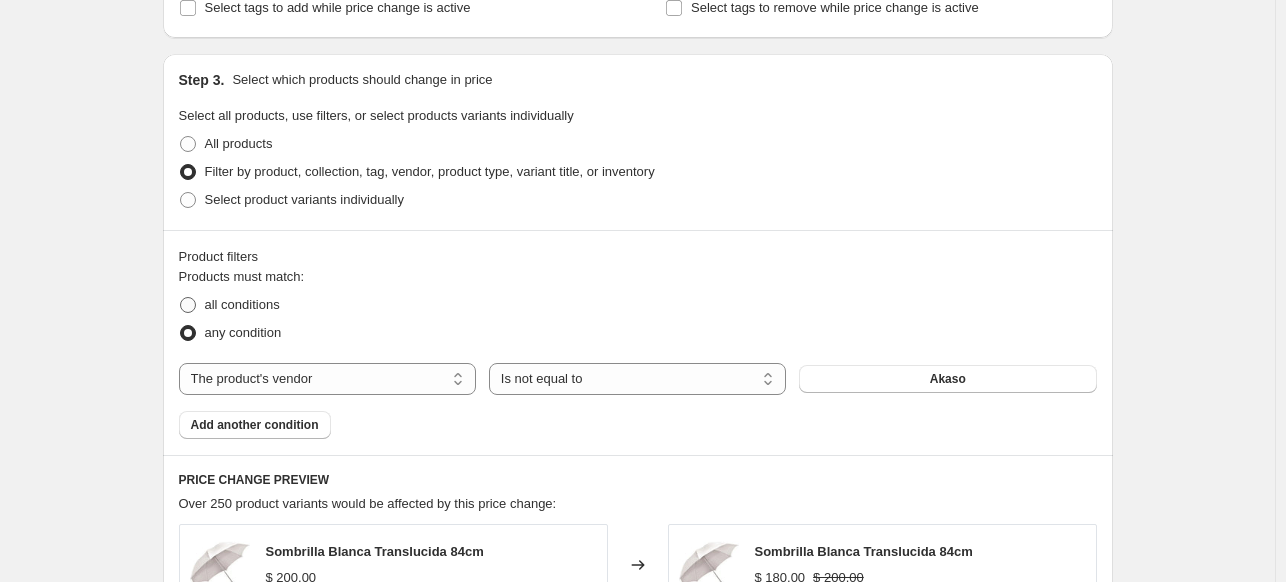 radio on "true" 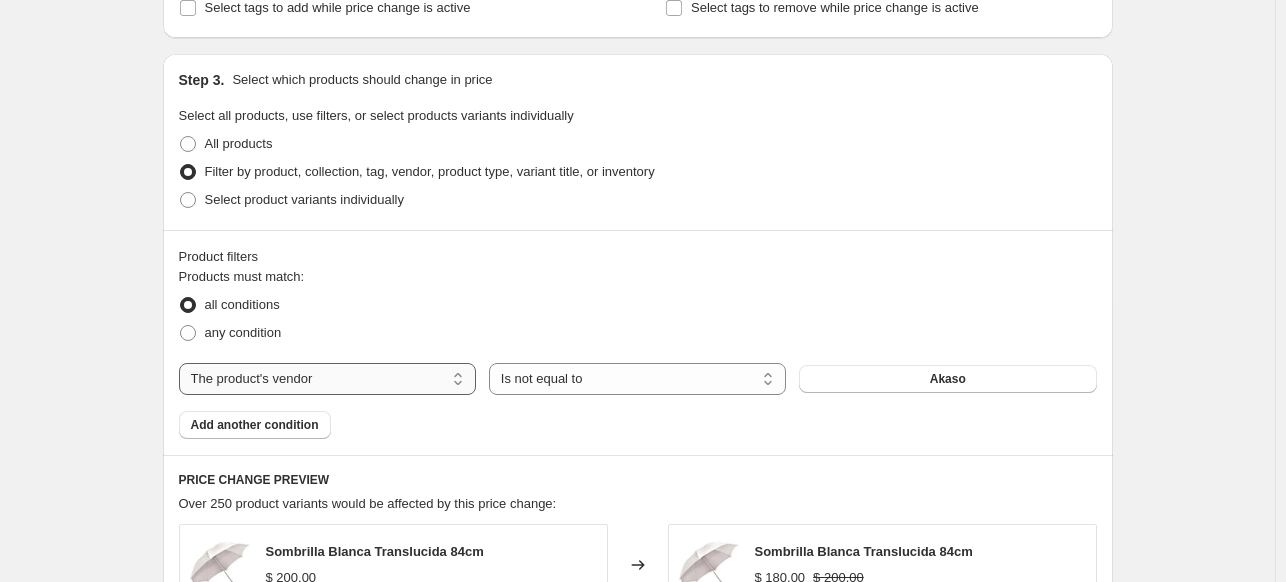 click on "The product The product's collection The product's tag The product's vendor The product's type The product's status The variant's title Inventory quantity" at bounding box center (327, 379) 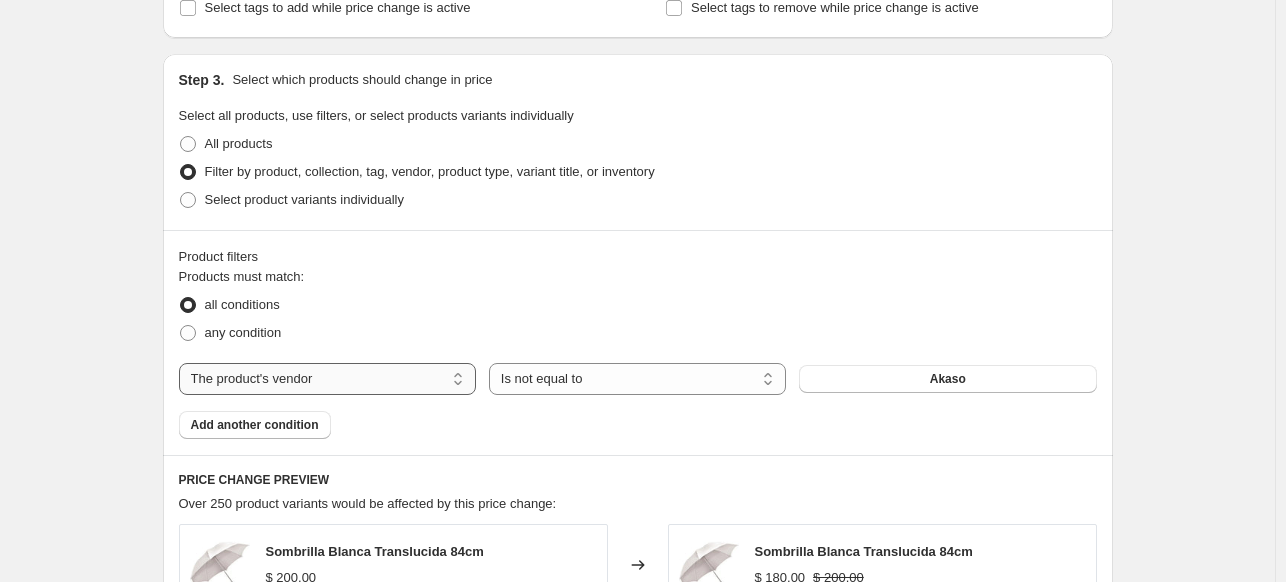 select on "product_type" 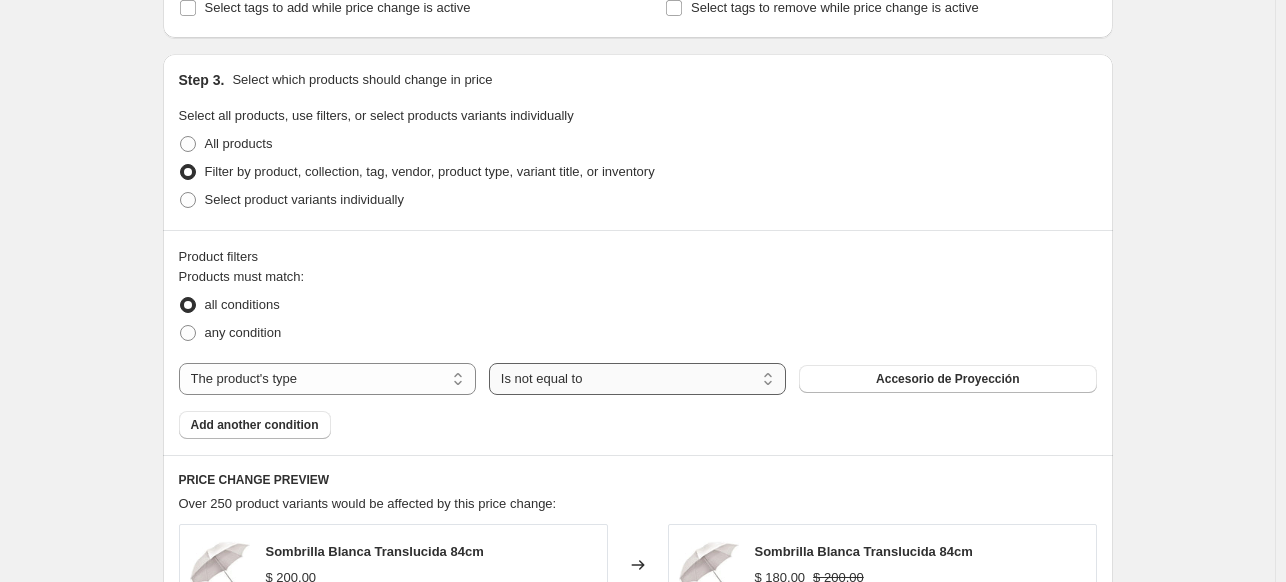 click on "Is equal to Is not equal to" at bounding box center (637, 379) 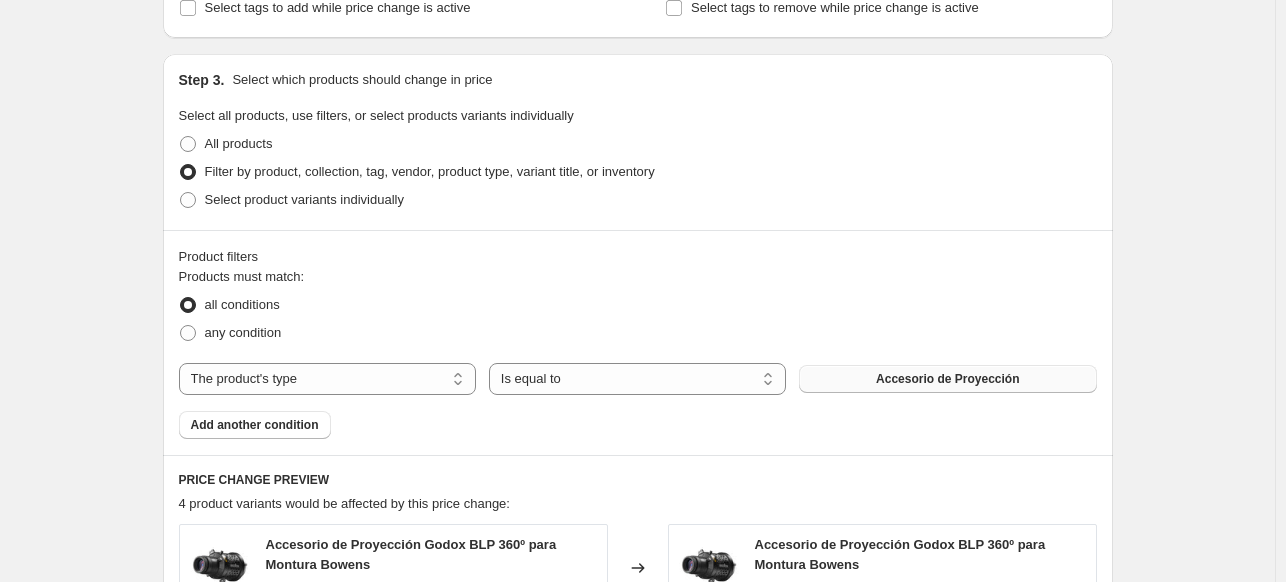 click on "Accesorio de Proyección" at bounding box center [947, 379] 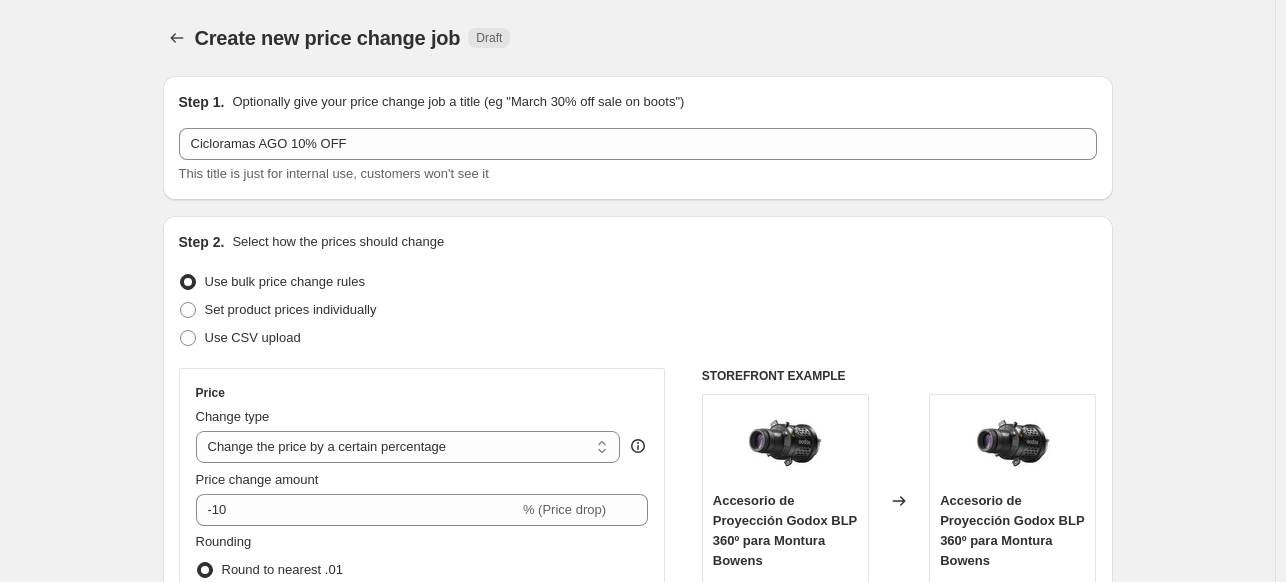 scroll, scrollTop: 880, scrollLeft: 0, axis: vertical 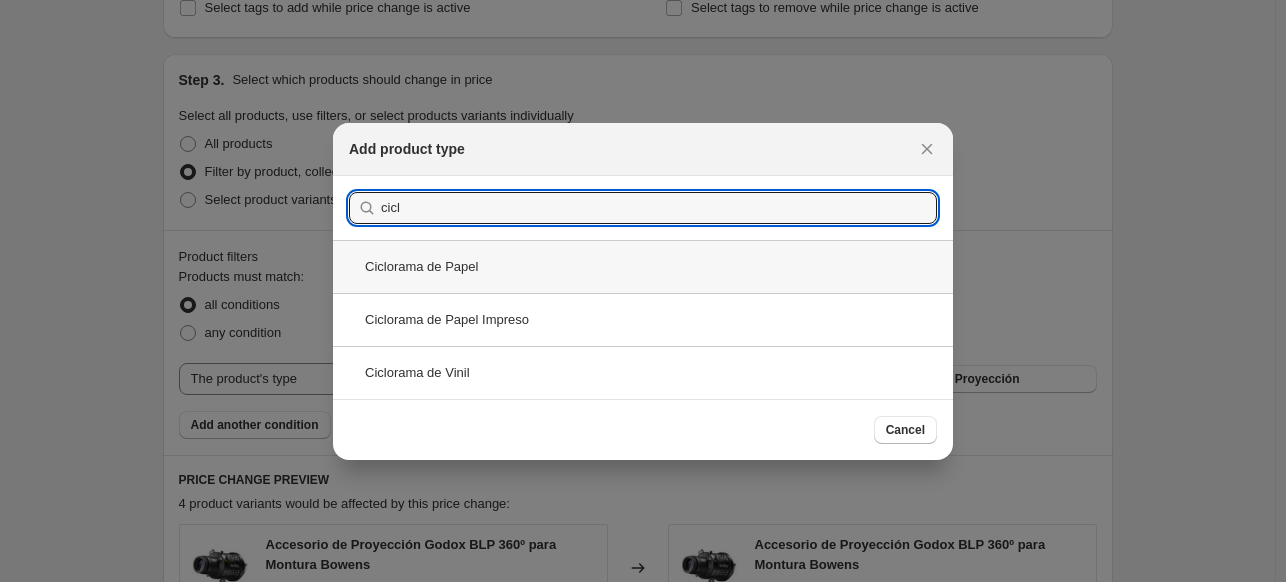 type on "cicl" 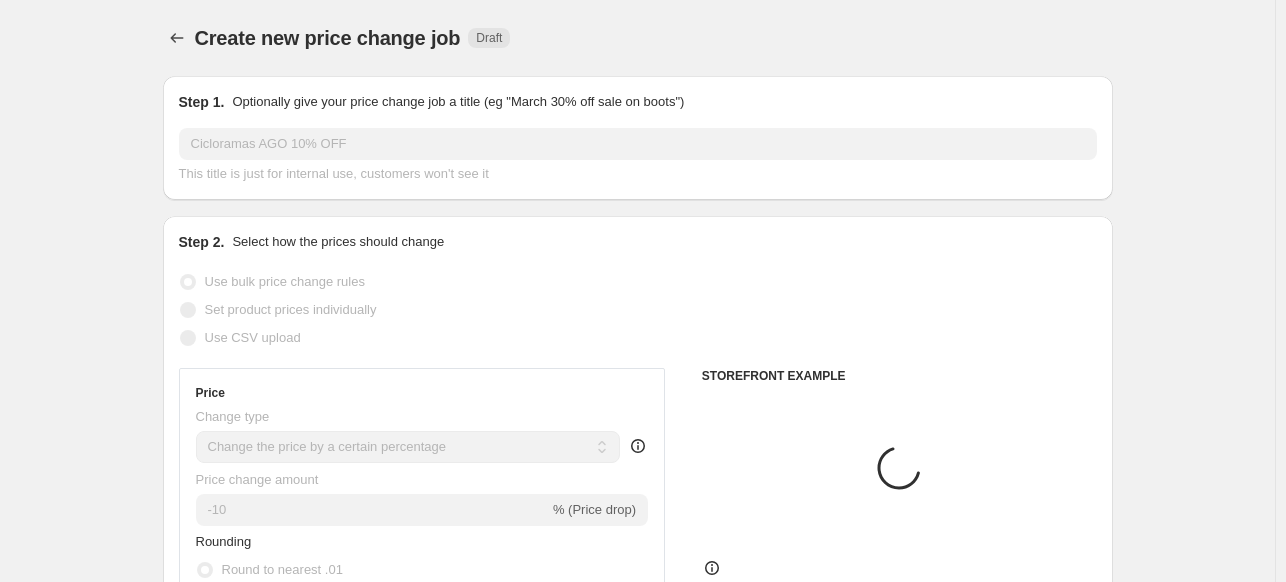 scroll, scrollTop: 880, scrollLeft: 0, axis: vertical 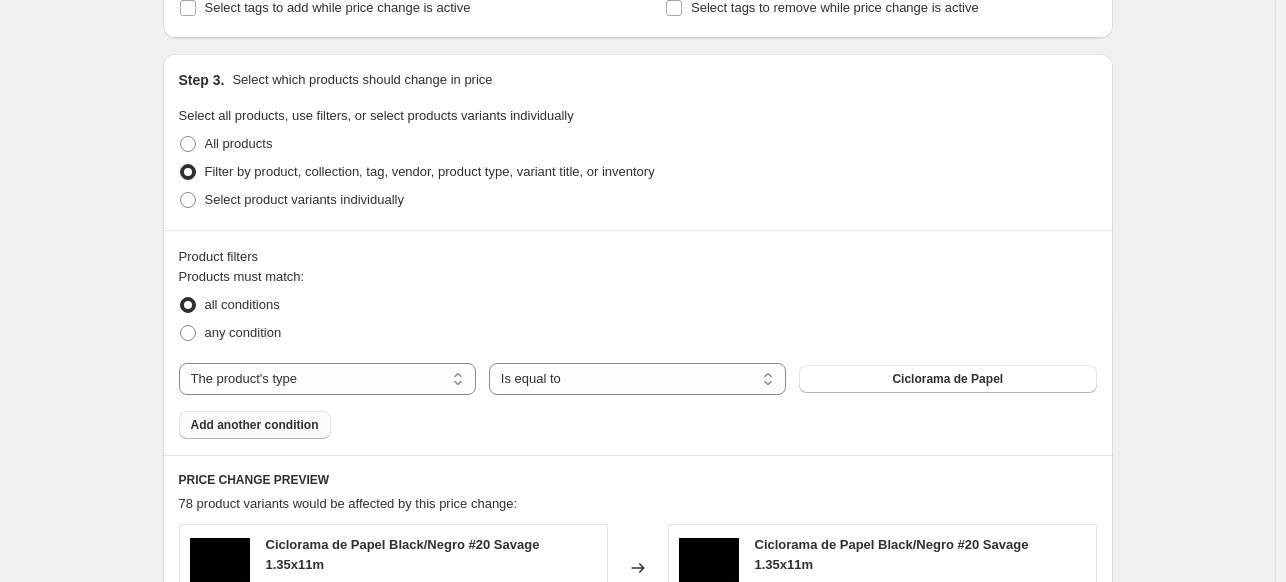 click on "Add another condition" at bounding box center (255, 425) 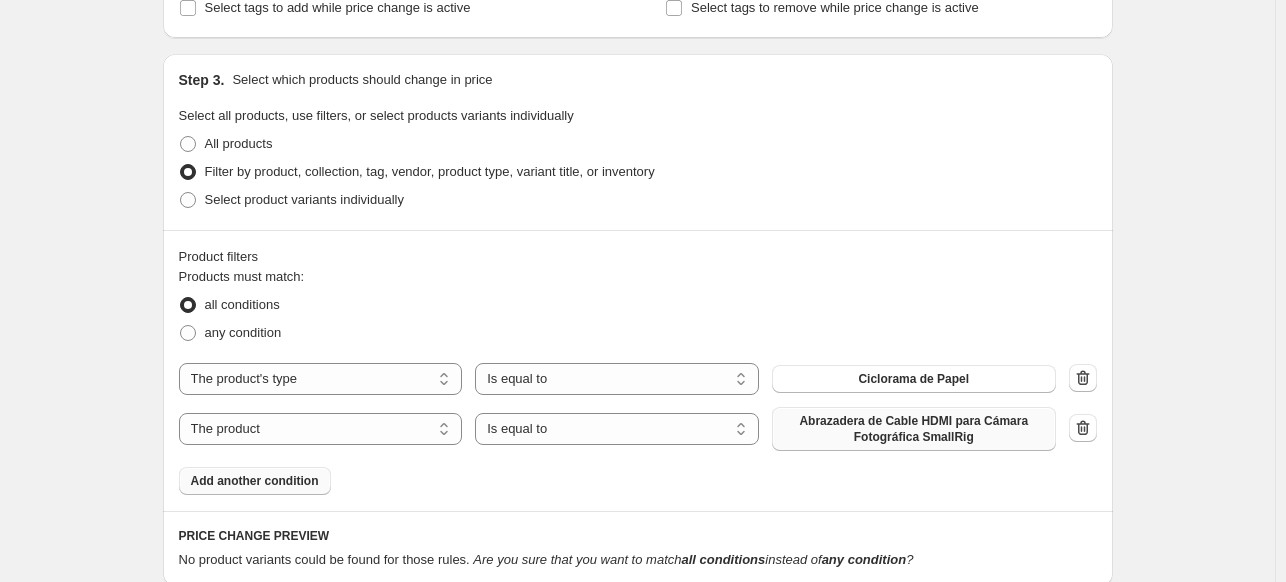 click on "Abrazadera de Cable HDMI para Cámara Fotográfica SmallRig" at bounding box center (914, 429) 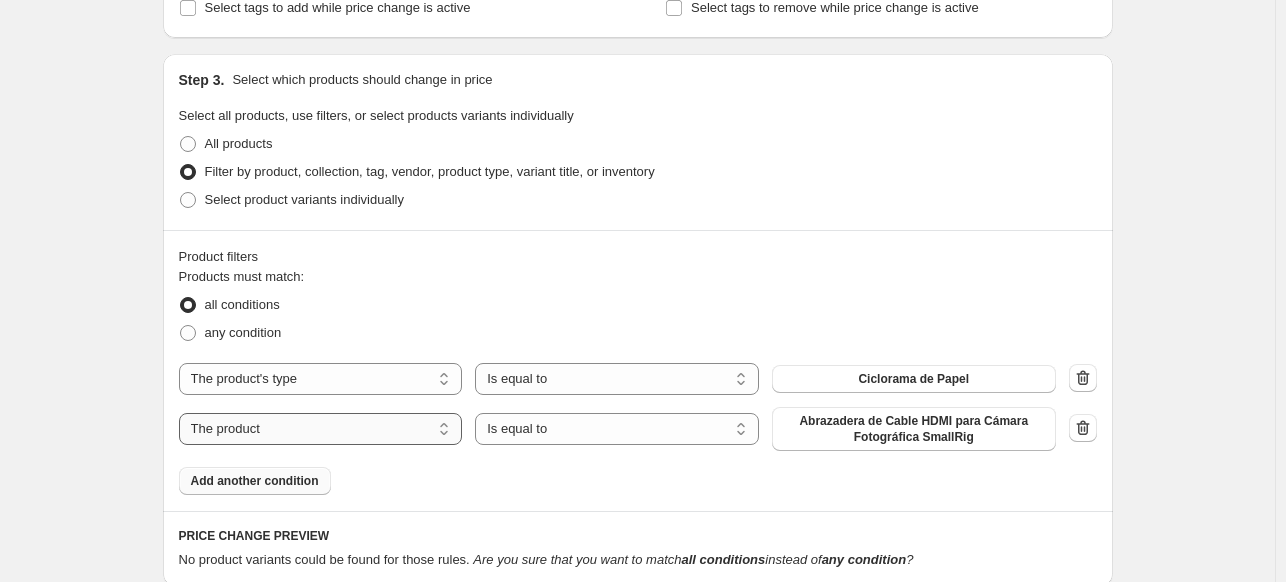 click on "The product The product's collection The product's tag The product's vendor The product's type The product's status The variant's title Inventory quantity" at bounding box center [321, 429] 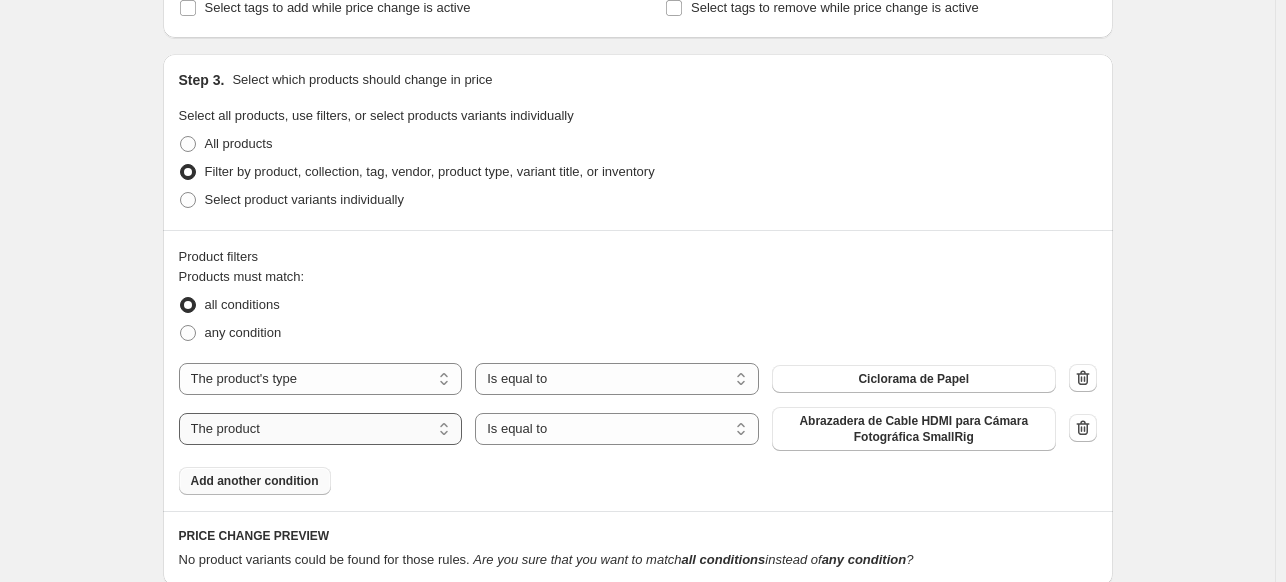 select on "product_type" 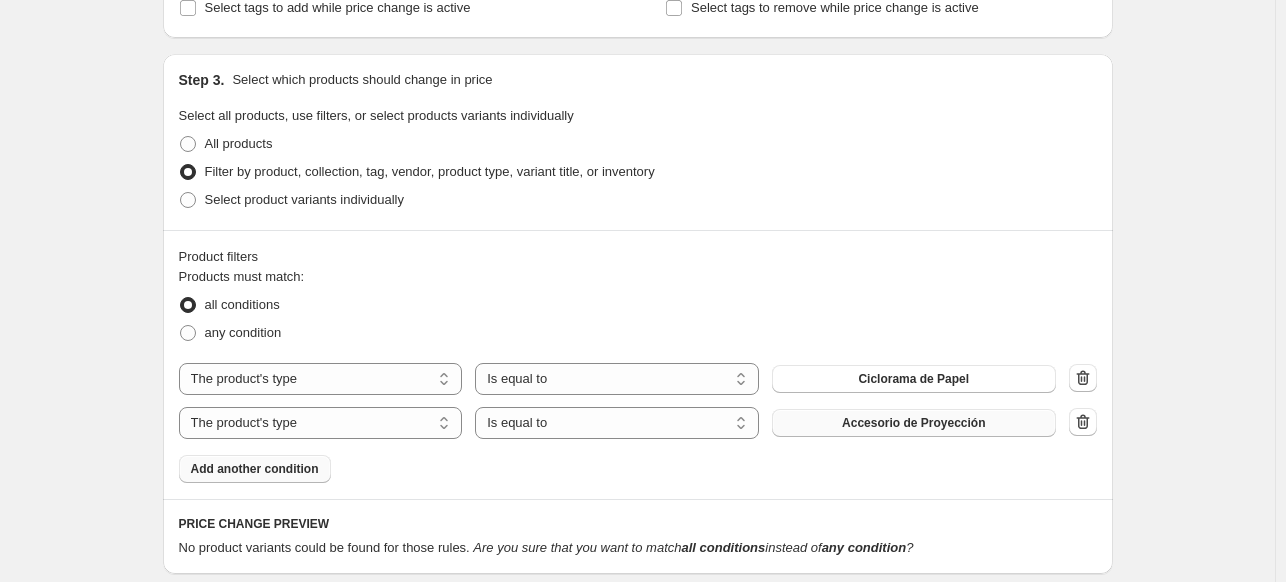 click on "Accesorio de Proyección" at bounding box center (914, 423) 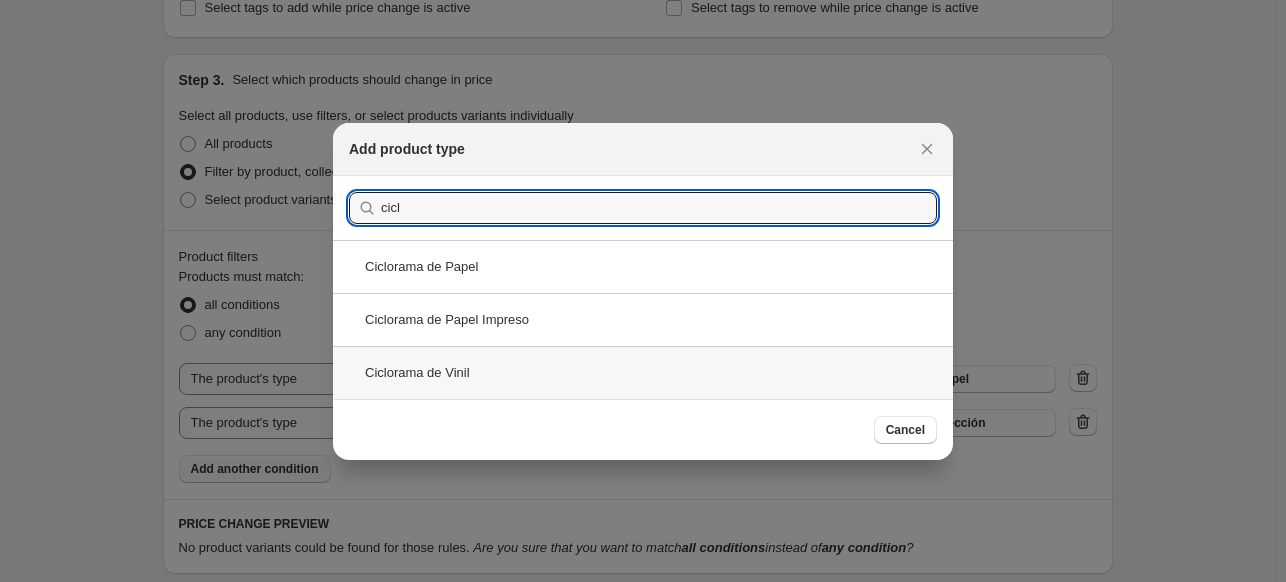 type on "cicl" 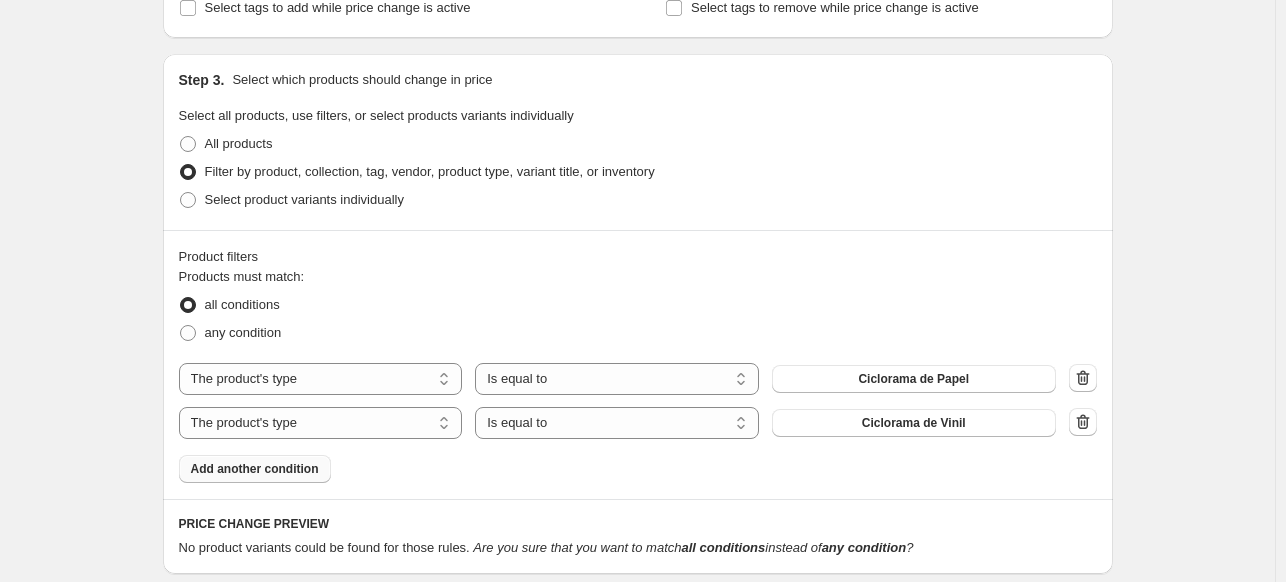scroll, scrollTop: 940, scrollLeft: 0, axis: vertical 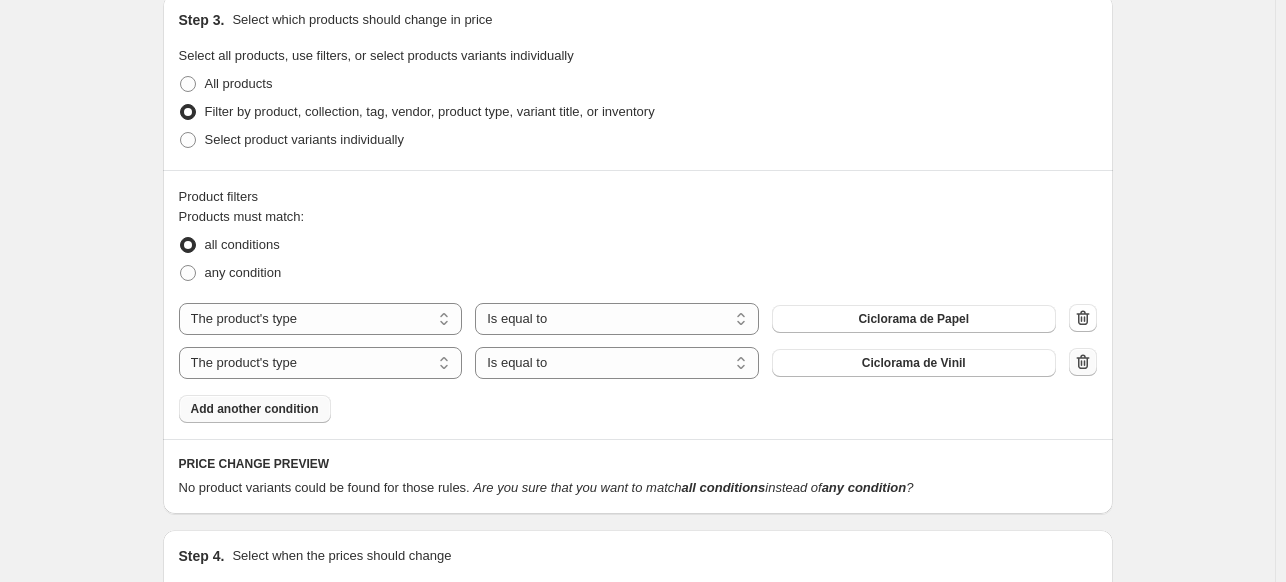 click at bounding box center (1083, 362) 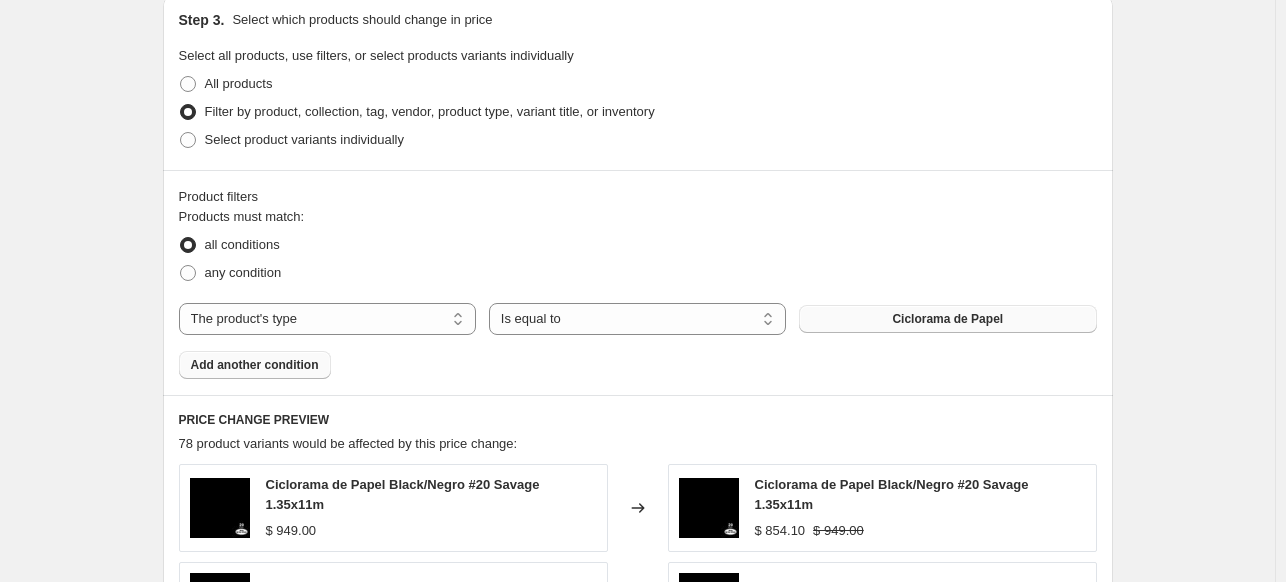 click on "Ciclorama de Papel" at bounding box center (947, 319) 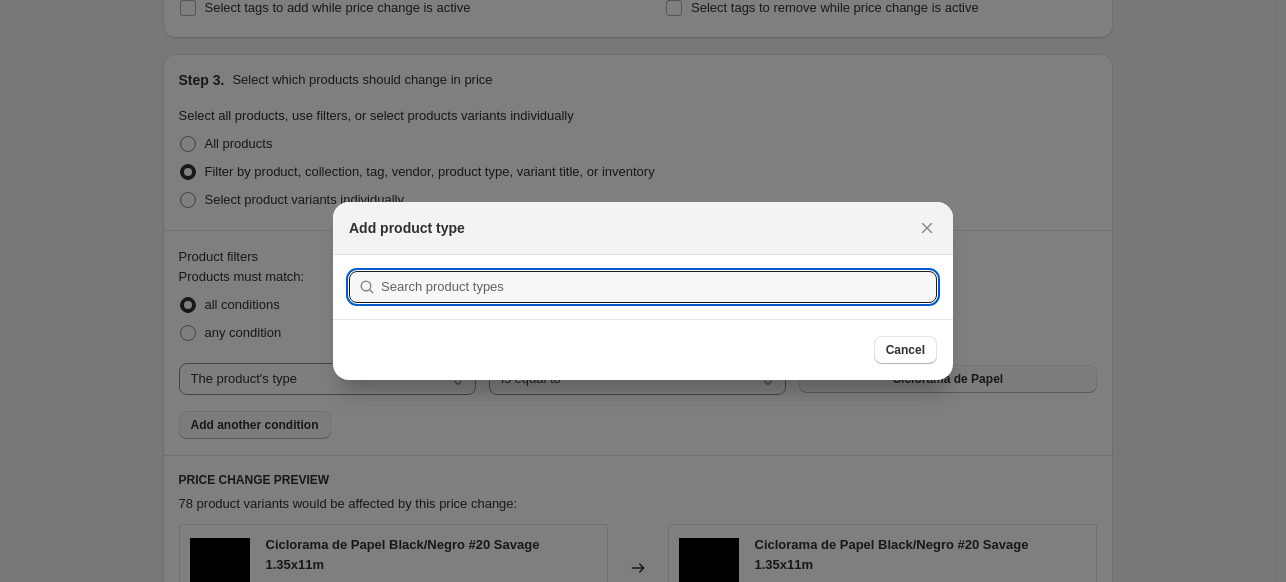 scroll, scrollTop: 940, scrollLeft: 0, axis: vertical 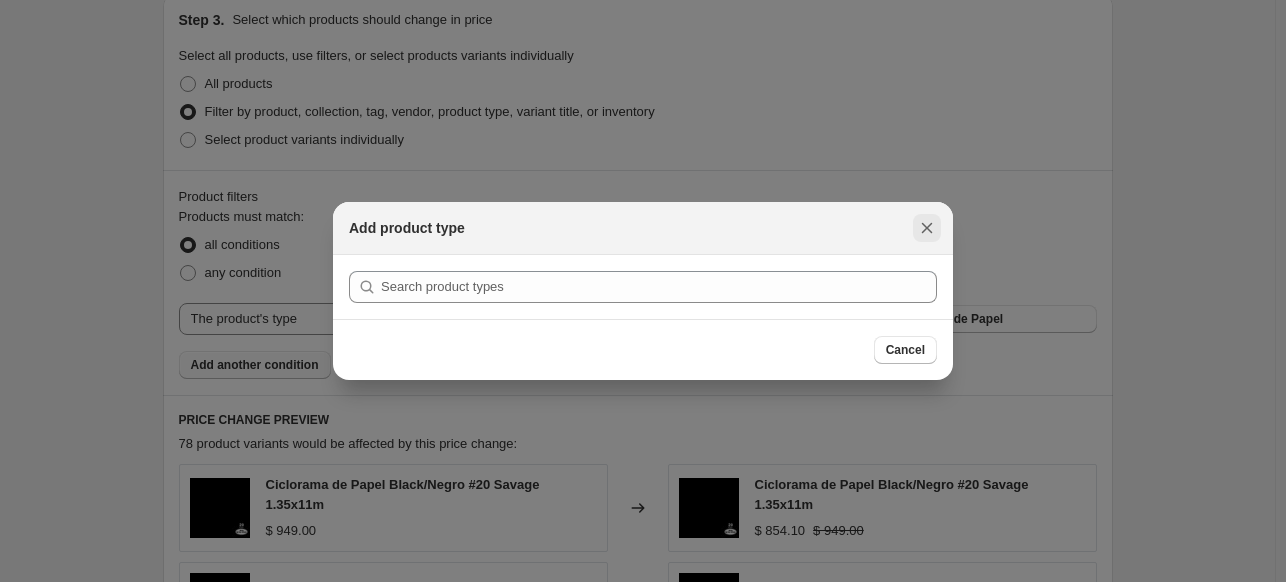 click at bounding box center (927, 228) 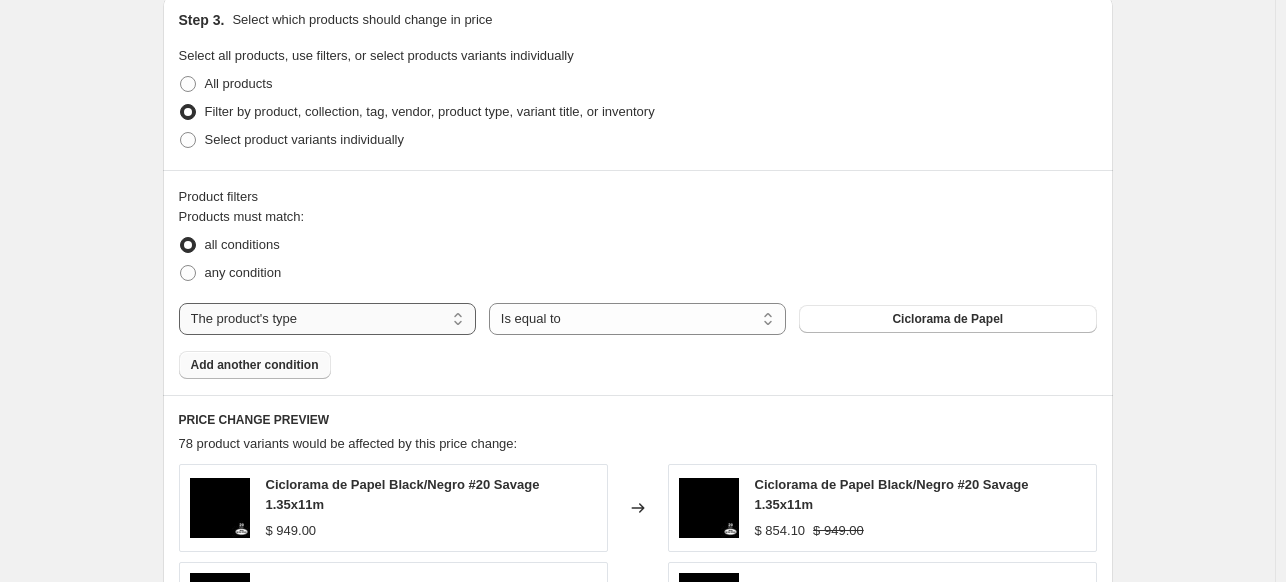 click on "The product The product's collection The product's tag The product's vendor The product's type The product's status The variant's title Inventory quantity" at bounding box center [327, 319] 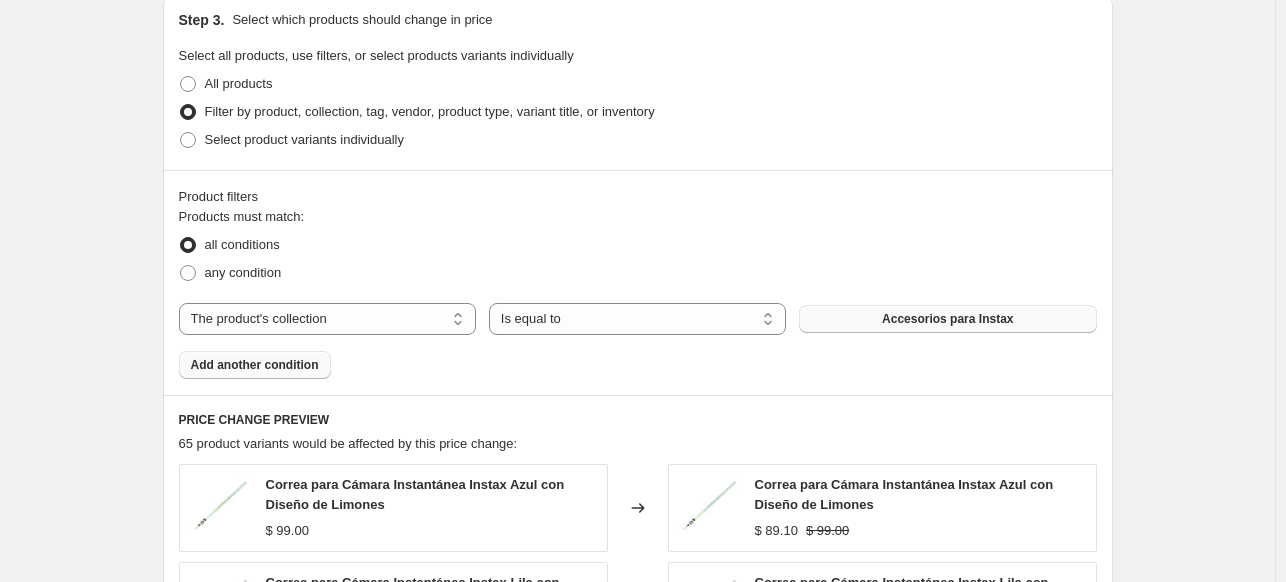 click on "Accesorios para Instax" at bounding box center (947, 319) 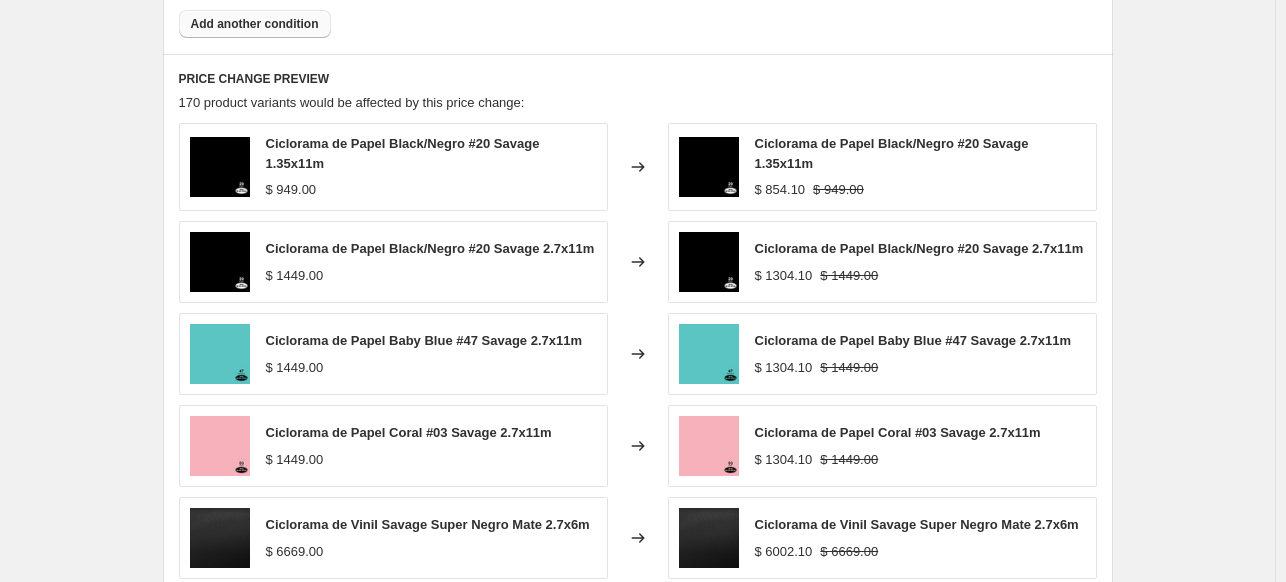scroll, scrollTop: 1452, scrollLeft: 0, axis: vertical 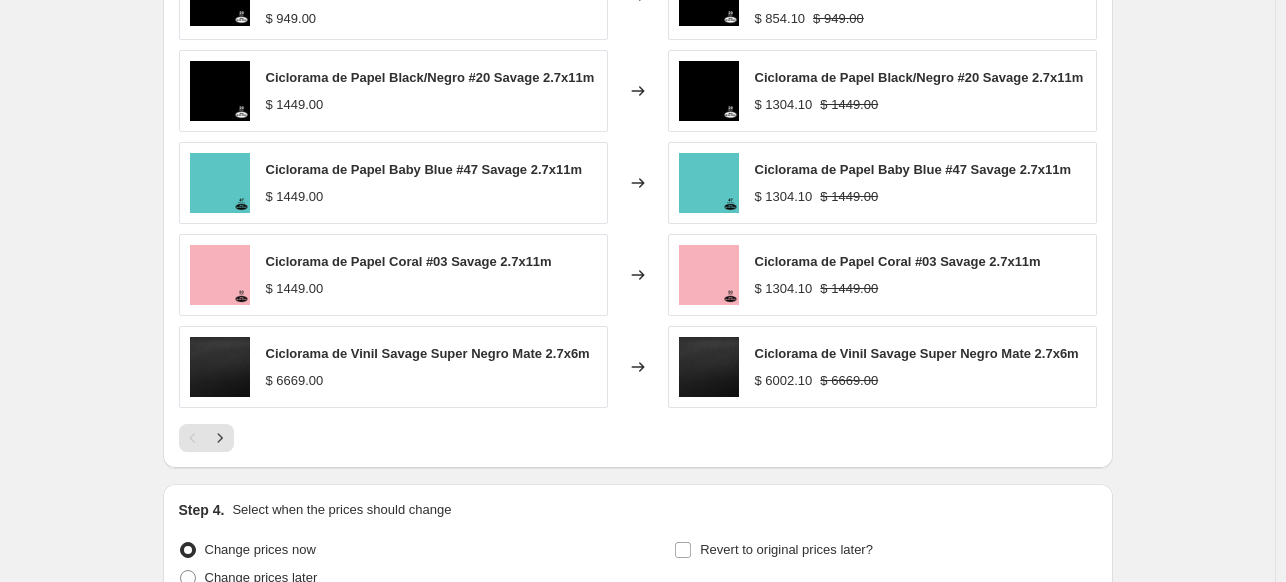 click at bounding box center [193, 438] 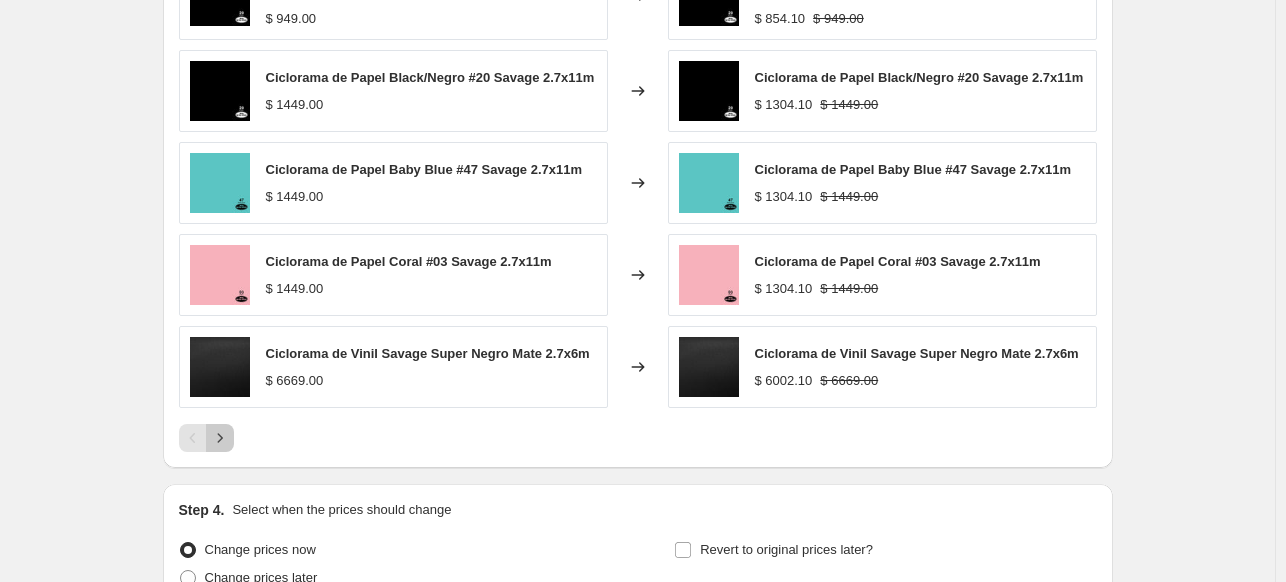 click 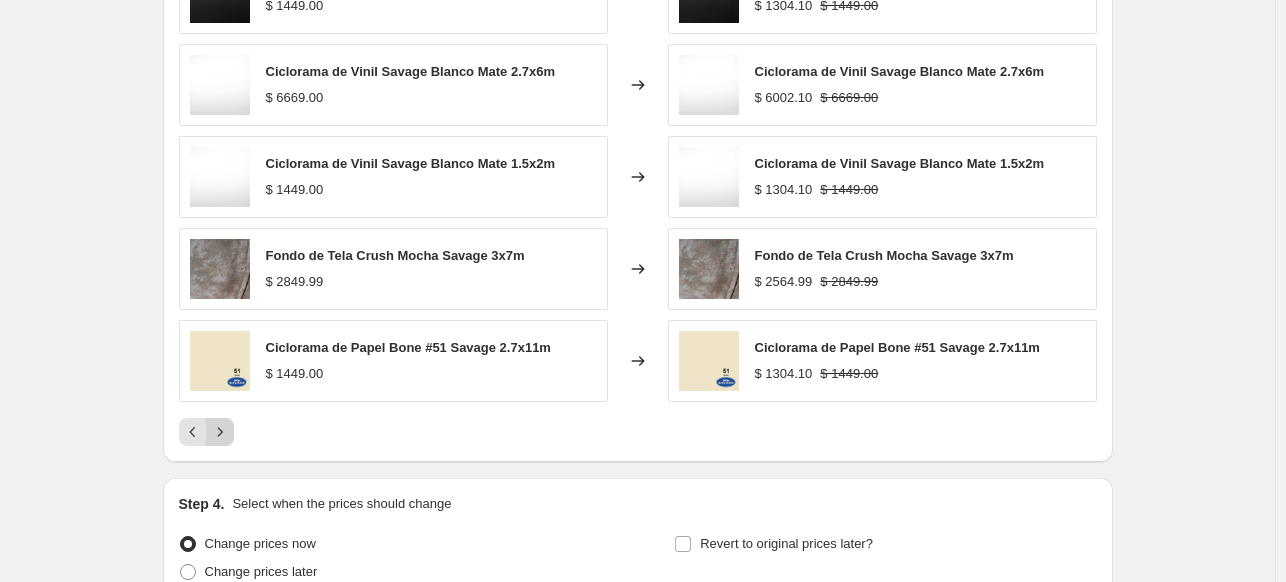 click at bounding box center (220, 432) 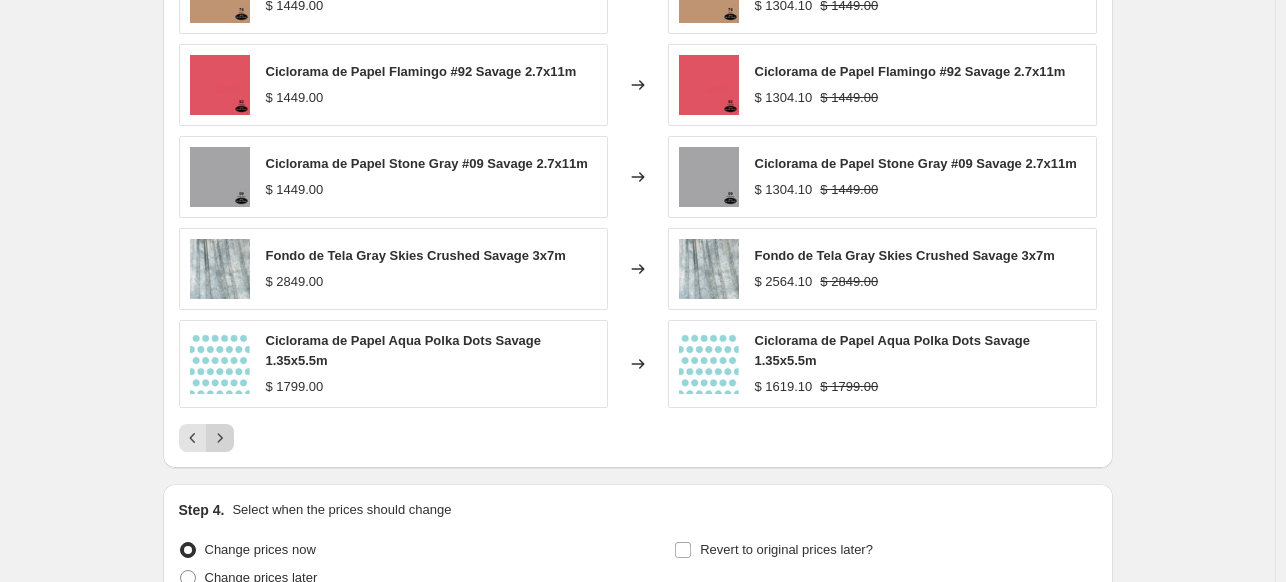 click 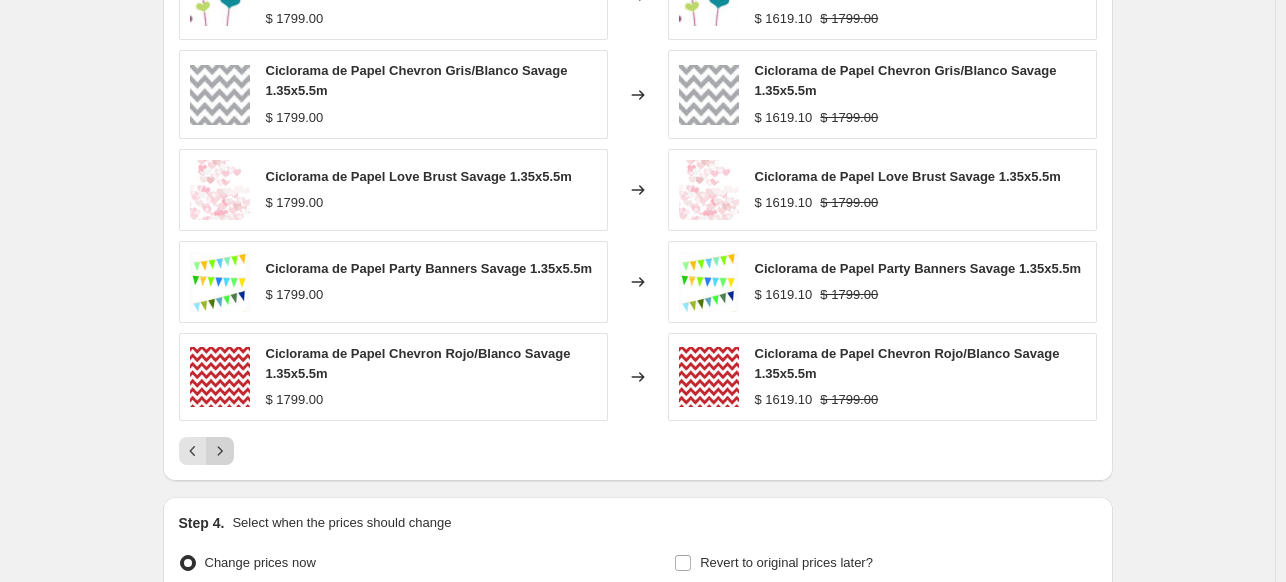 click 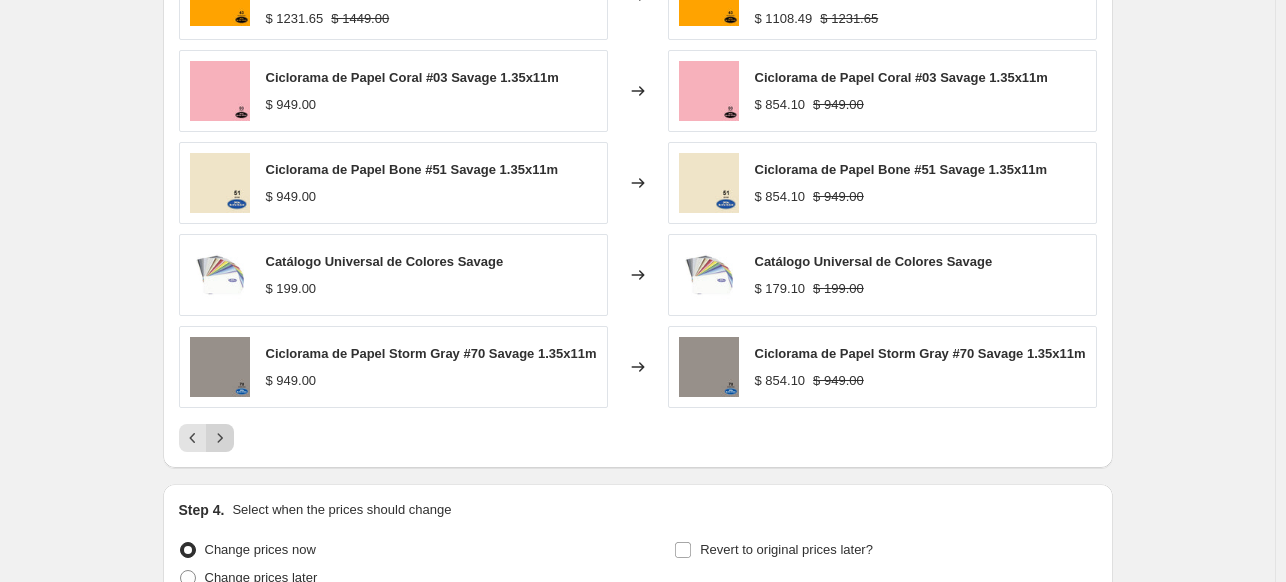 click 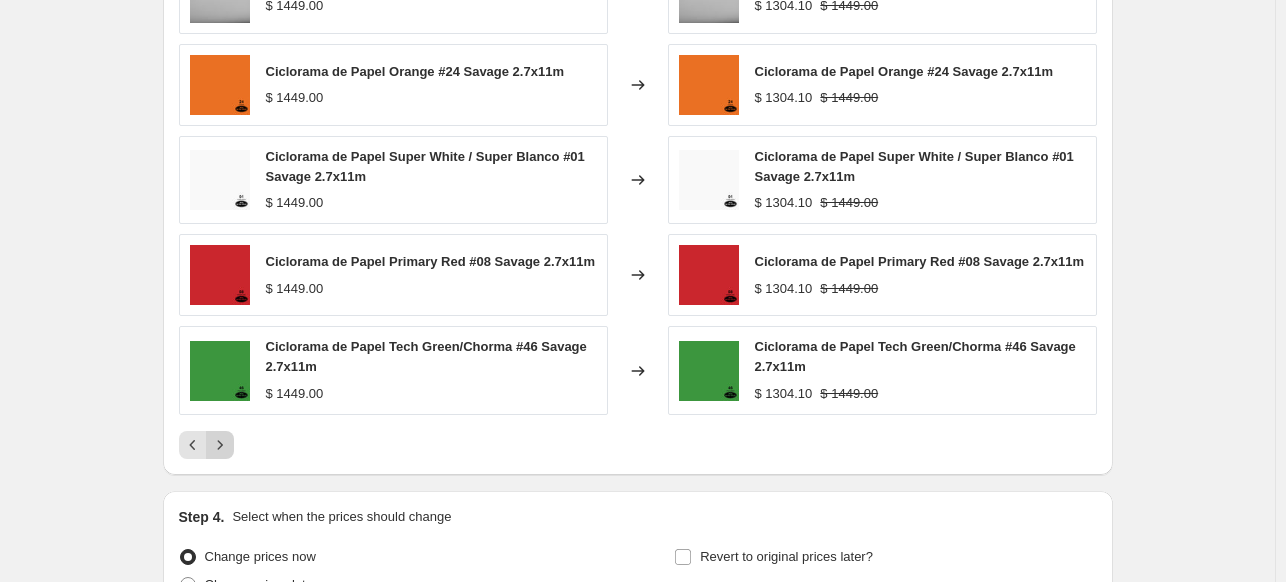 click 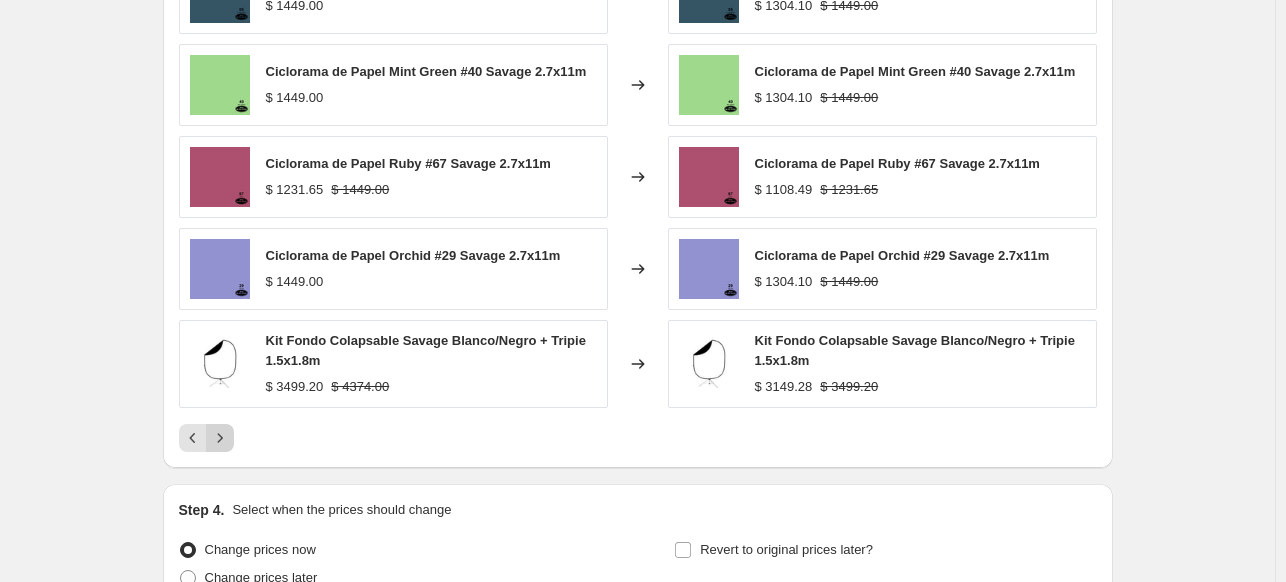 click 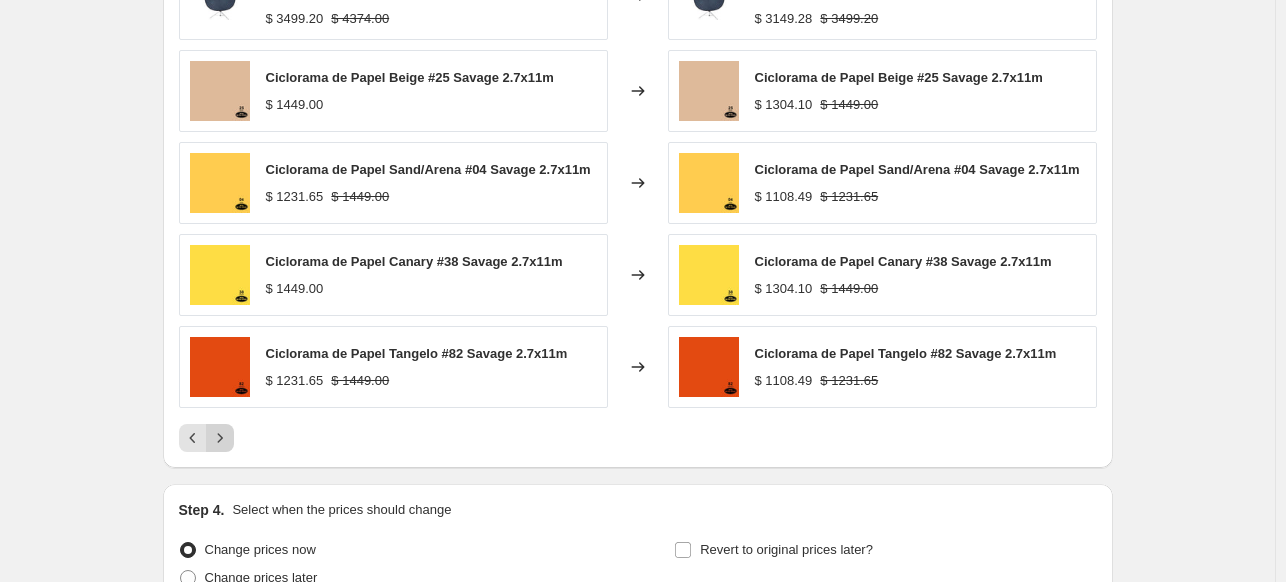 click 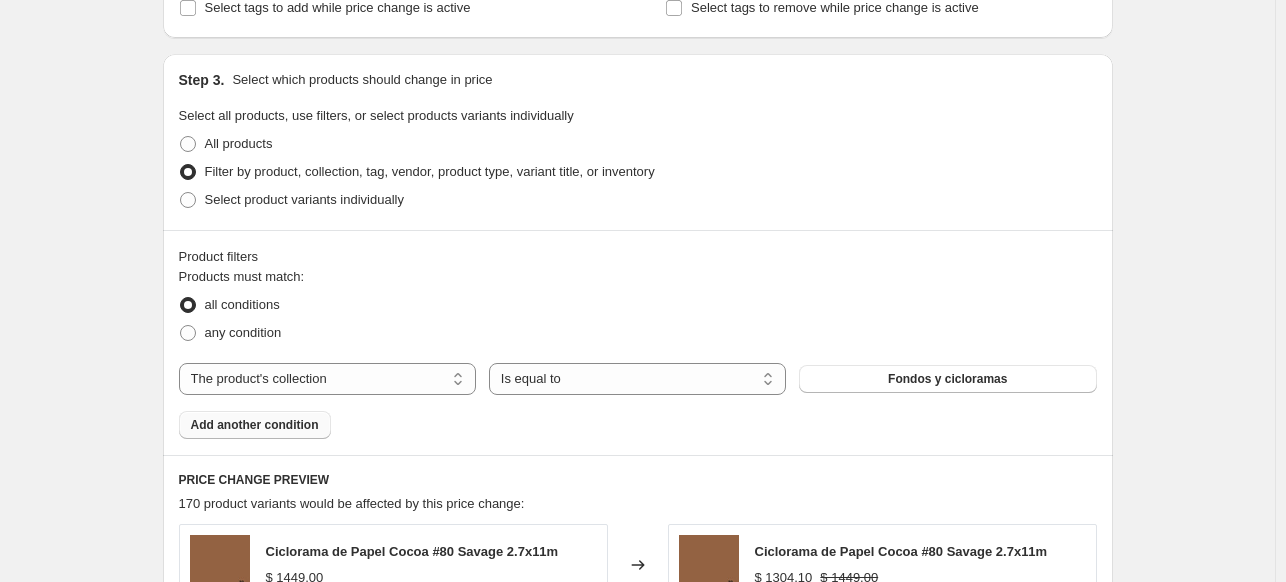 scroll, scrollTop: 879, scrollLeft: 0, axis: vertical 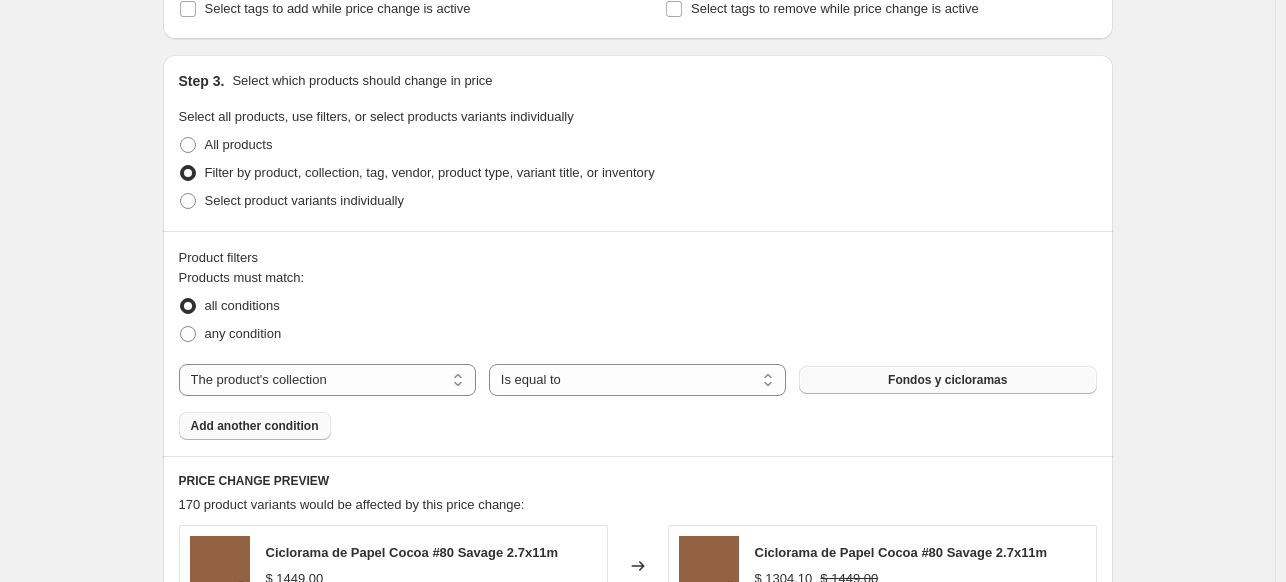 click on "Fondos y cicloramas" at bounding box center (947, 380) 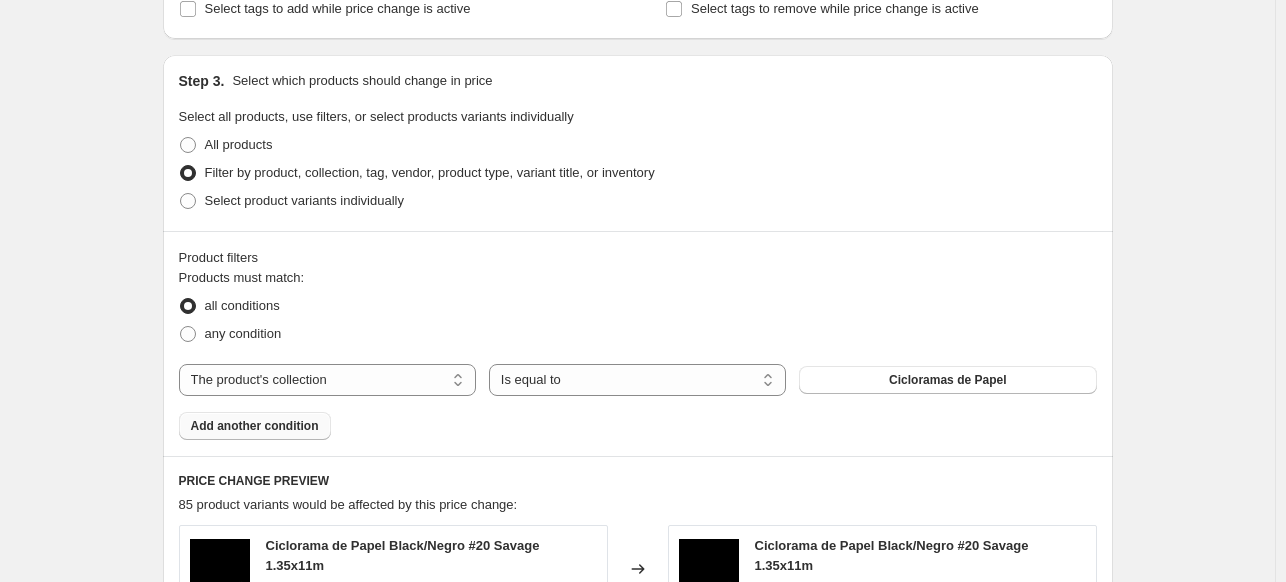 click on "Add another condition" at bounding box center [255, 426] 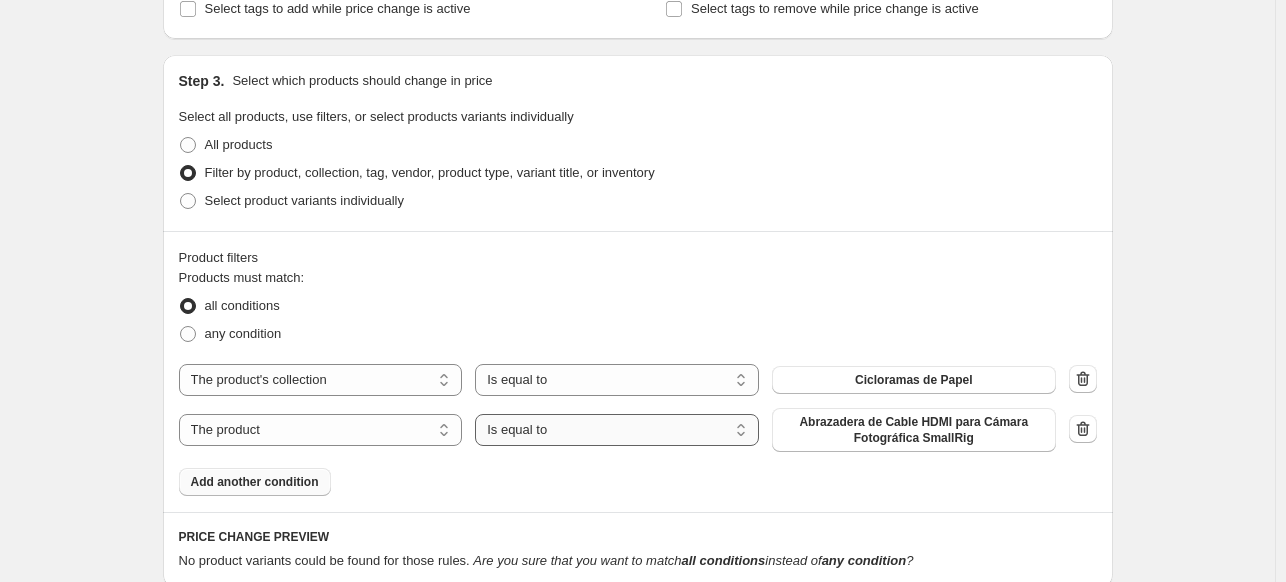 click on "Is equal to Is not equal to" at bounding box center (617, 430) 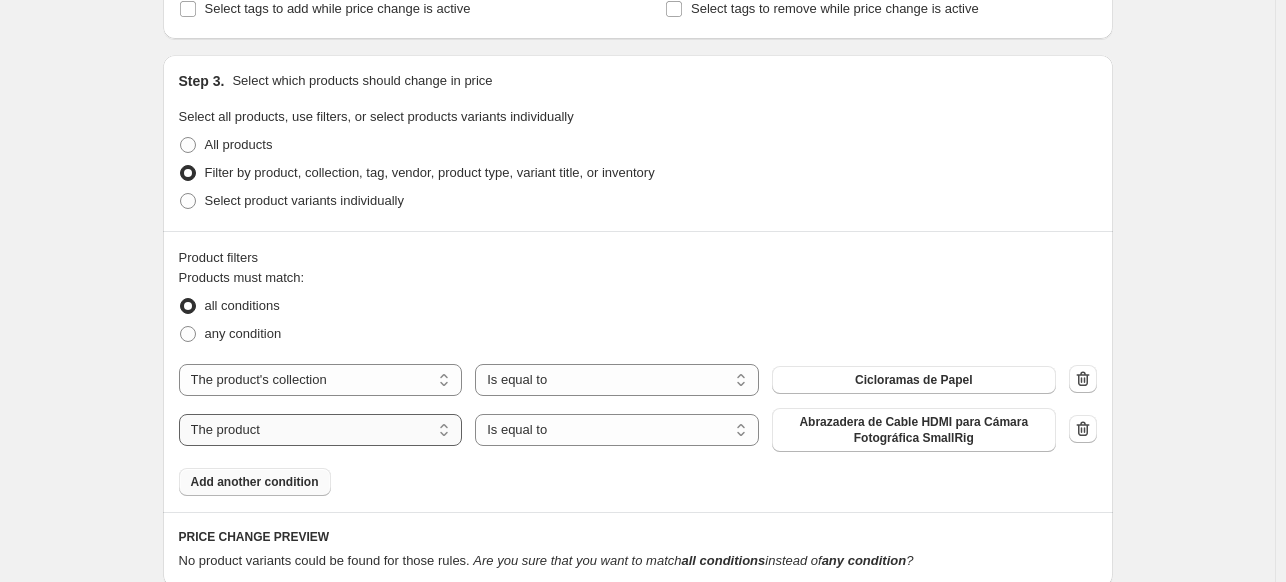 click on "The product The product's collection The product's tag The product's vendor The product's type The product's status The variant's title Inventory quantity" at bounding box center (321, 430) 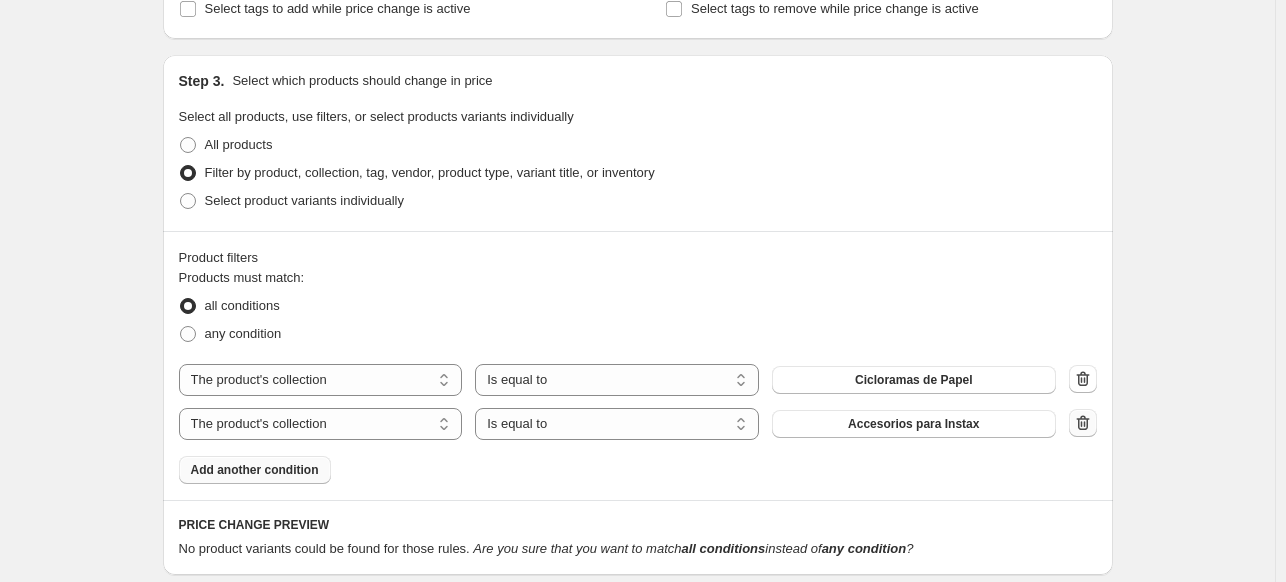 click 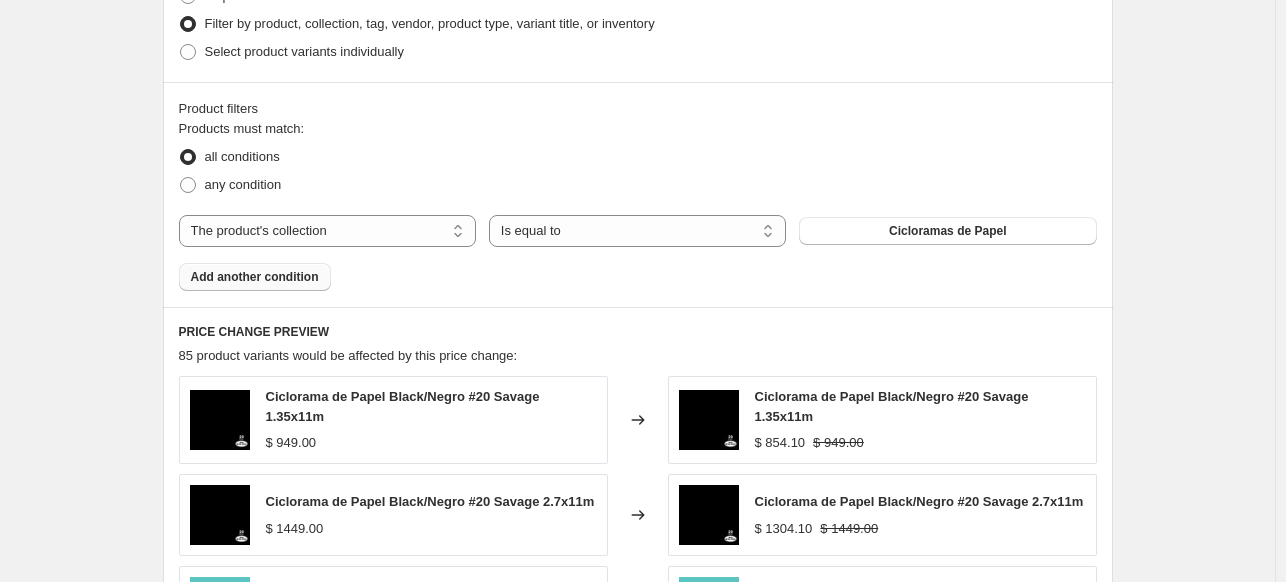 scroll, scrollTop: 1032, scrollLeft: 0, axis: vertical 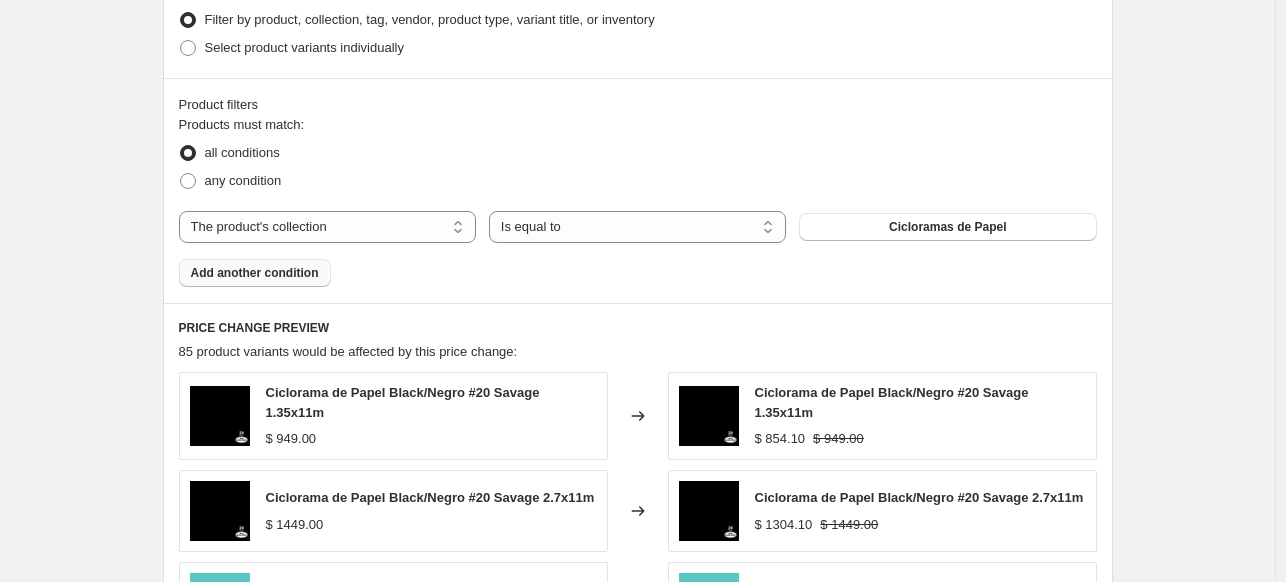 click on "Add another condition" at bounding box center [255, 273] 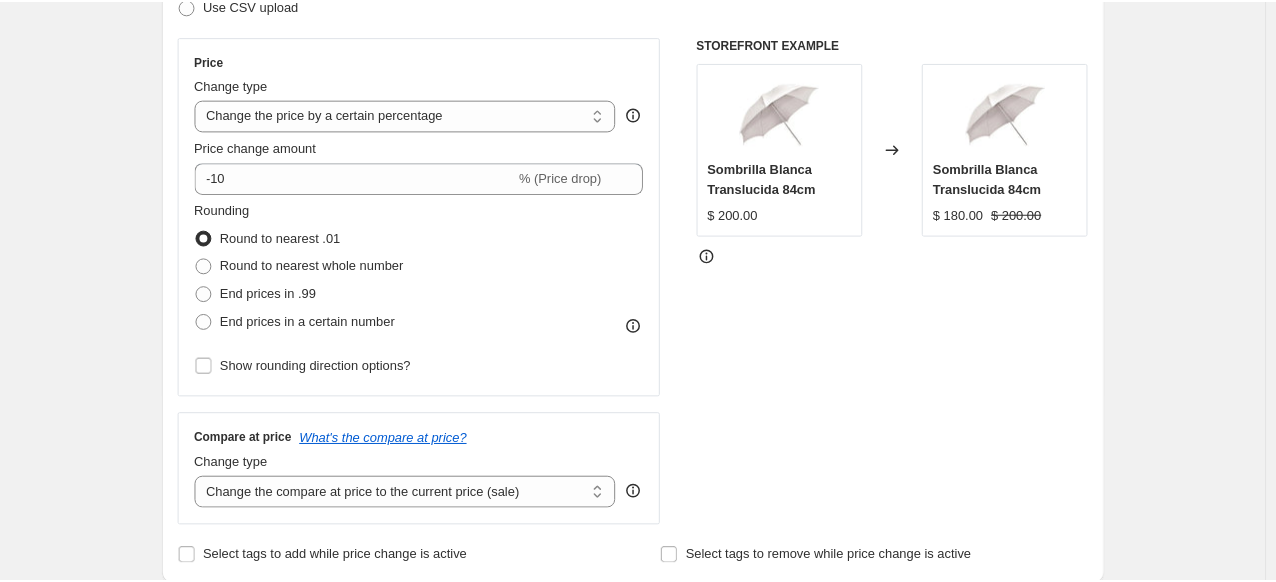 scroll, scrollTop: 0, scrollLeft: 0, axis: both 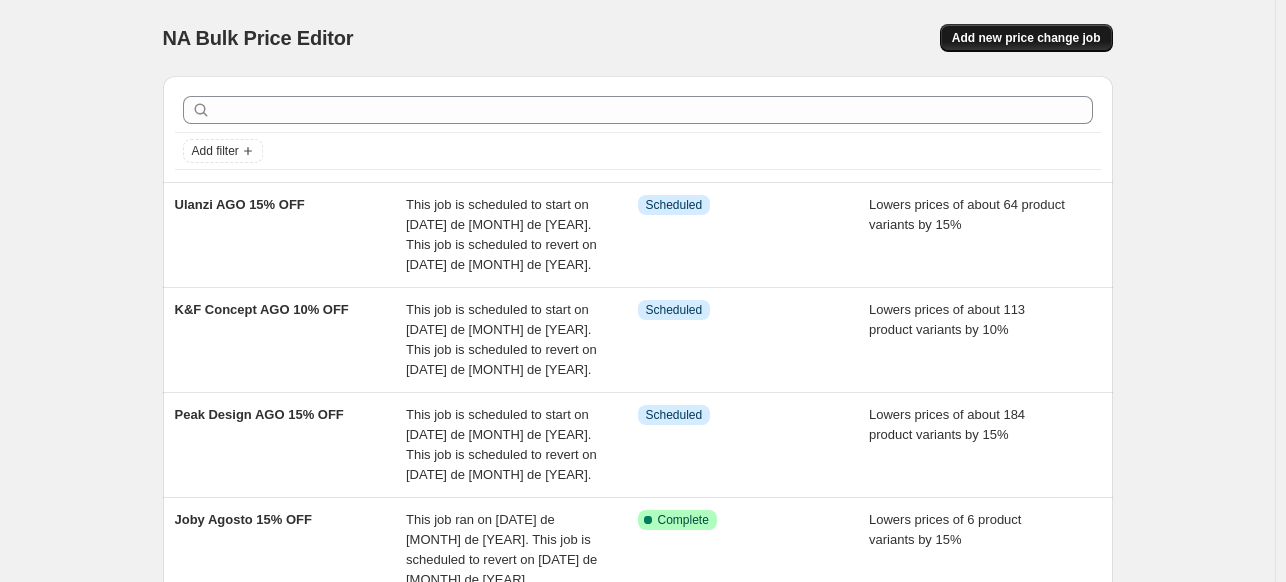 click on "Add new price change job" at bounding box center [1026, 38] 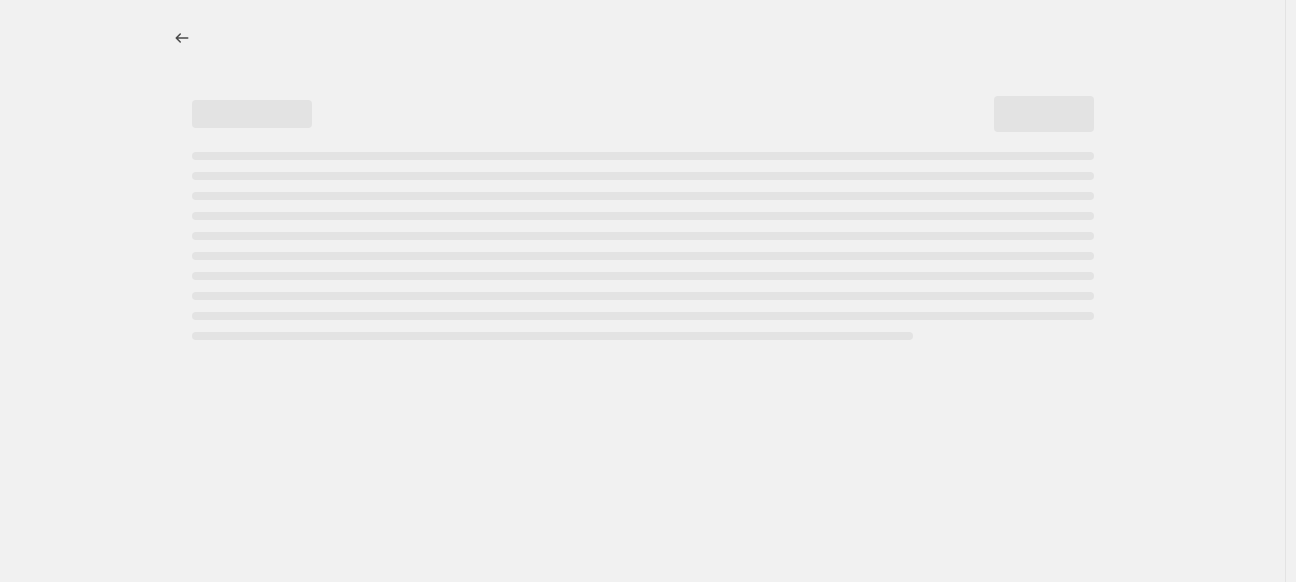 select on "percentage" 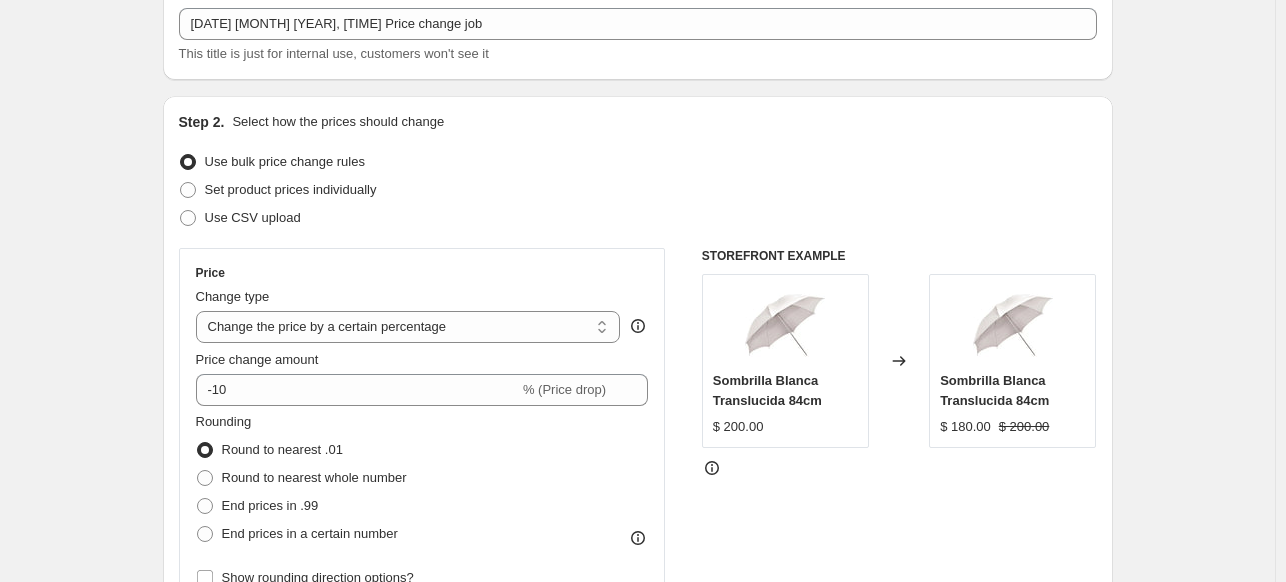 scroll, scrollTop: 200, scrollLeft: 0, axis: vertical 